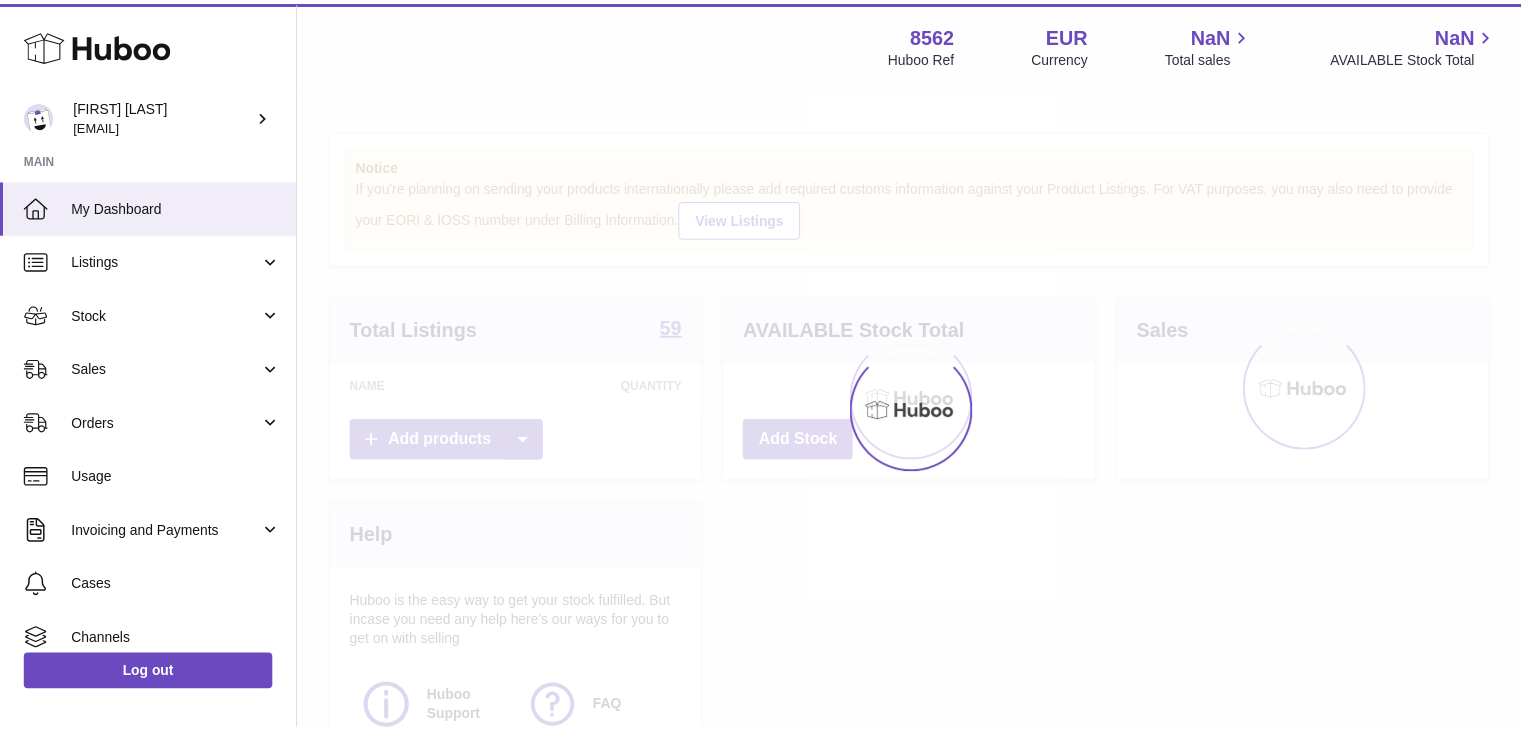 scroll, scrollTop: 0, scrollLeft: 0, axis: both 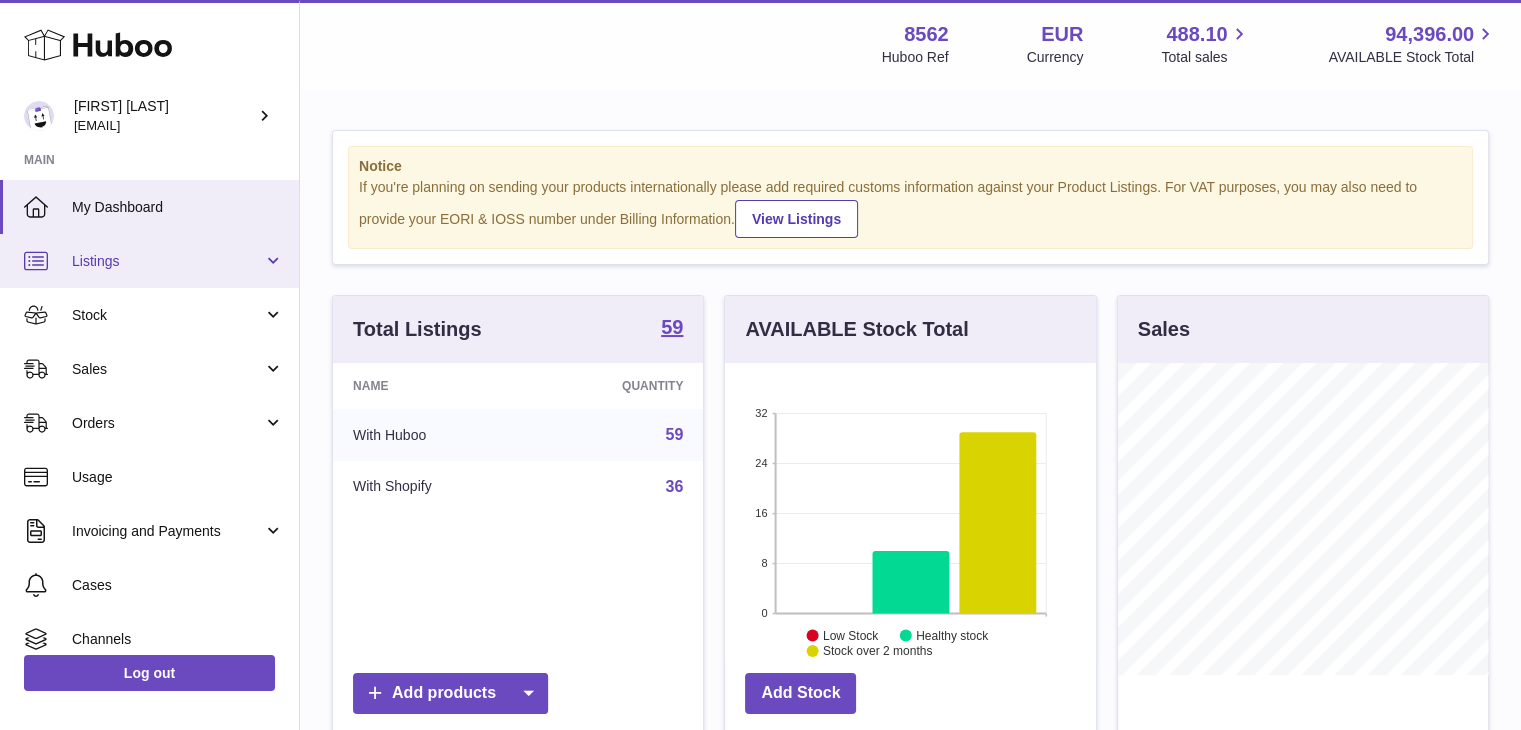click on "Listings" at bounding box center (167, 261) 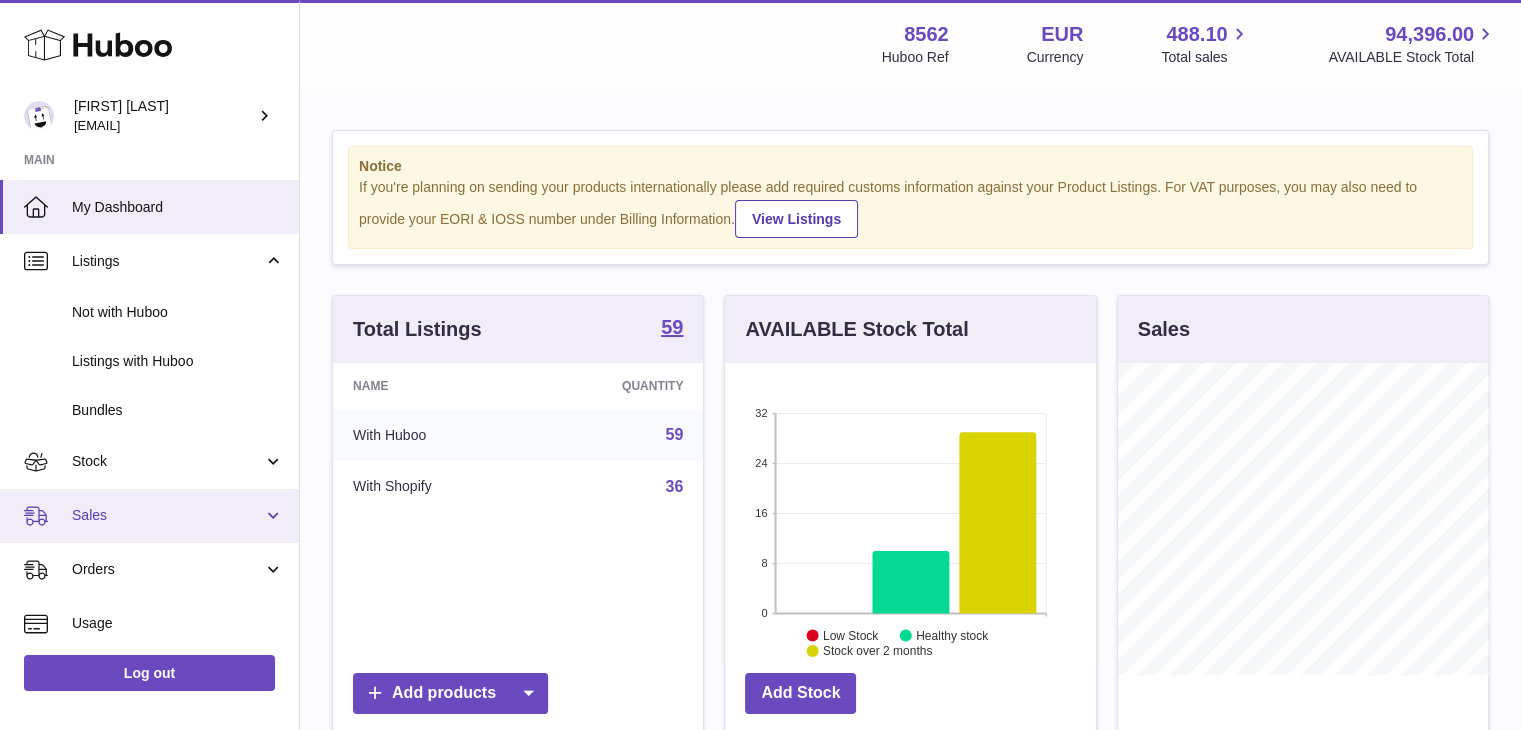 click on "Sales" at bounding box center (149, 516) 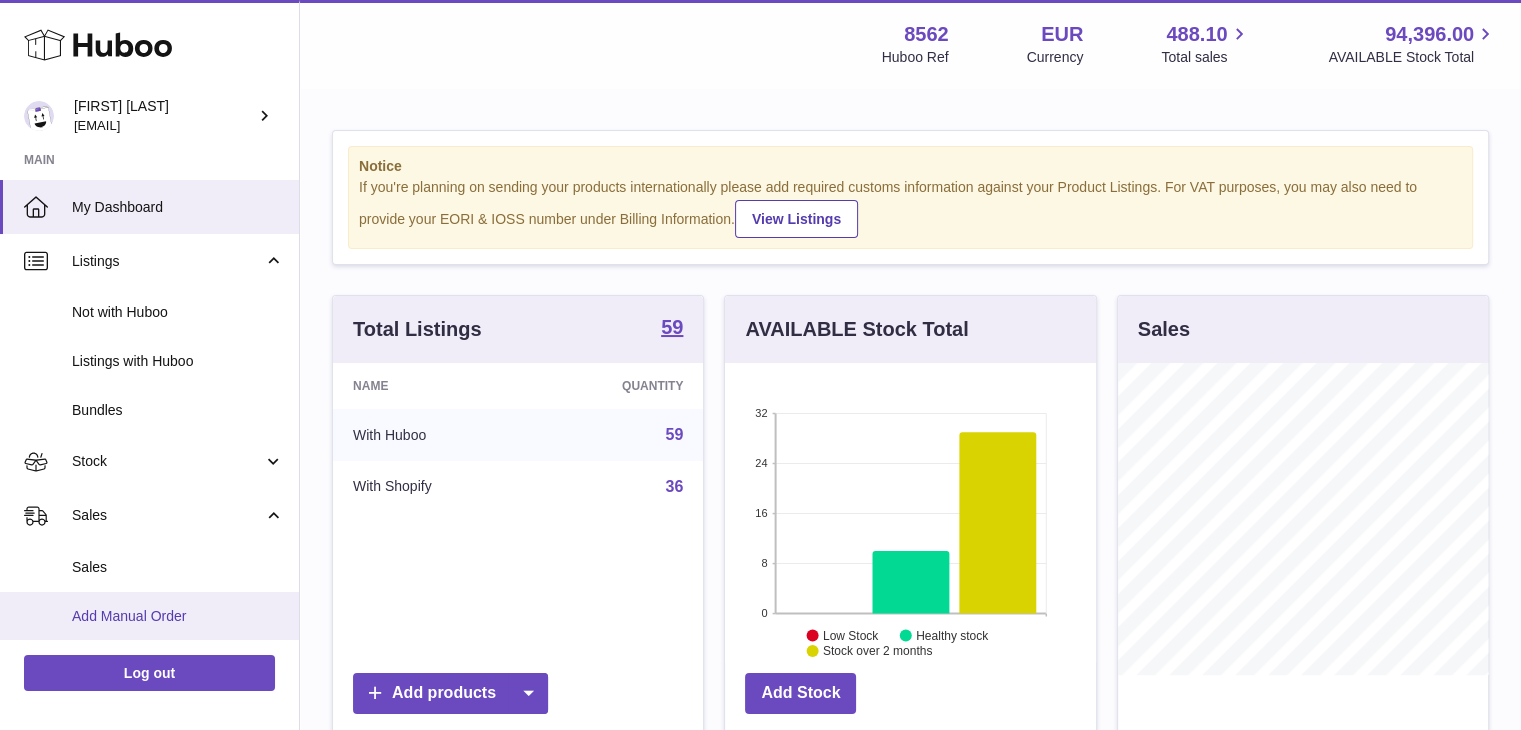 click on "Add Manual Order" at bounding box center [149, 616] 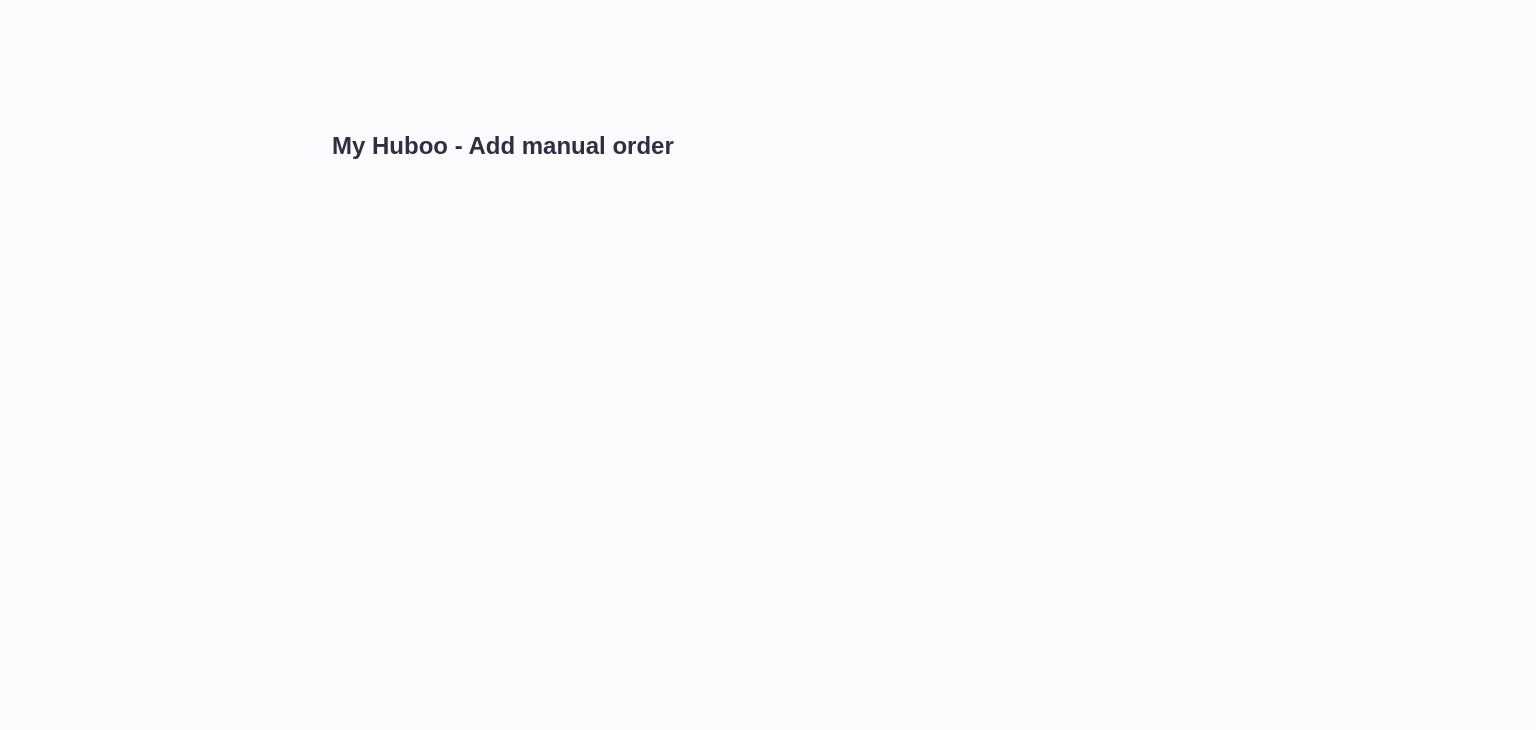 scroll, scrollTop: 0, scrollLeft: 0, axis: both 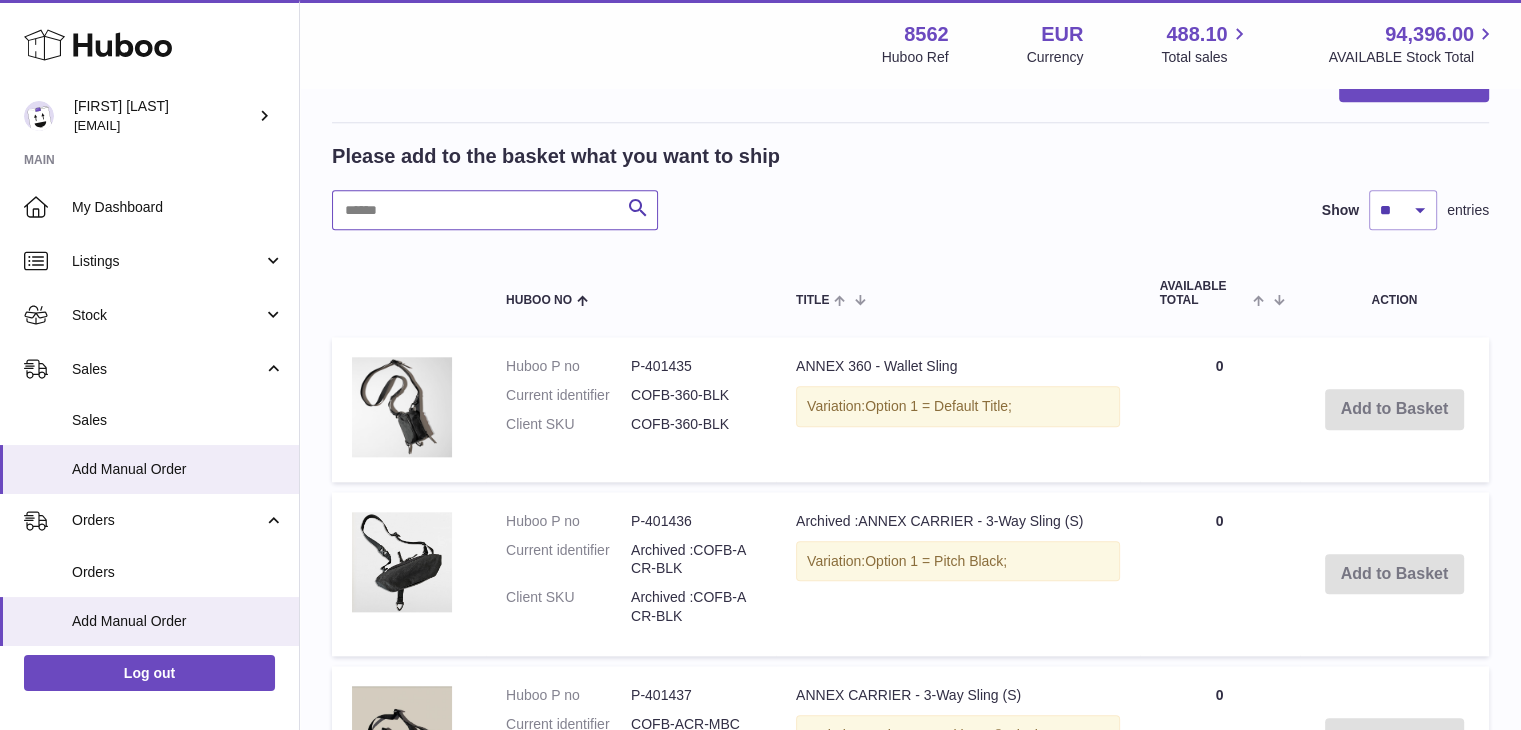 click at bounding box center (495, 210) 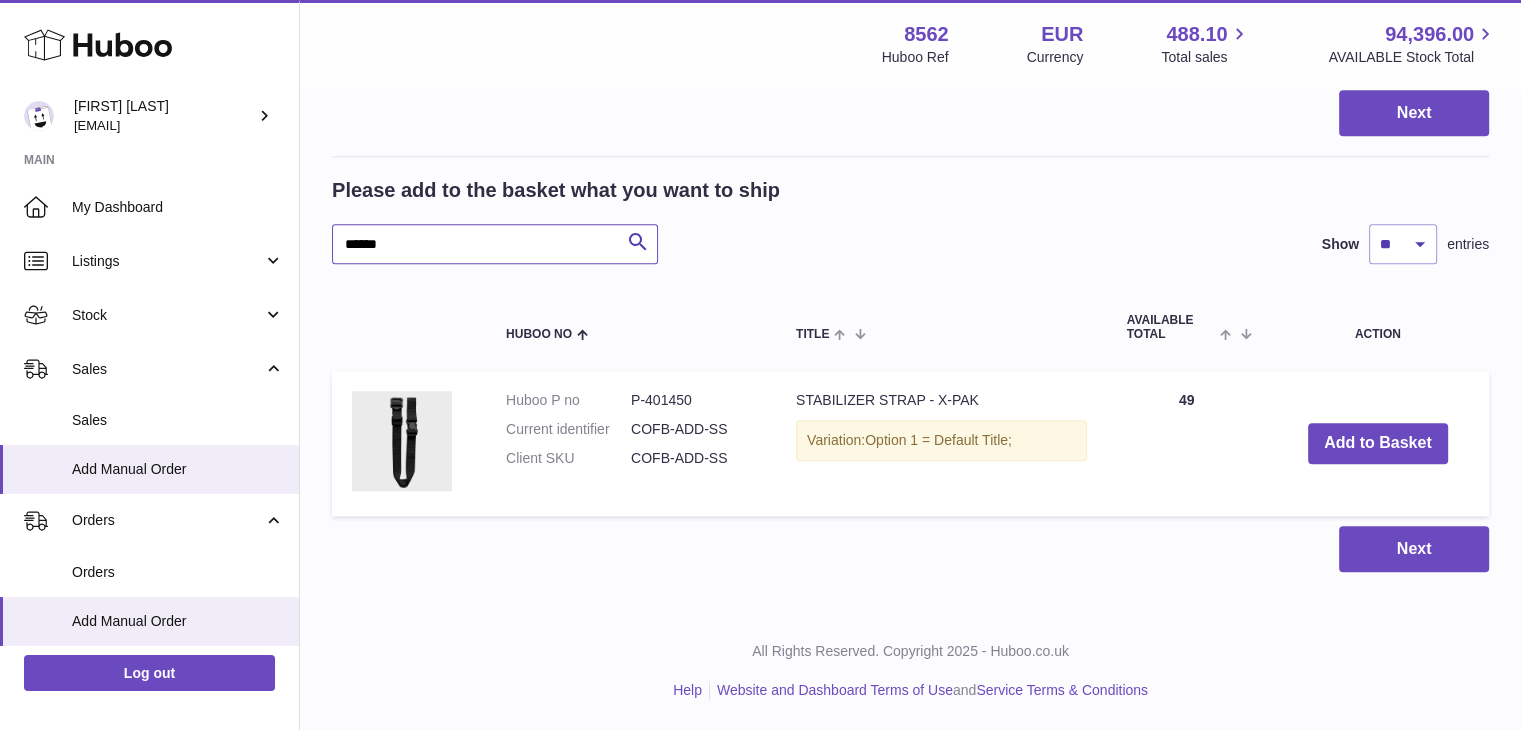 scroll, scrollTop: 2128, scrollLeft: 0, axis: vertical 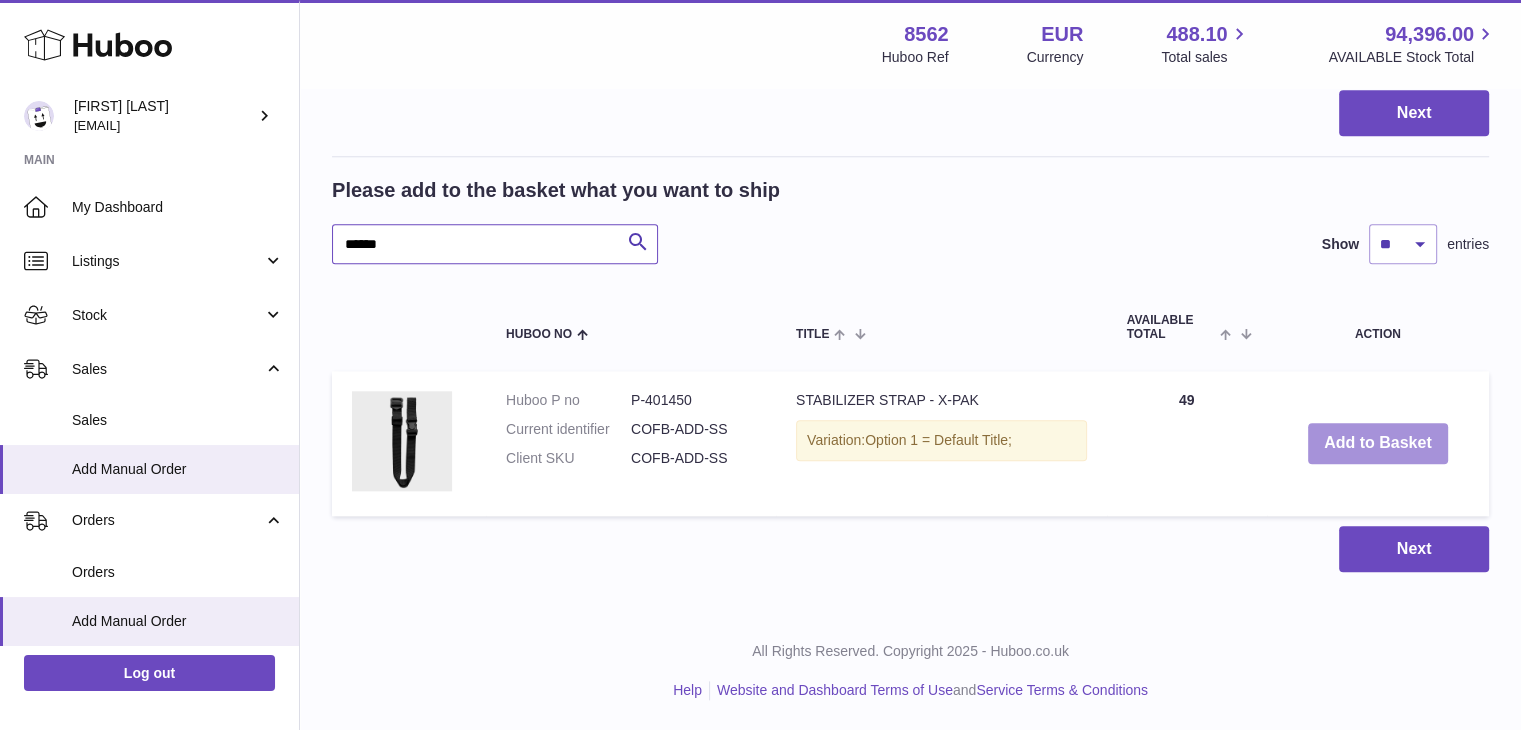 type on "******" 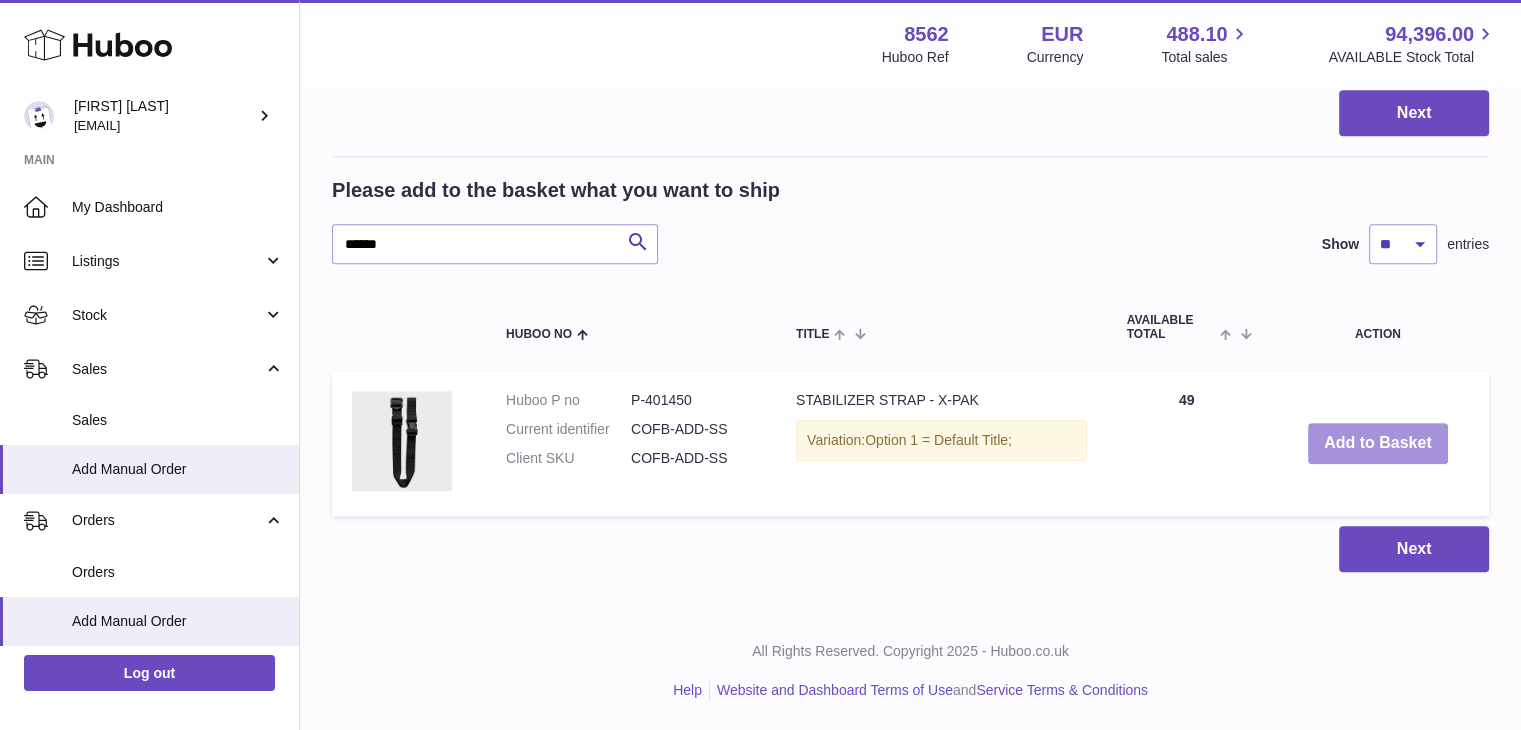 click on "Add to Basket" at bounding box center [1378, 443] 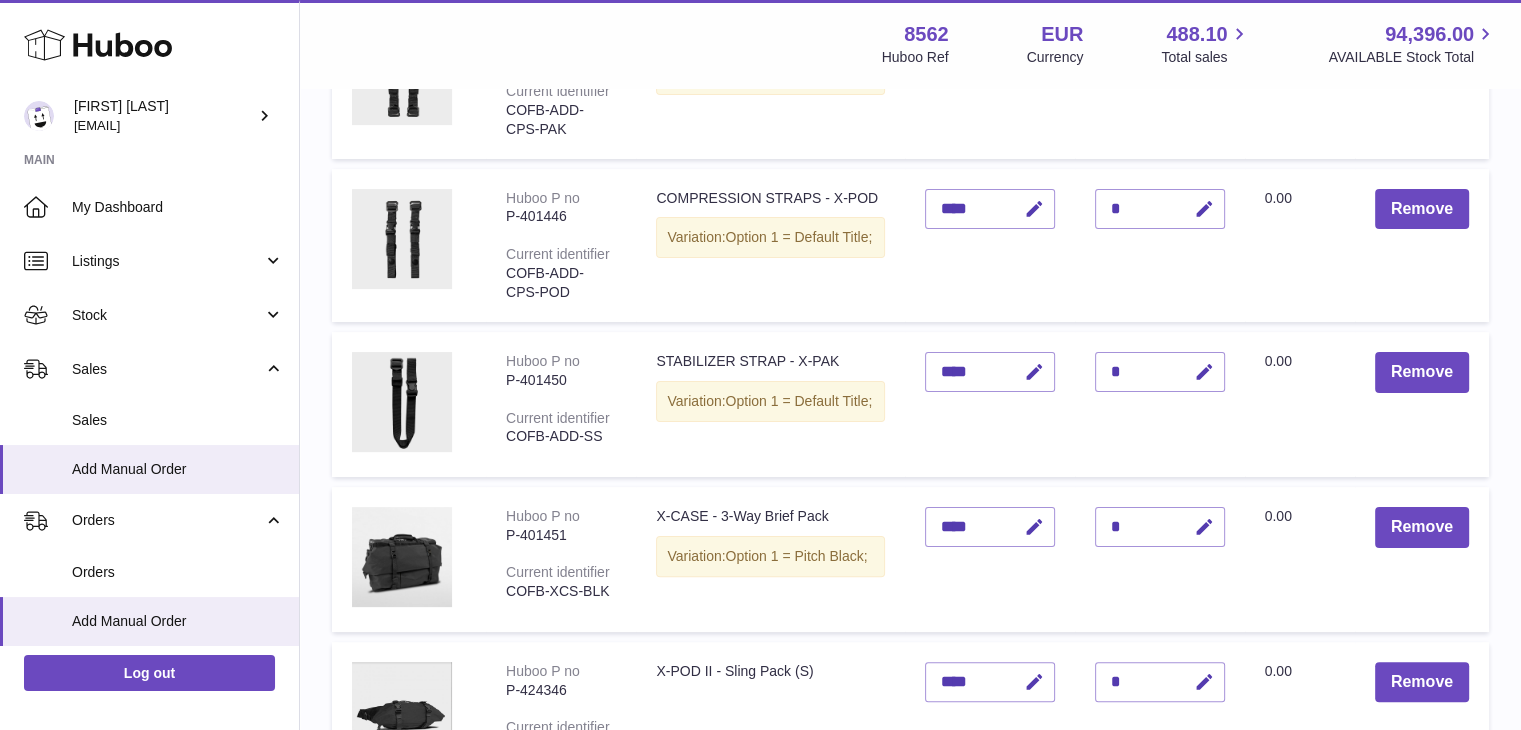 scroll, scrollTop: 500, scrollLeft: 0, axis: vertical 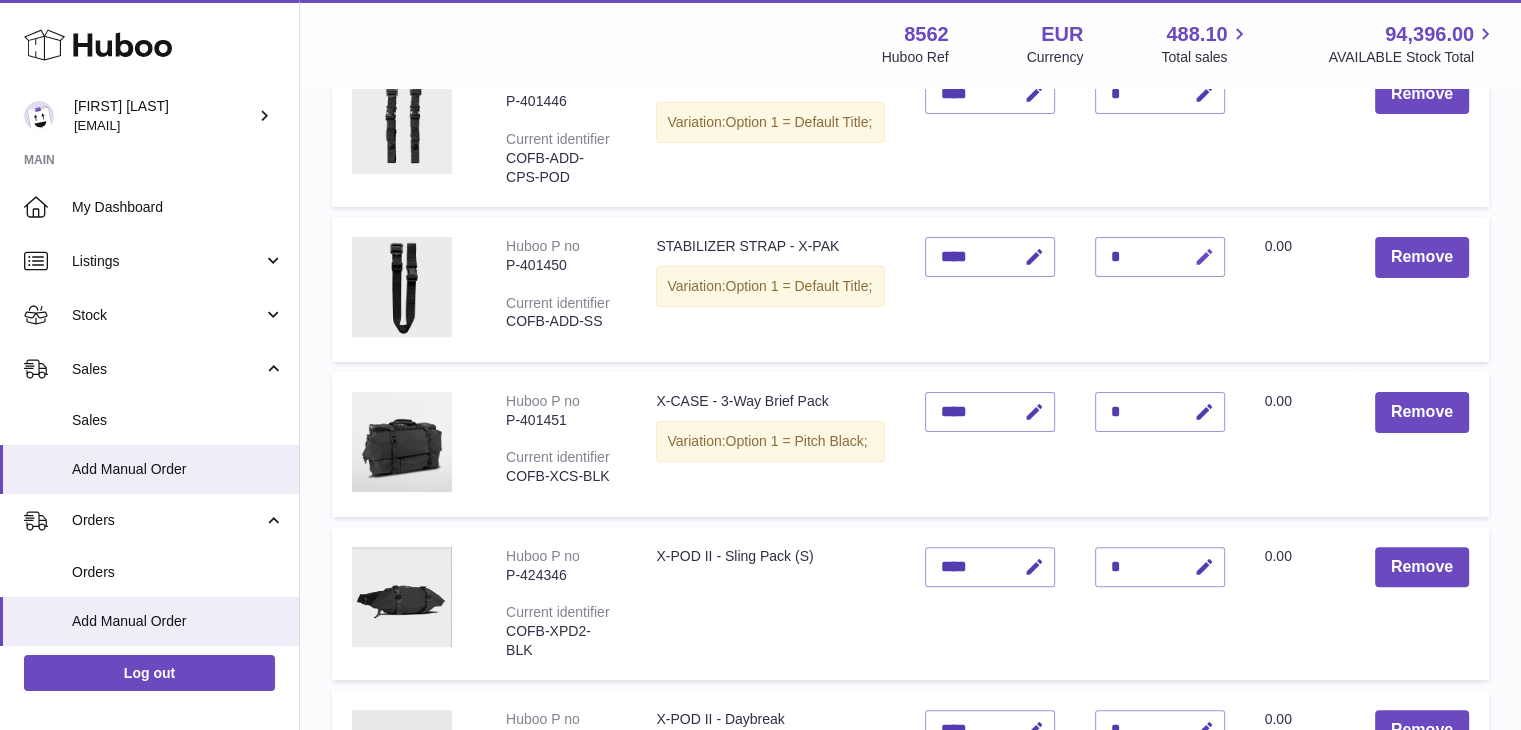 click at bounding box center [1204, 257] 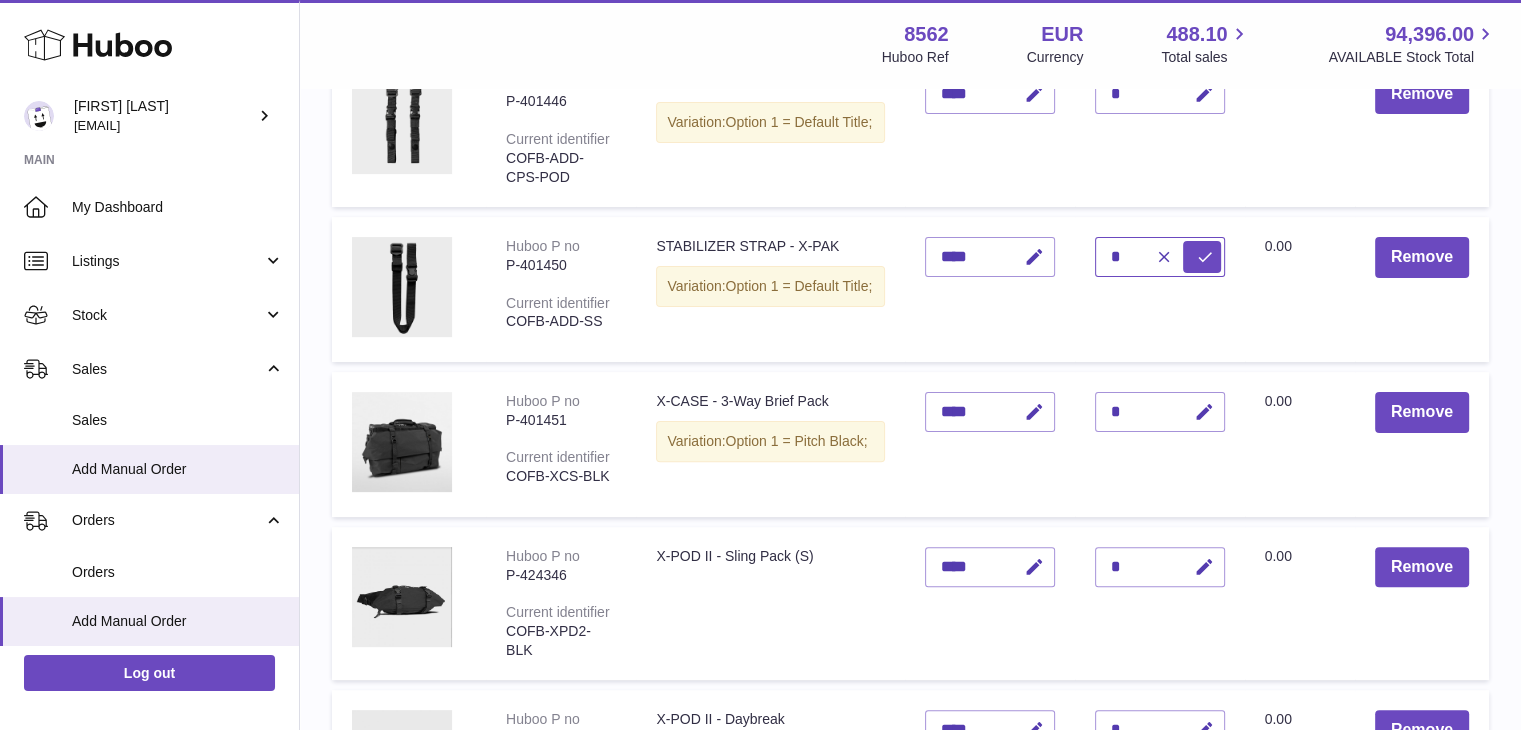 click on "*" at bounding box center [1160, 257] 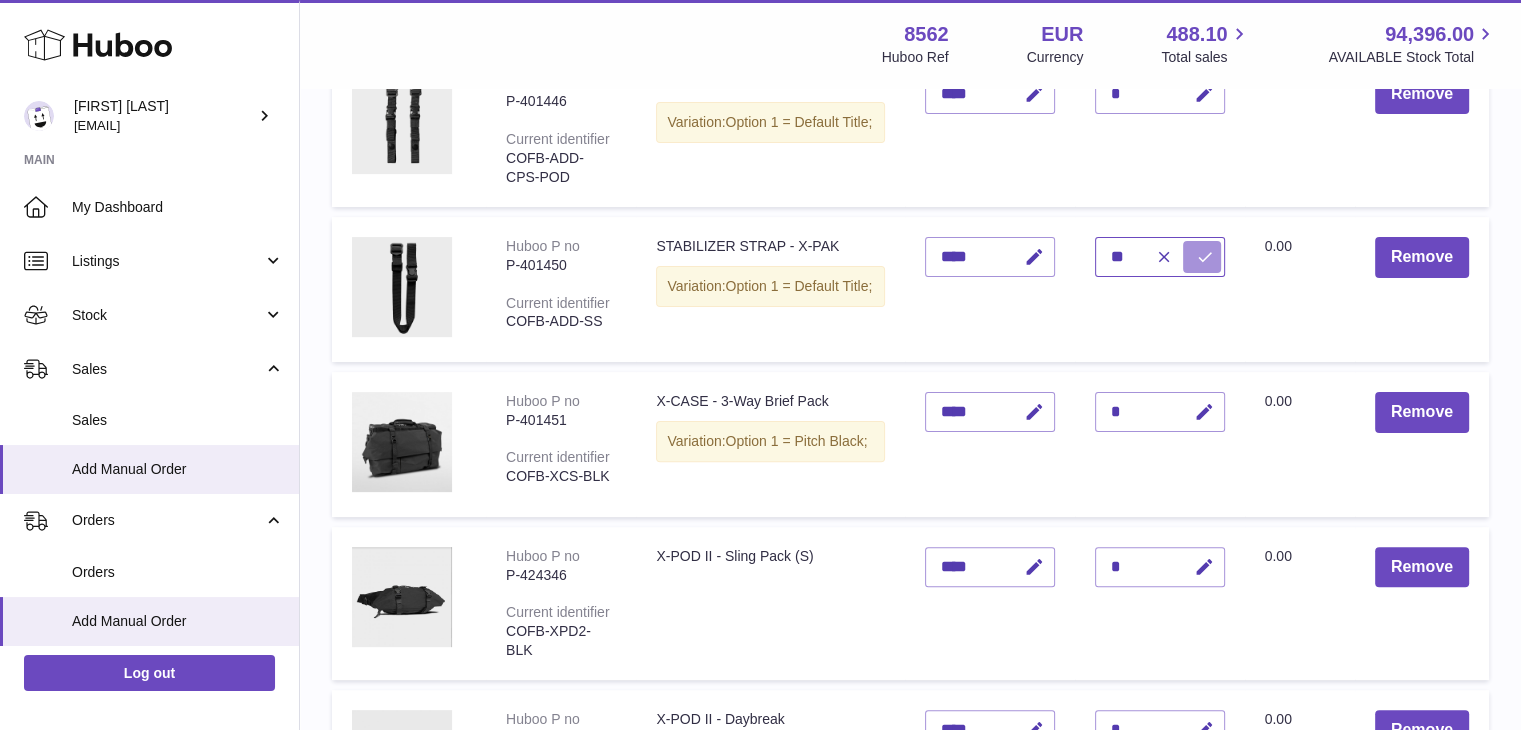type on "**" 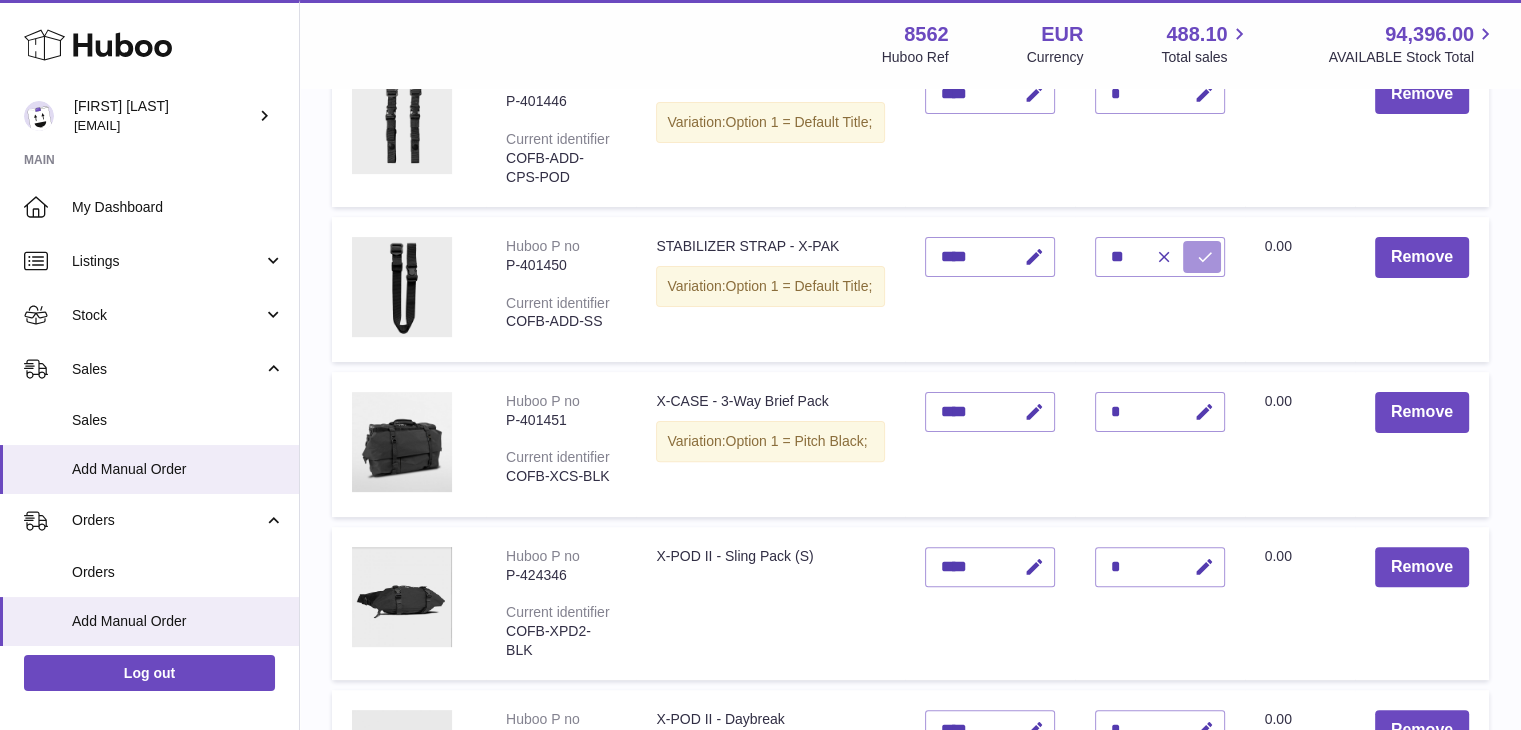 click at bounding box center (1205, 257) 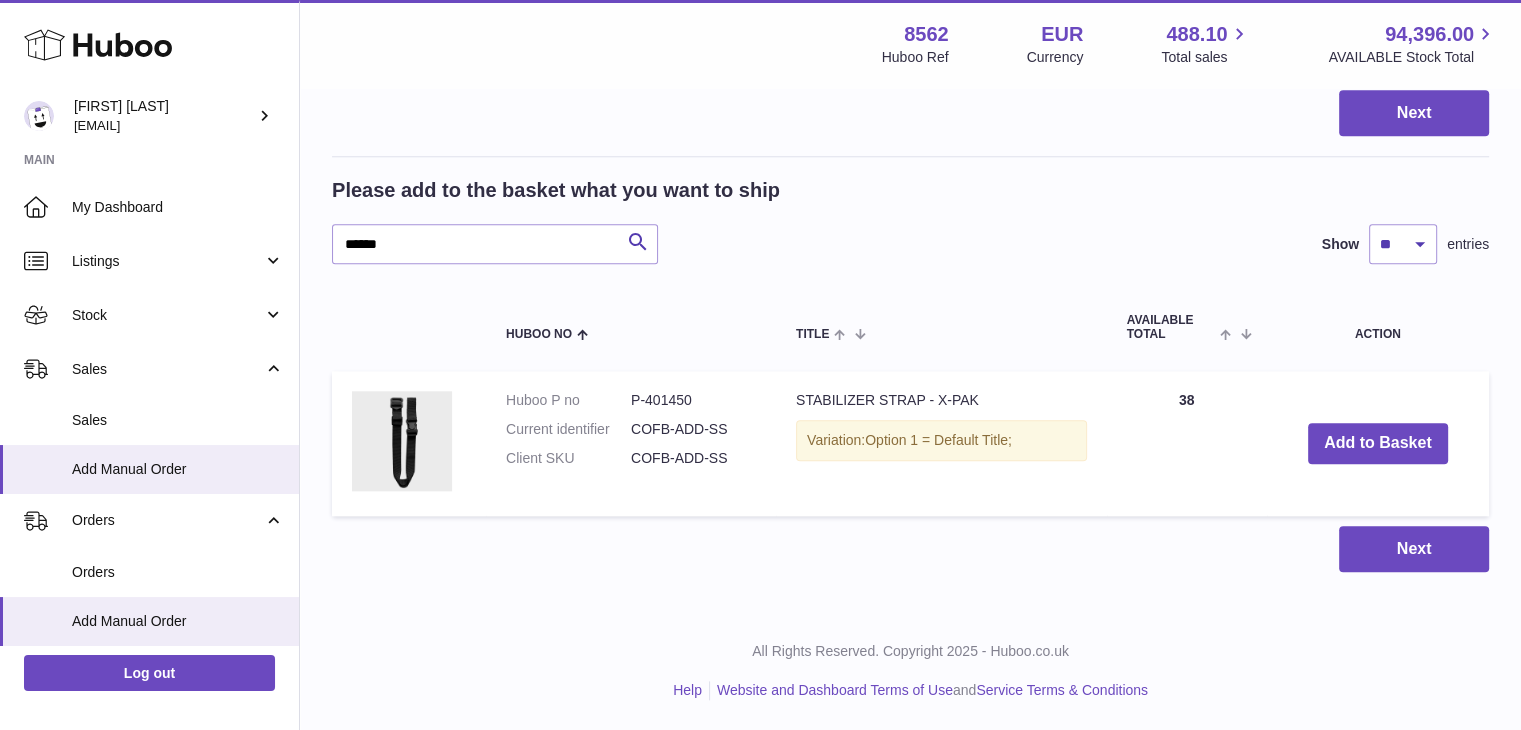 scroll, scrollTop: 2100, scrollLeft: 0, axis: vertical 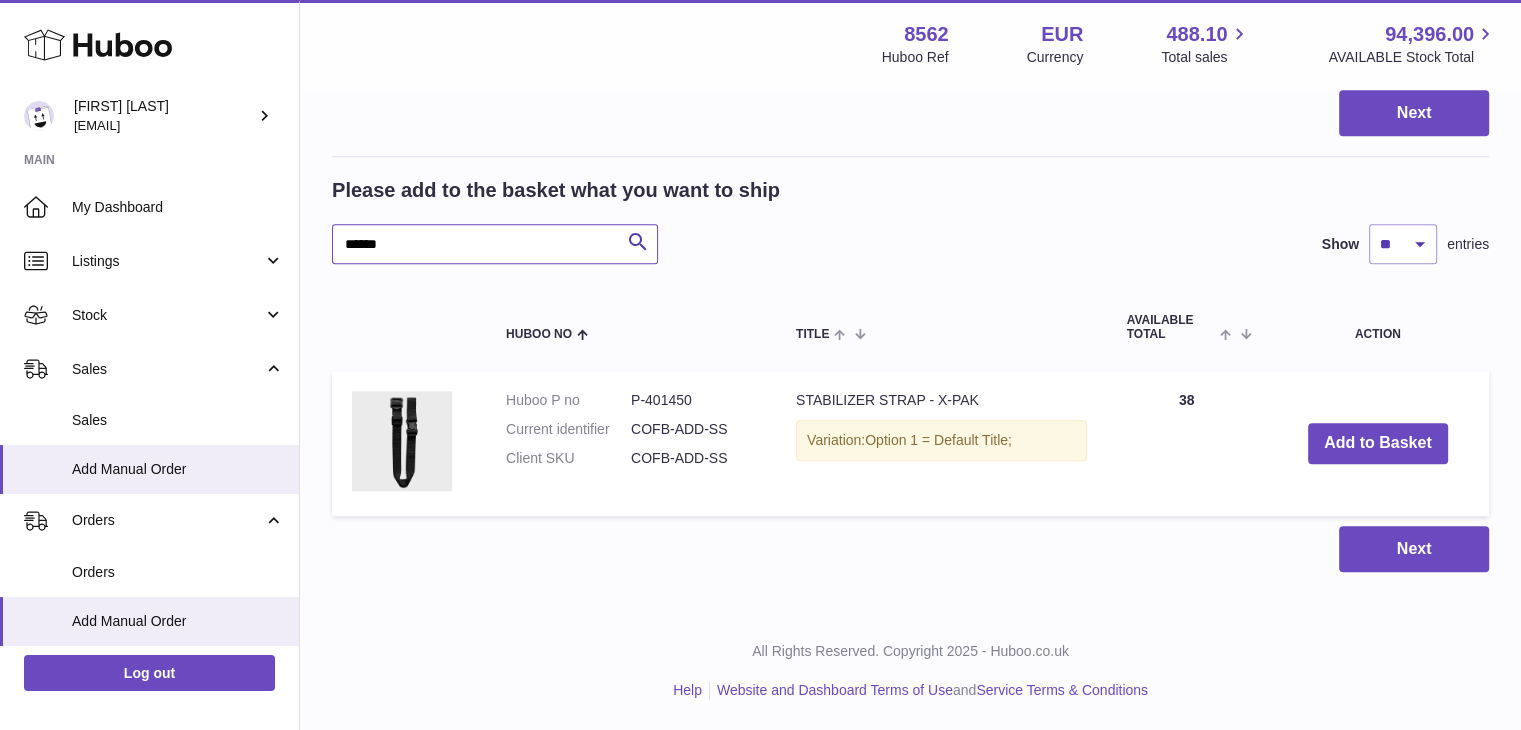 click on "******" at bounding box center (495, 244) 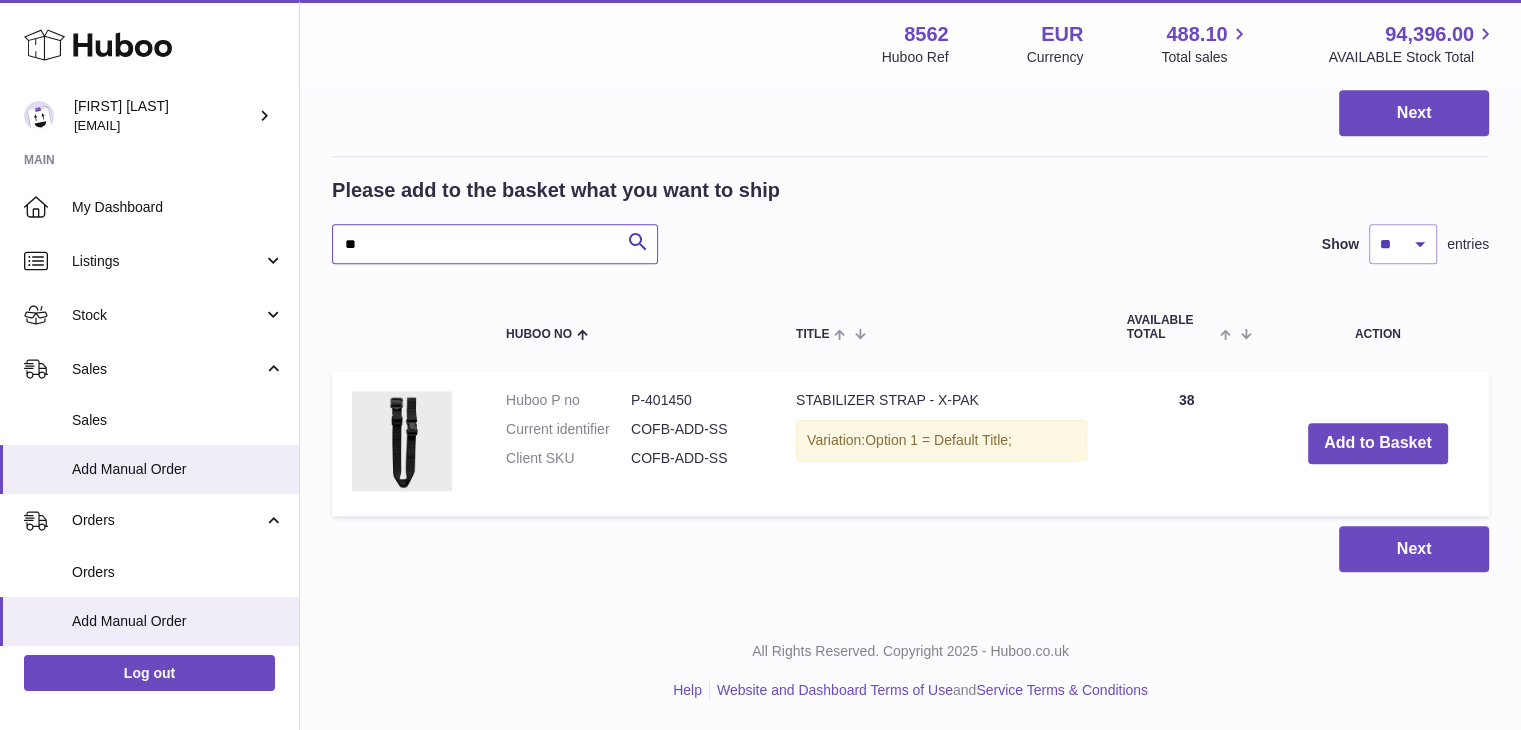 type on "*" 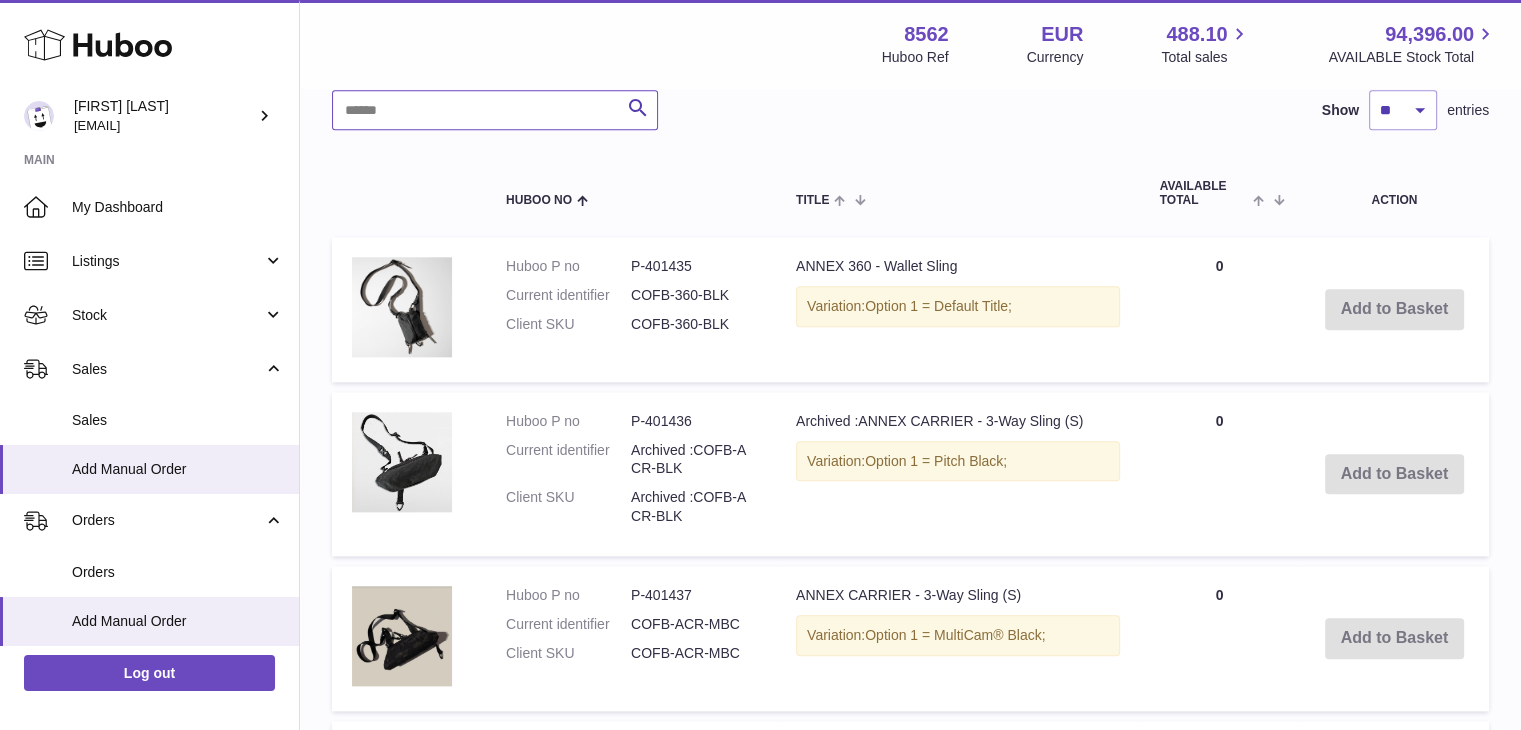click at bounding box center (495, 110) 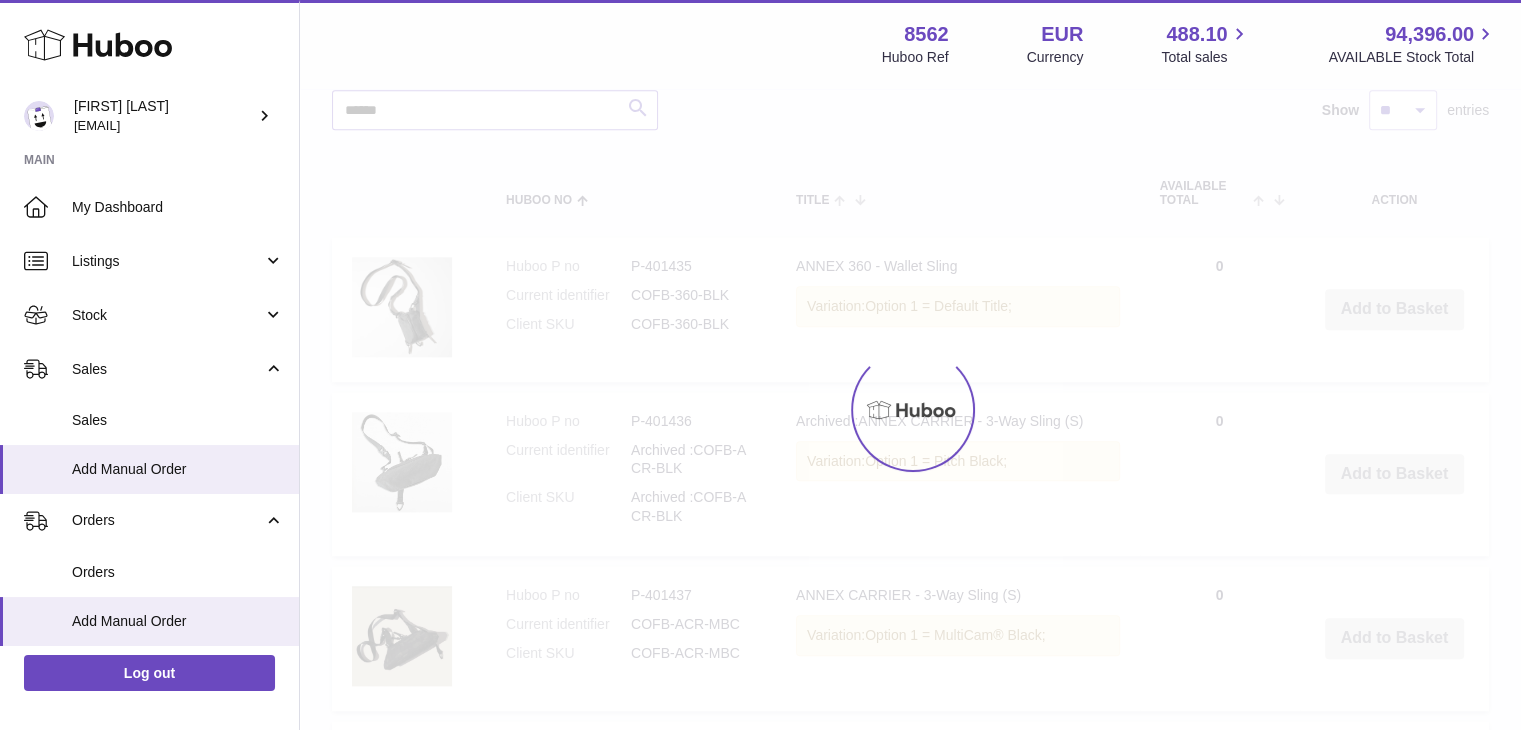 type on "******" 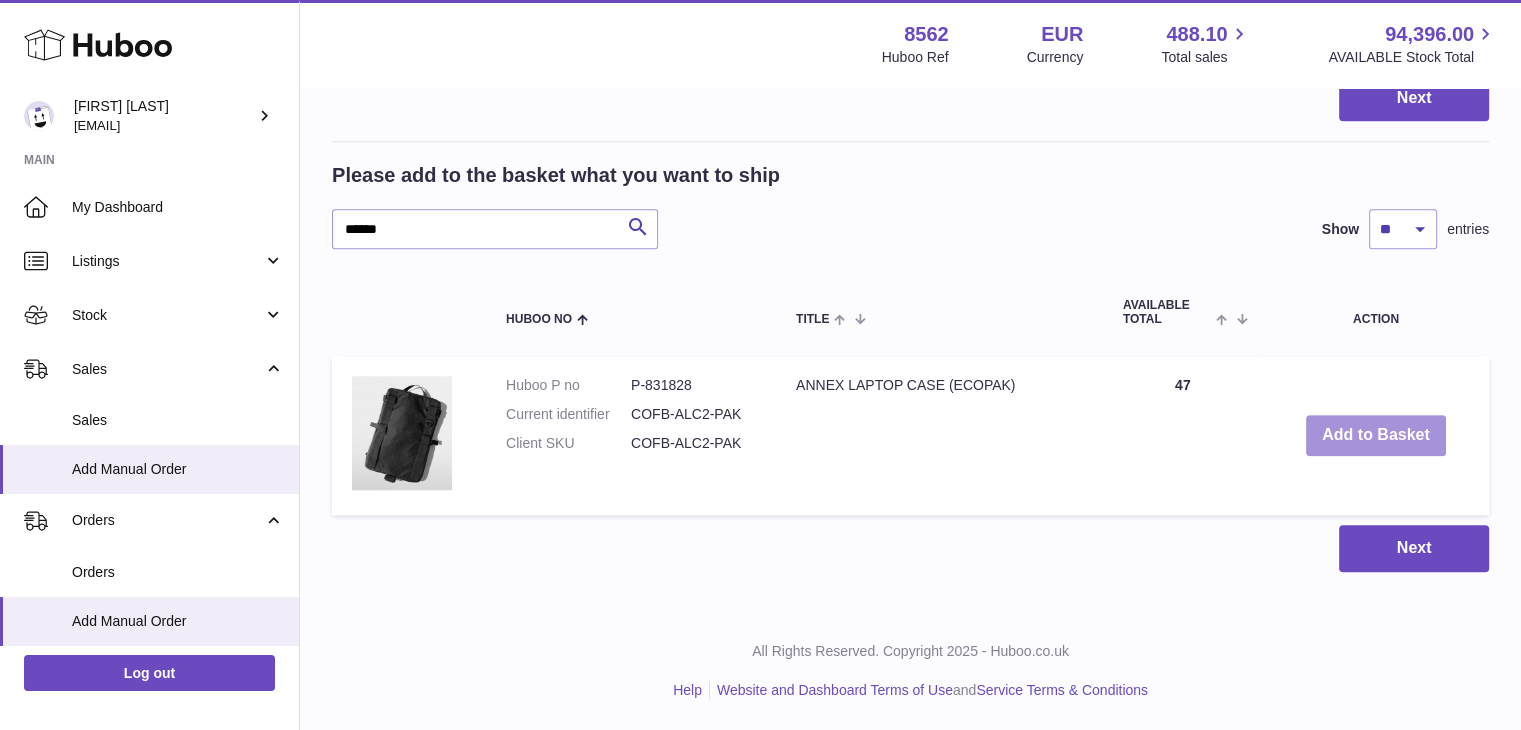 click on "Add to Basket" at bounding box center (1376, 435) 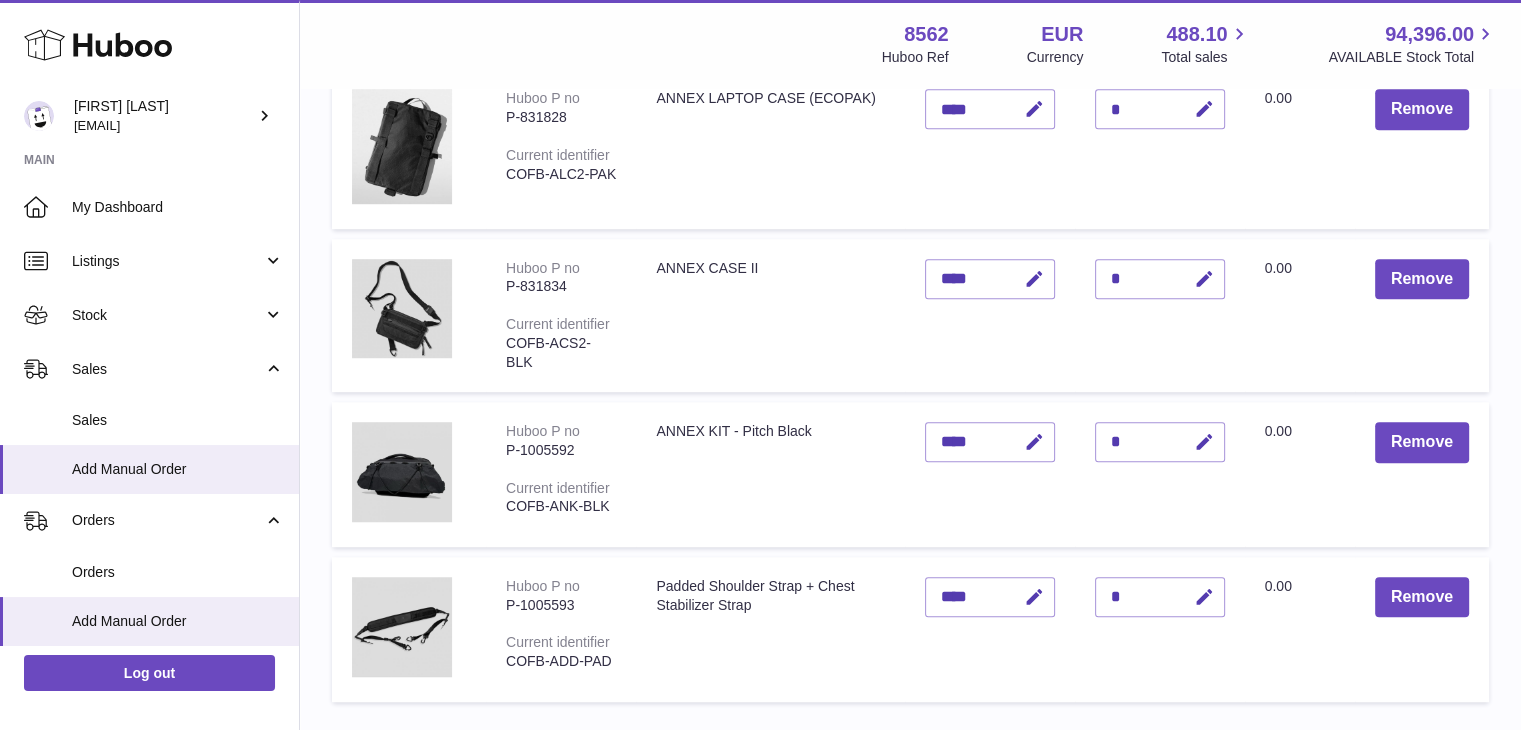 scroll, scrollTop: 1300, scrollLeft: 0, axis: vertical 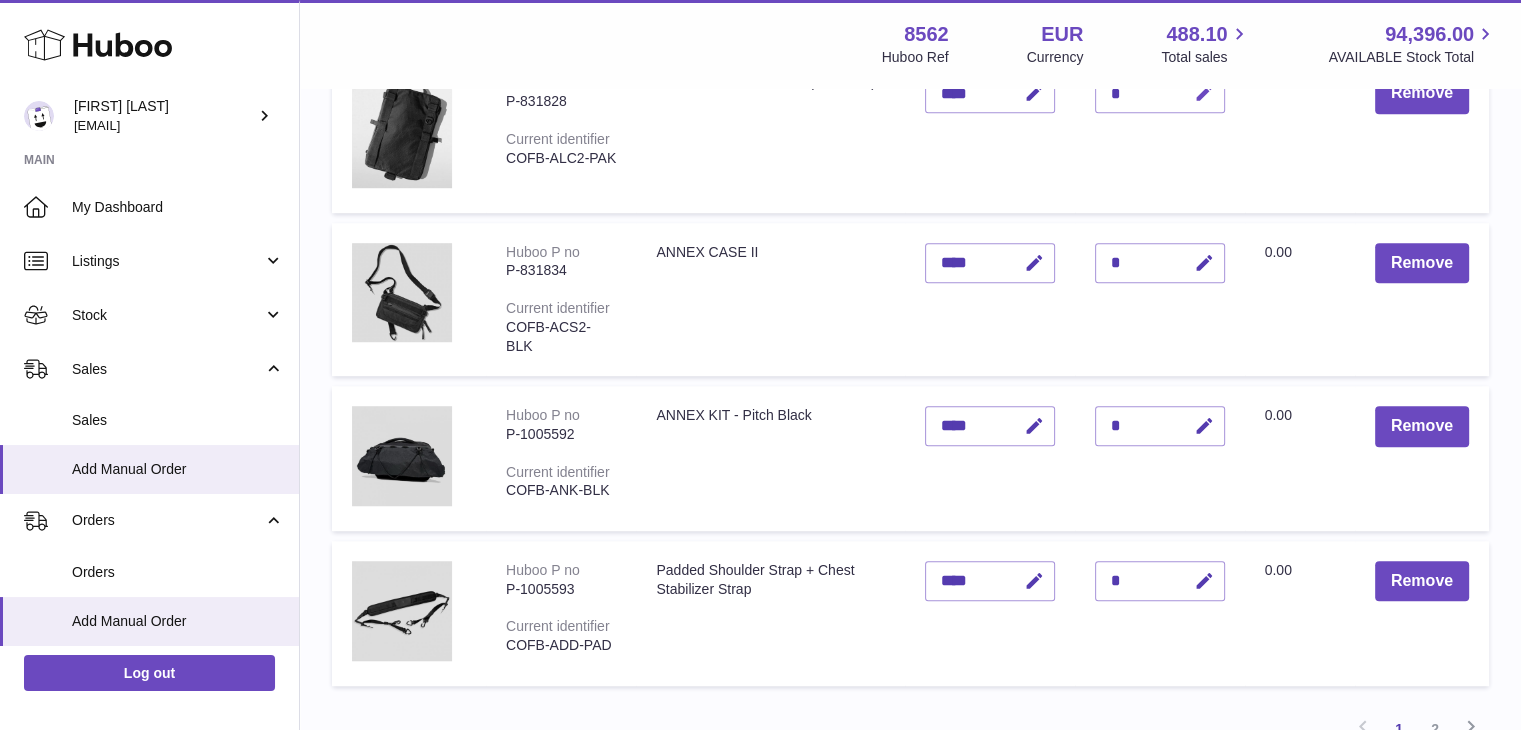 click at bounding box center (1204, 93) 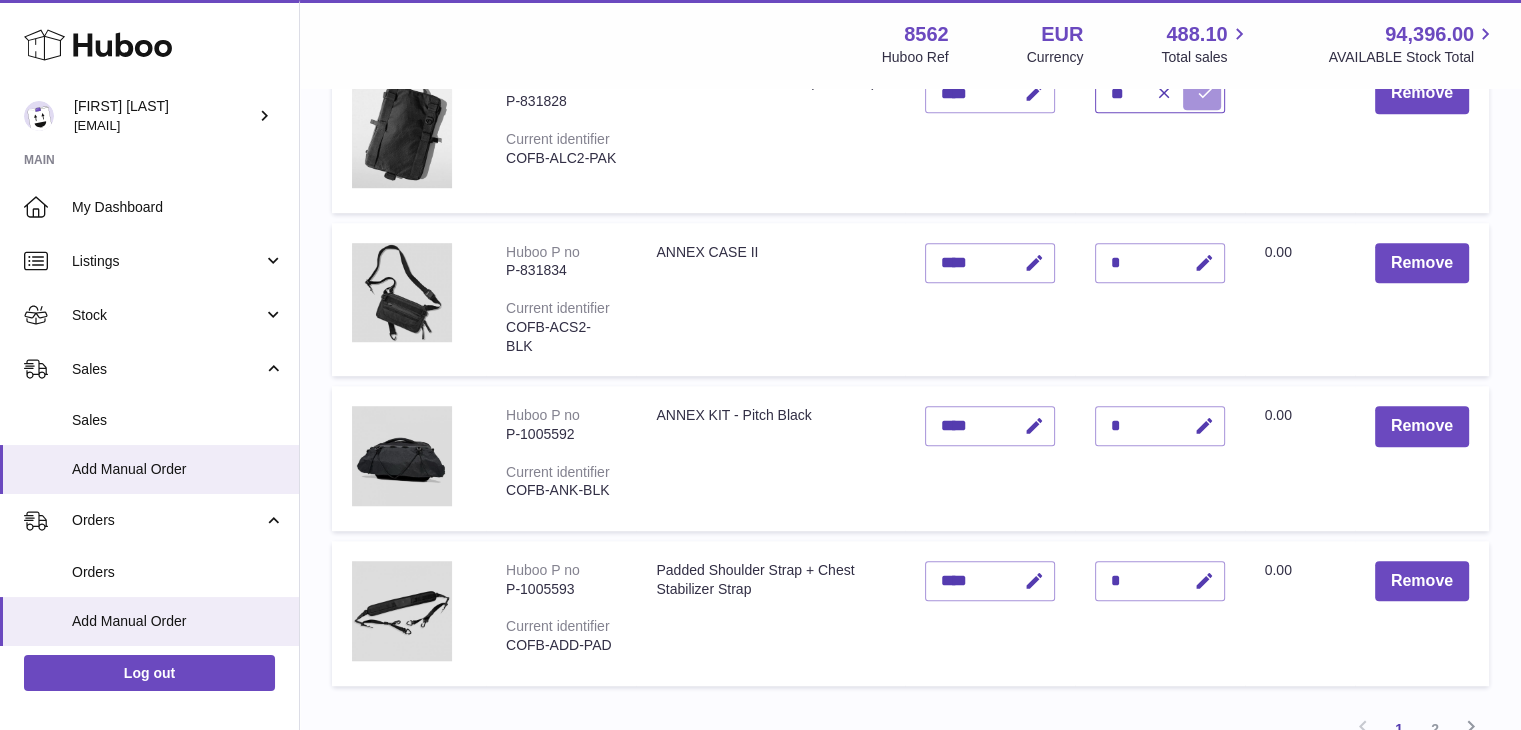 type on "**" 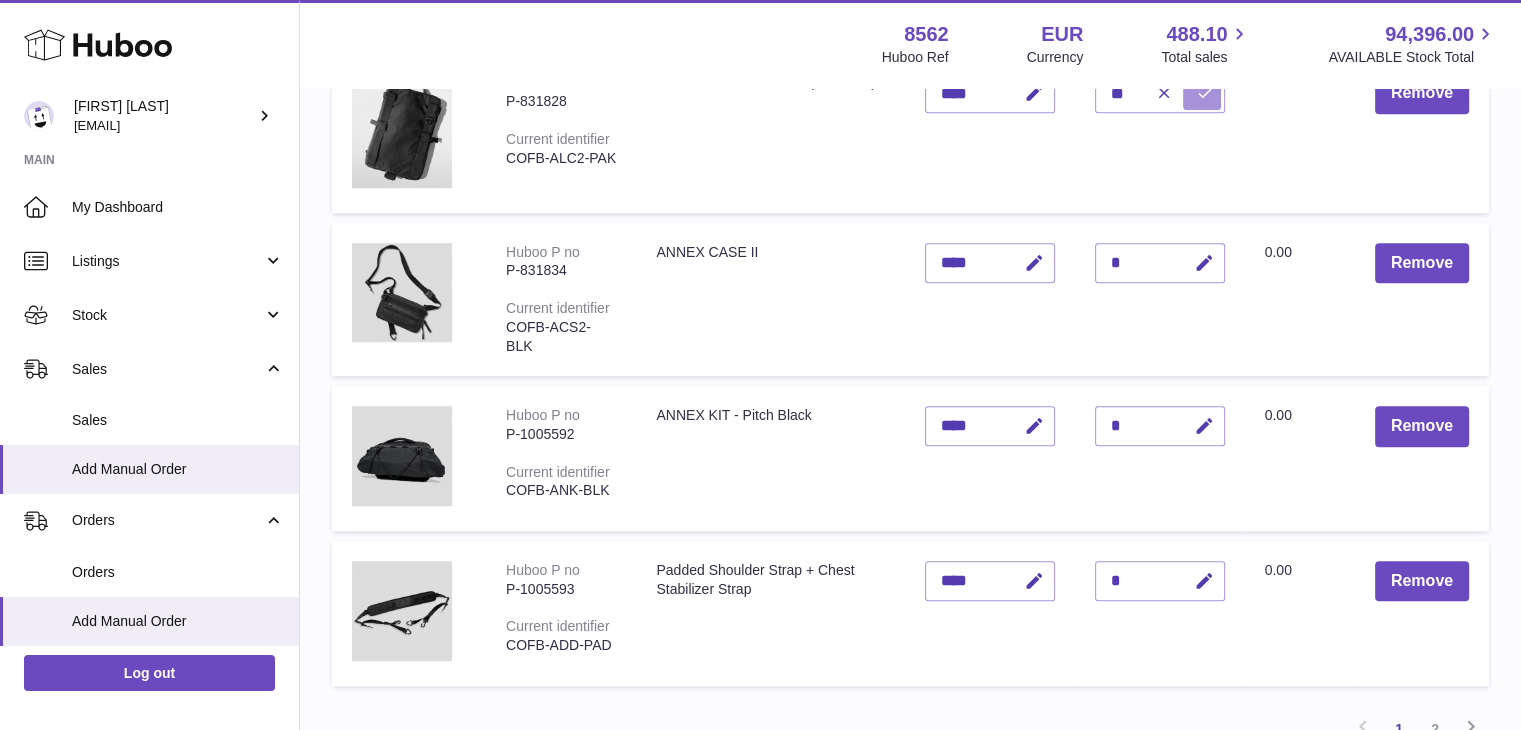 click at bounding box center (1205, 93) 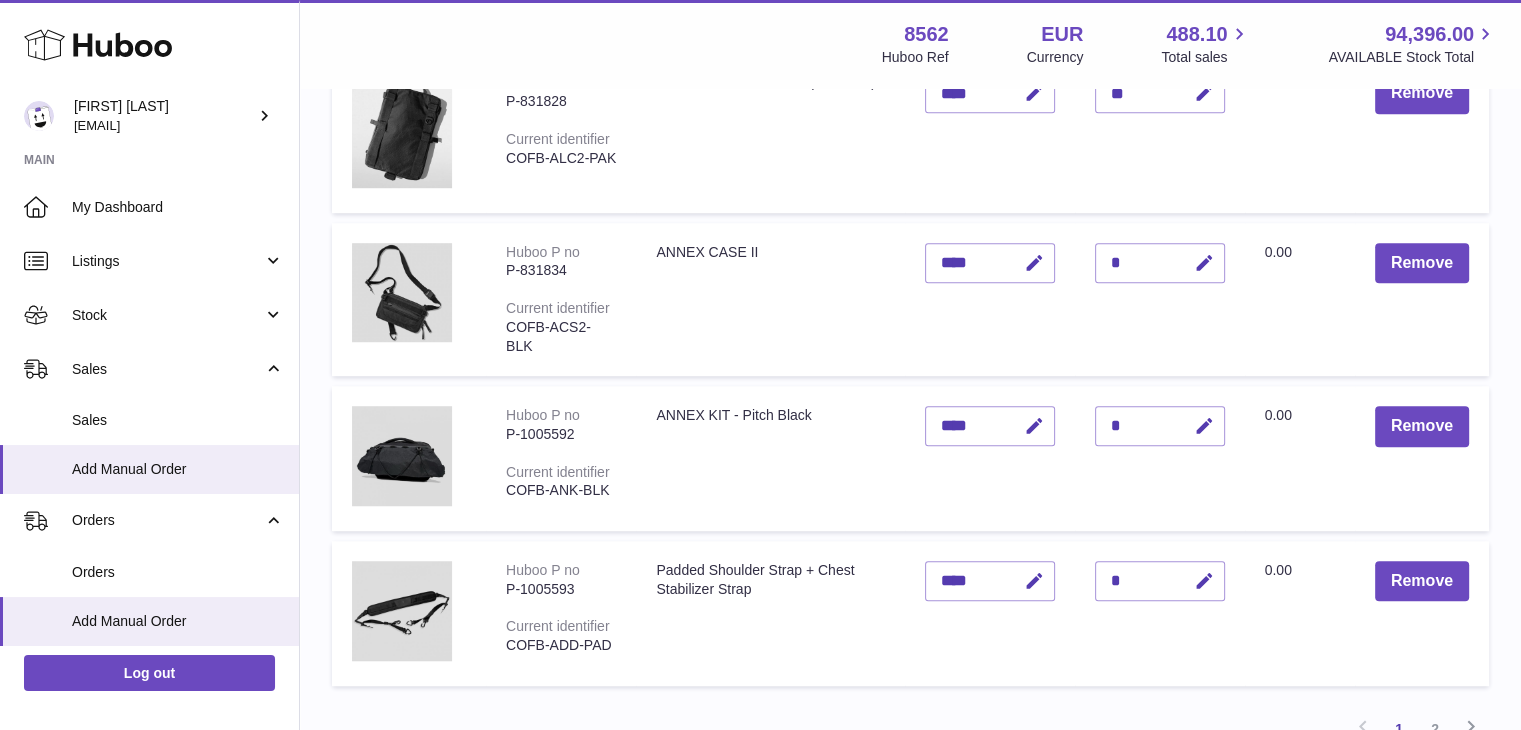click on "Huboo P no P-1005592 Current identifier COFB-ANK-BLK" at bounding box center [561, 458] 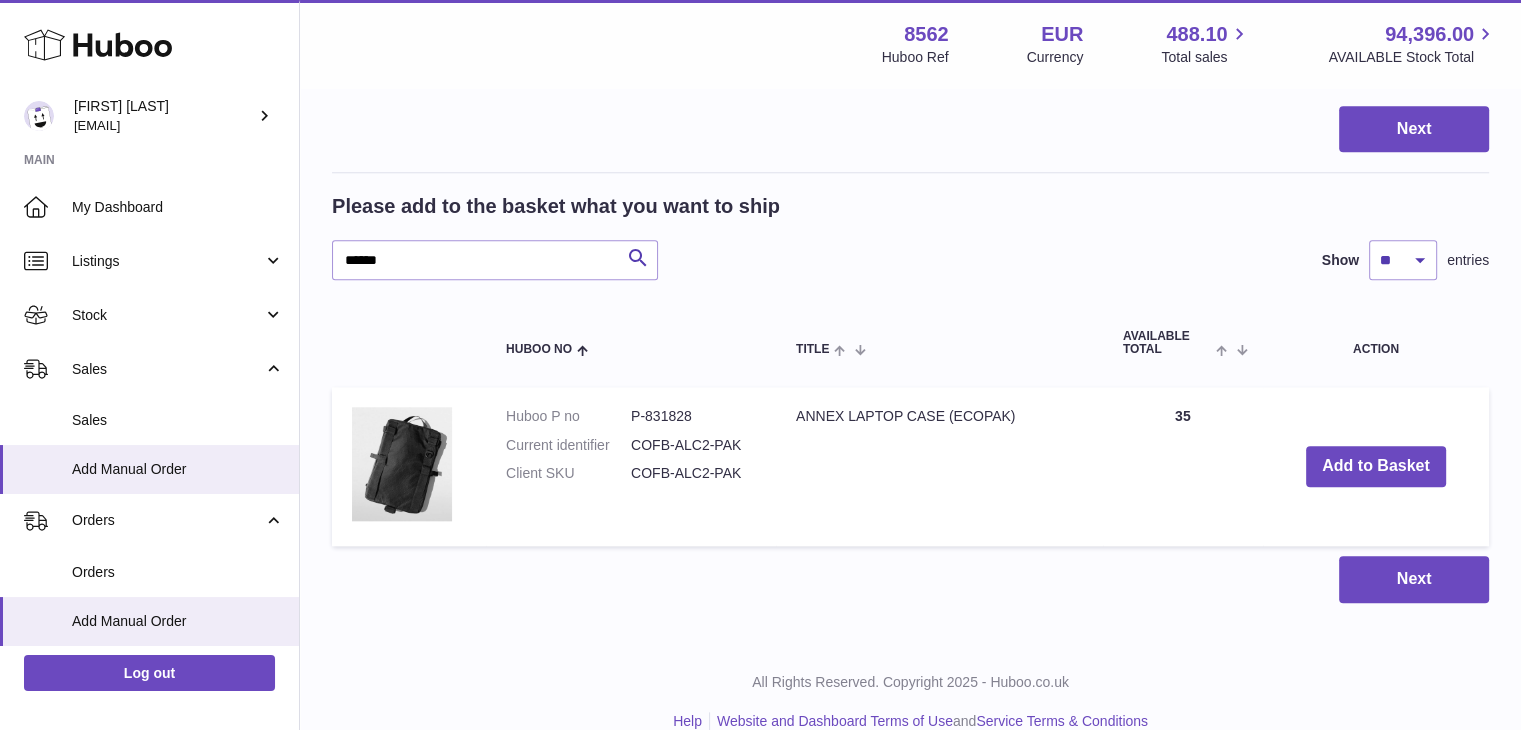 scroll, scrollTop: 2000, scrollLeft: 0, axis: vertical 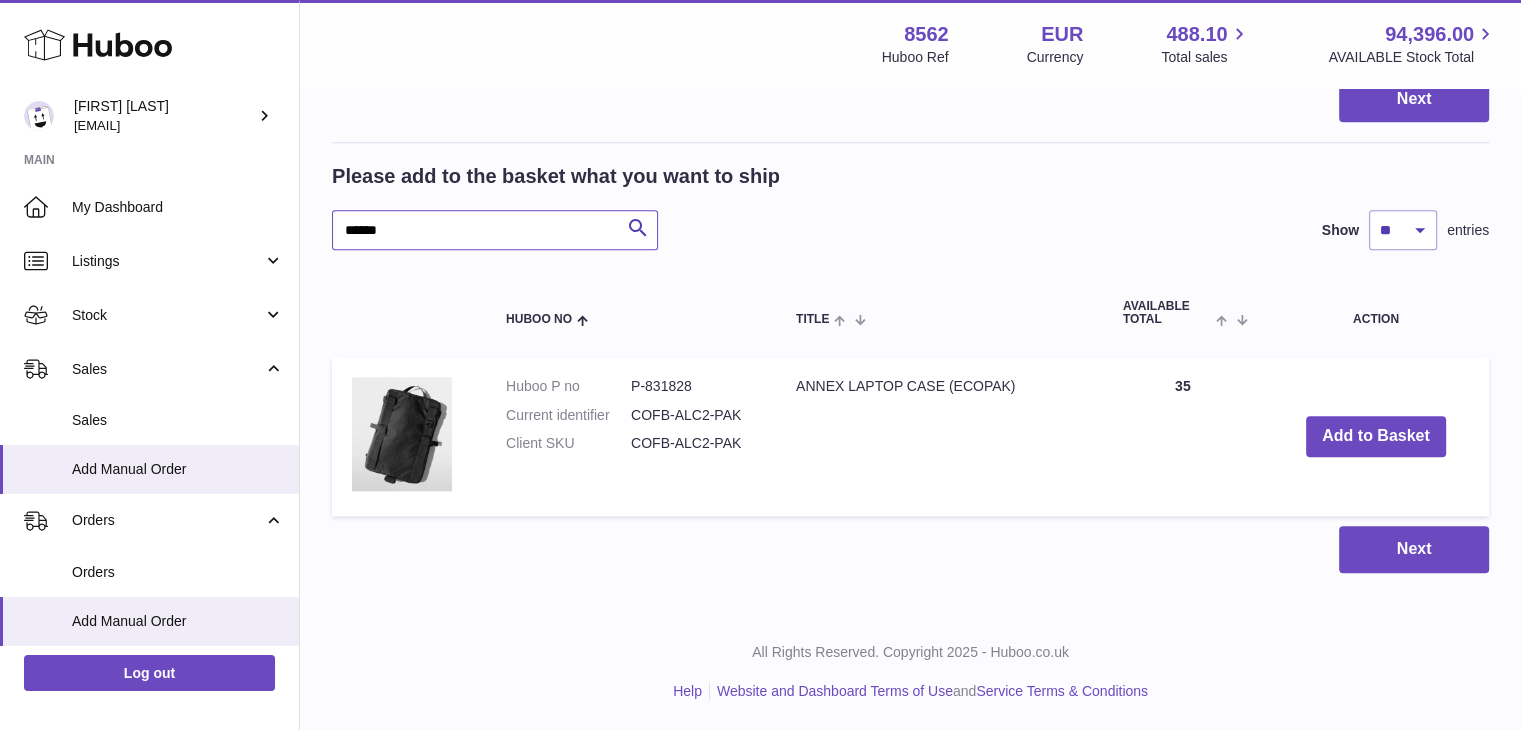 click on "******" at bounding box center (495, 230) 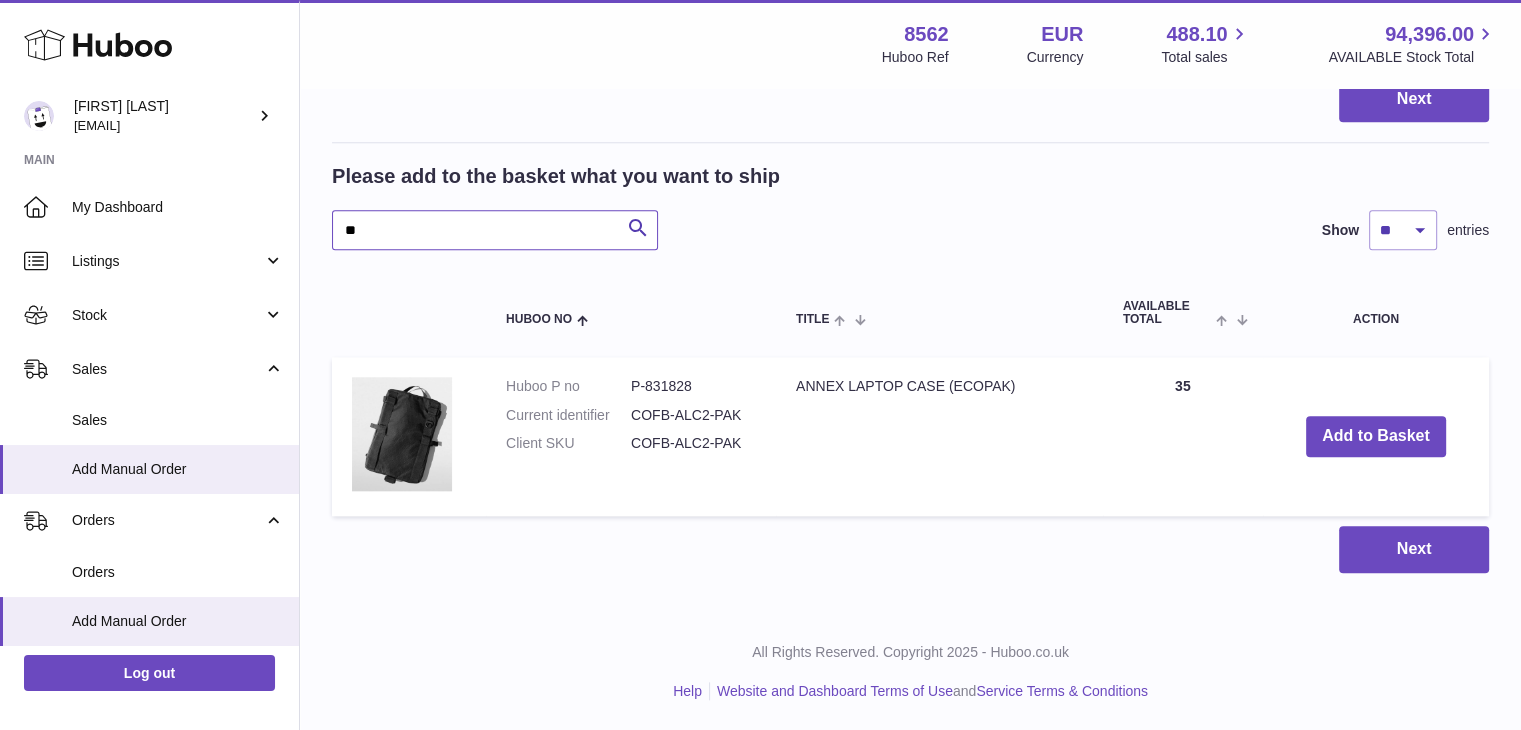 type on "*" 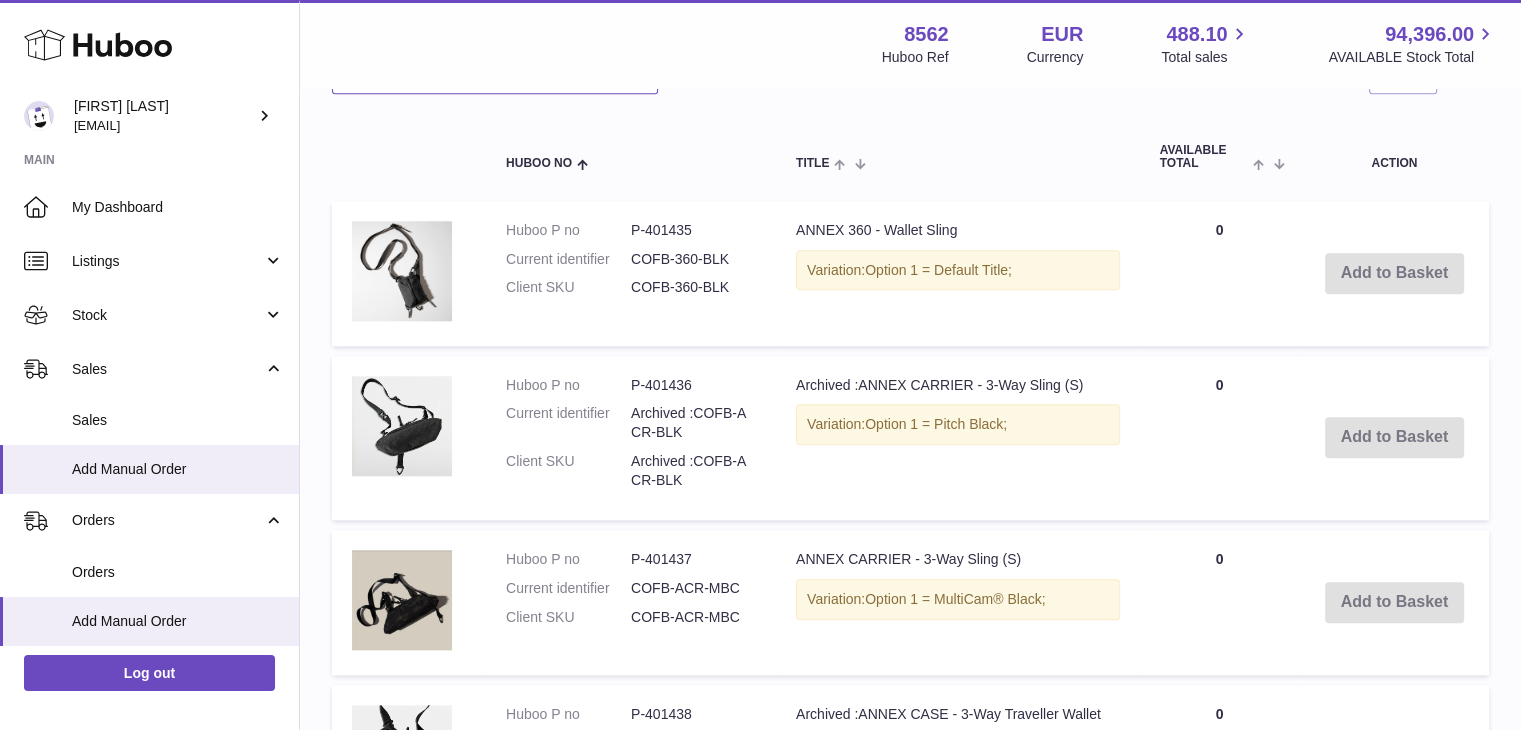 click at bounding box center [495, 74] 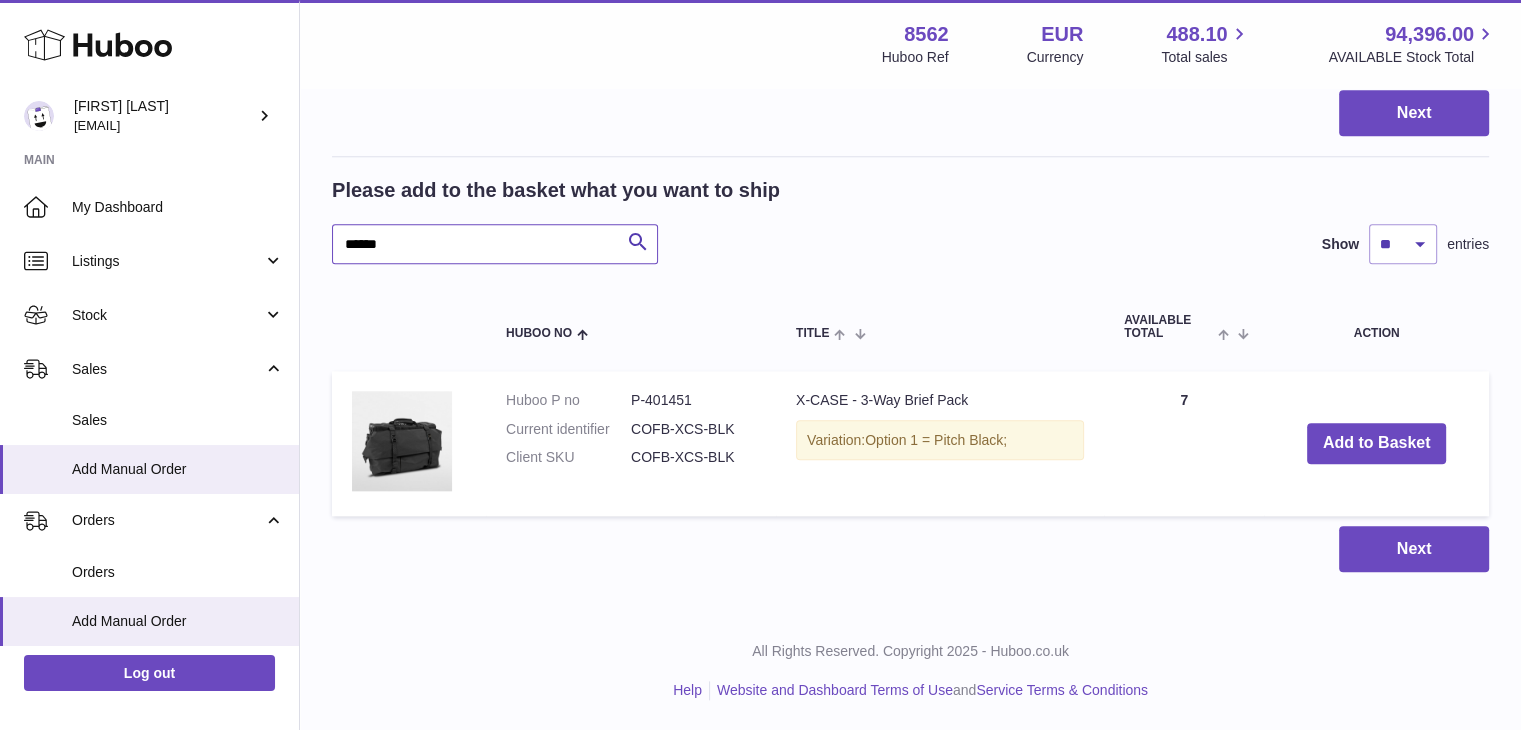 scroll, scrollTop: 2128, scrollLeft: 0, axis: vertical 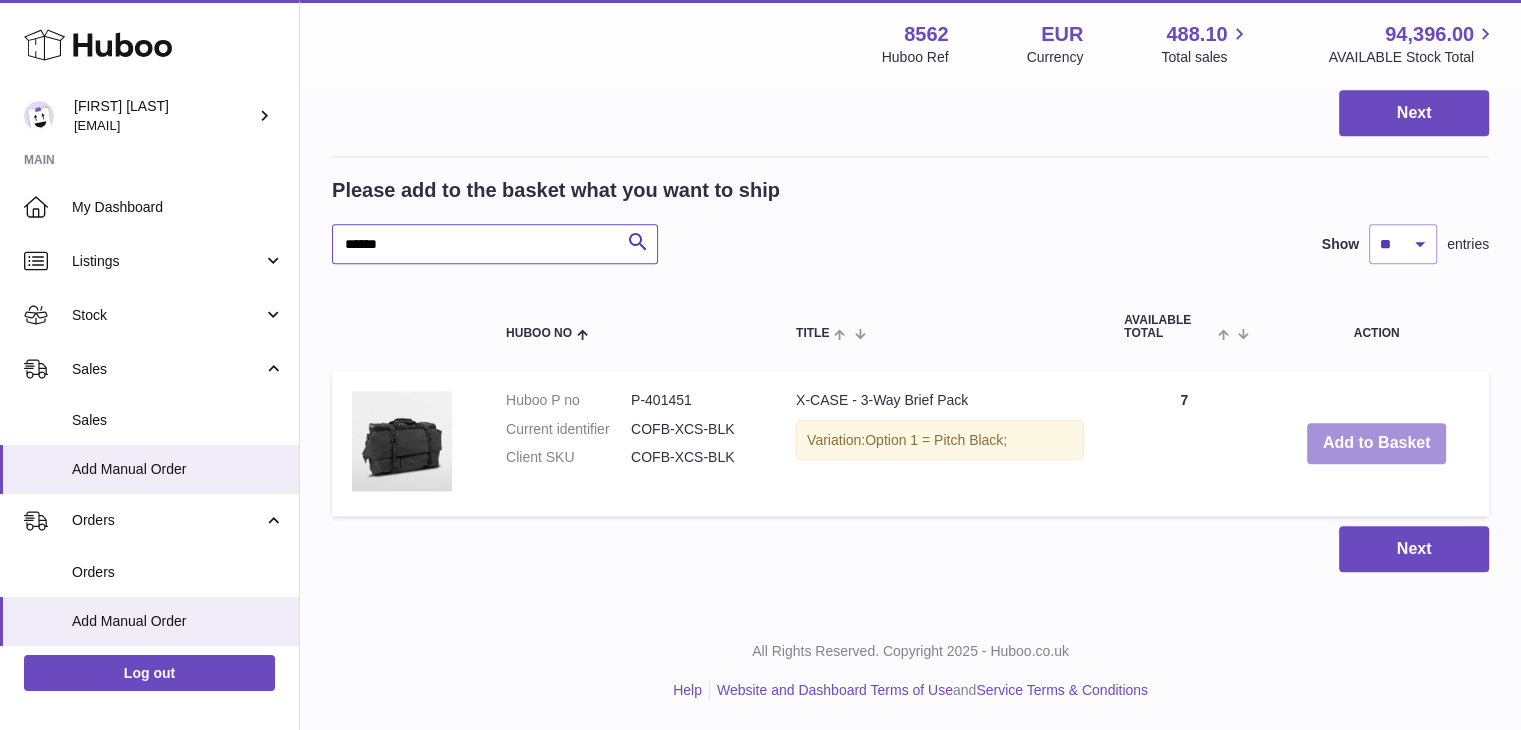 type on "******" 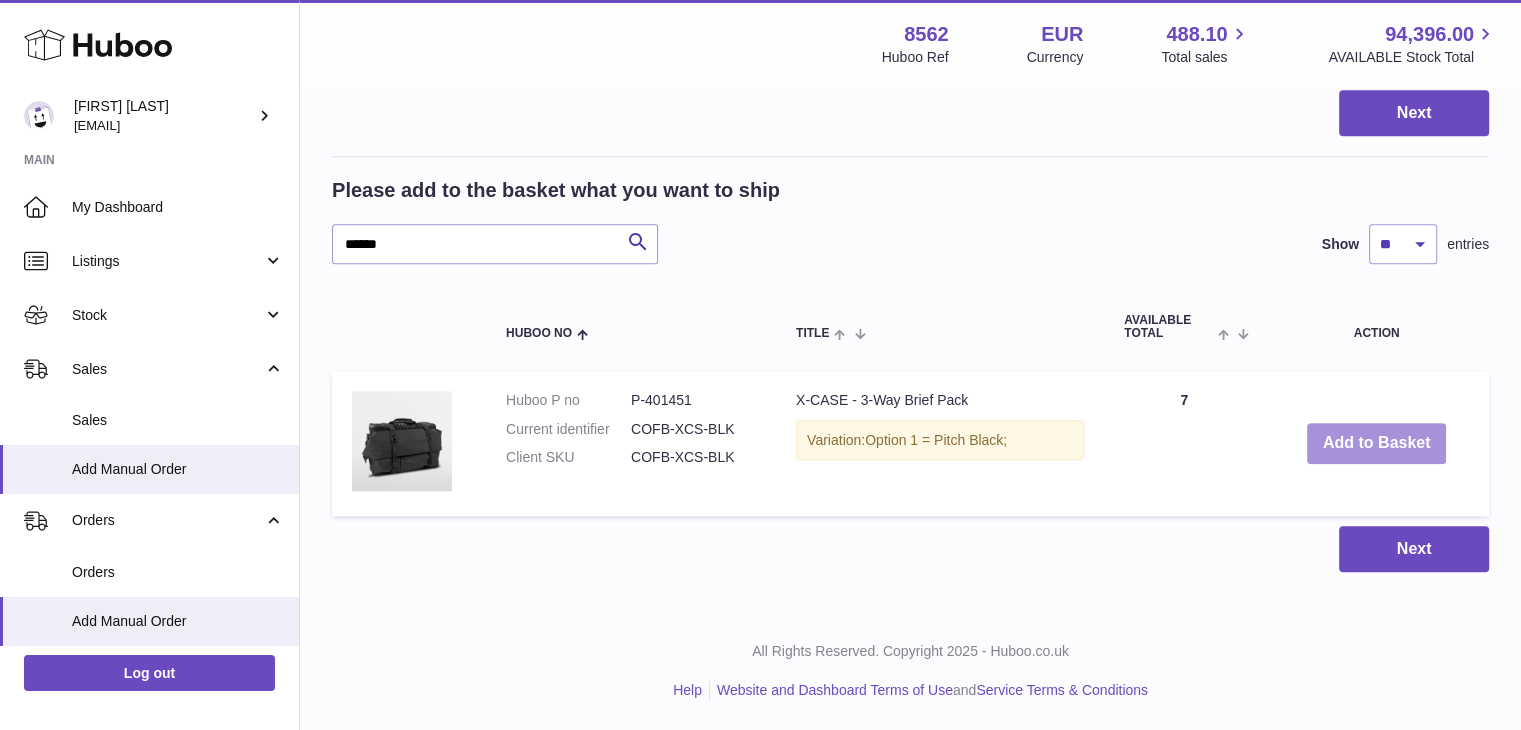 click on "Add to Basket" at bounding box center (1377, 443) 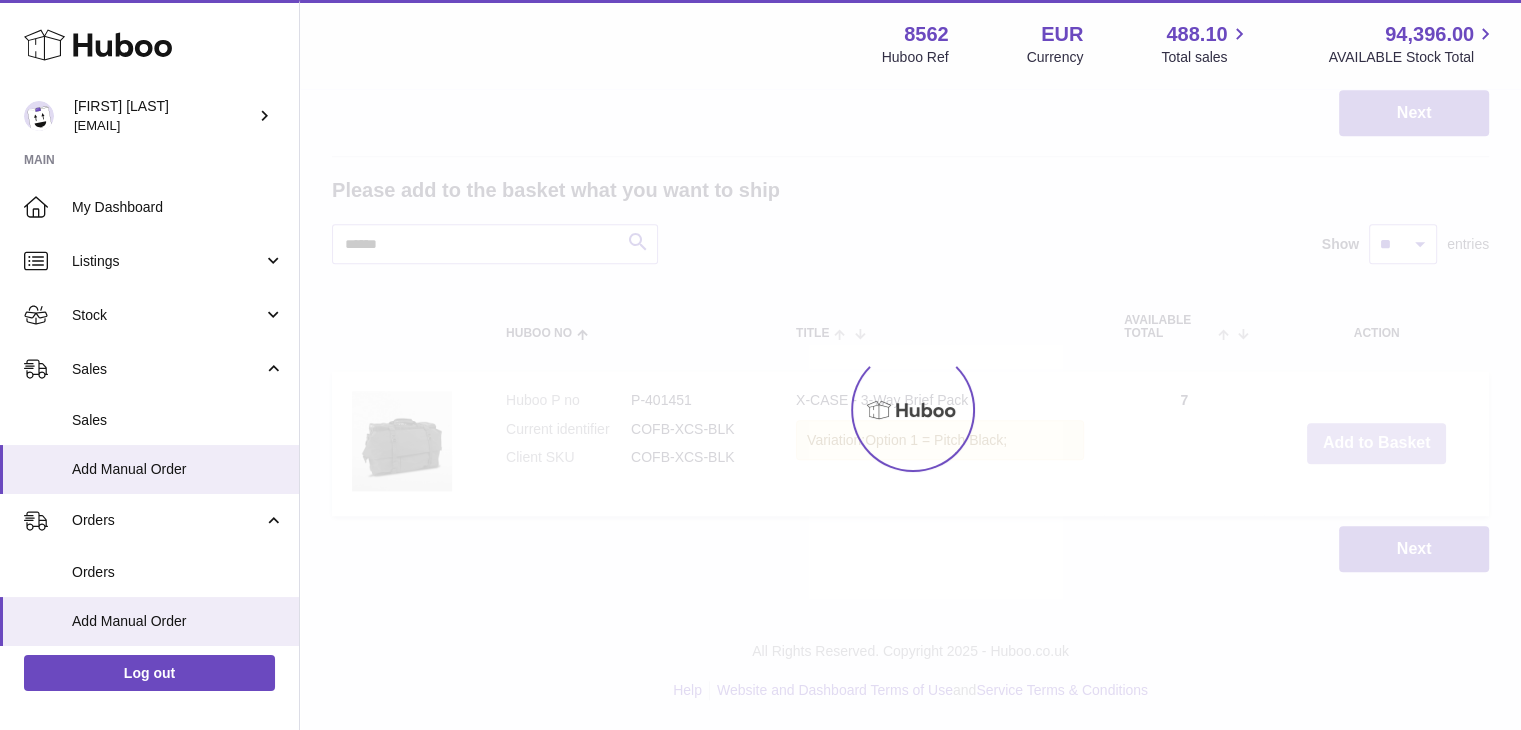 type on "*" 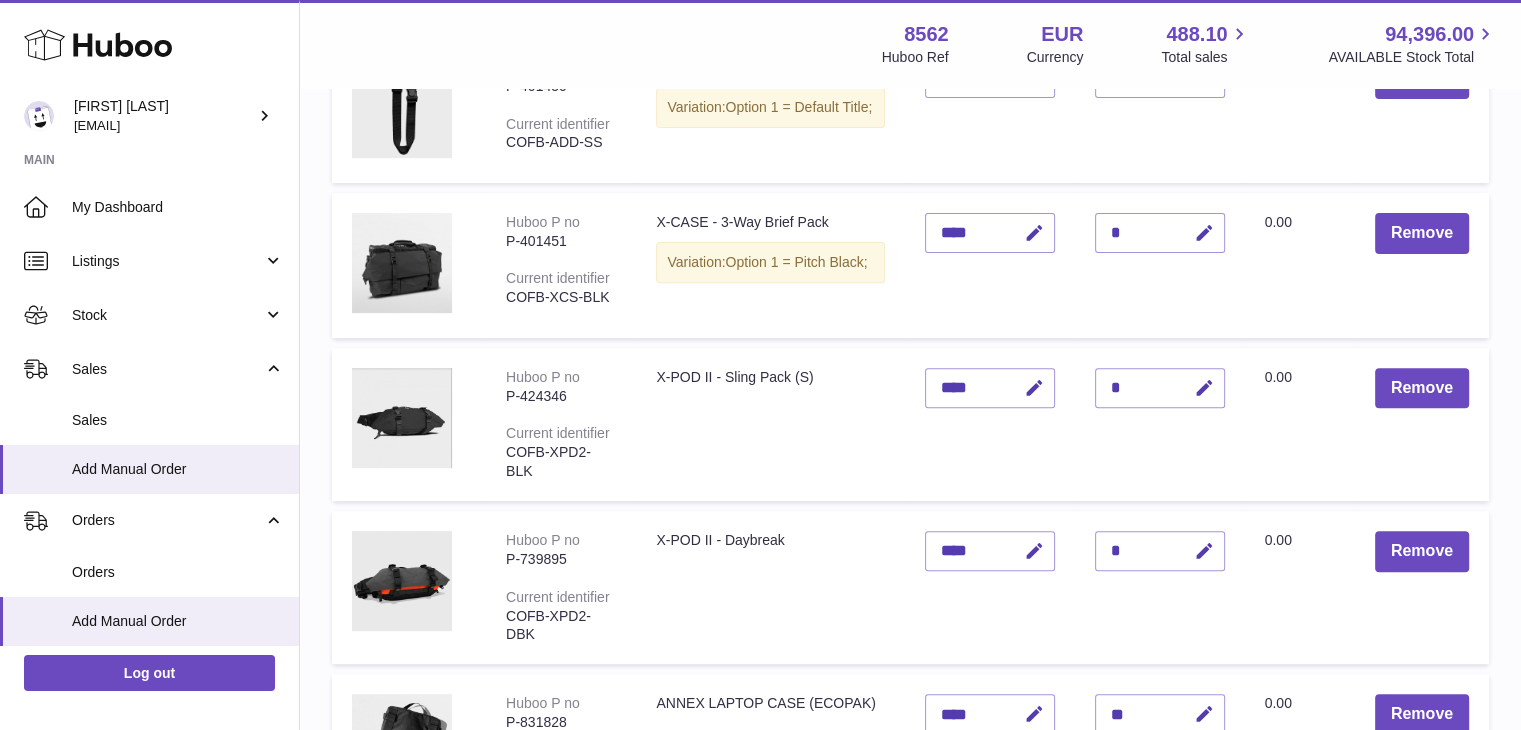 scroll, scrollTop: 728, scrollLeft: 0, axis: vertical 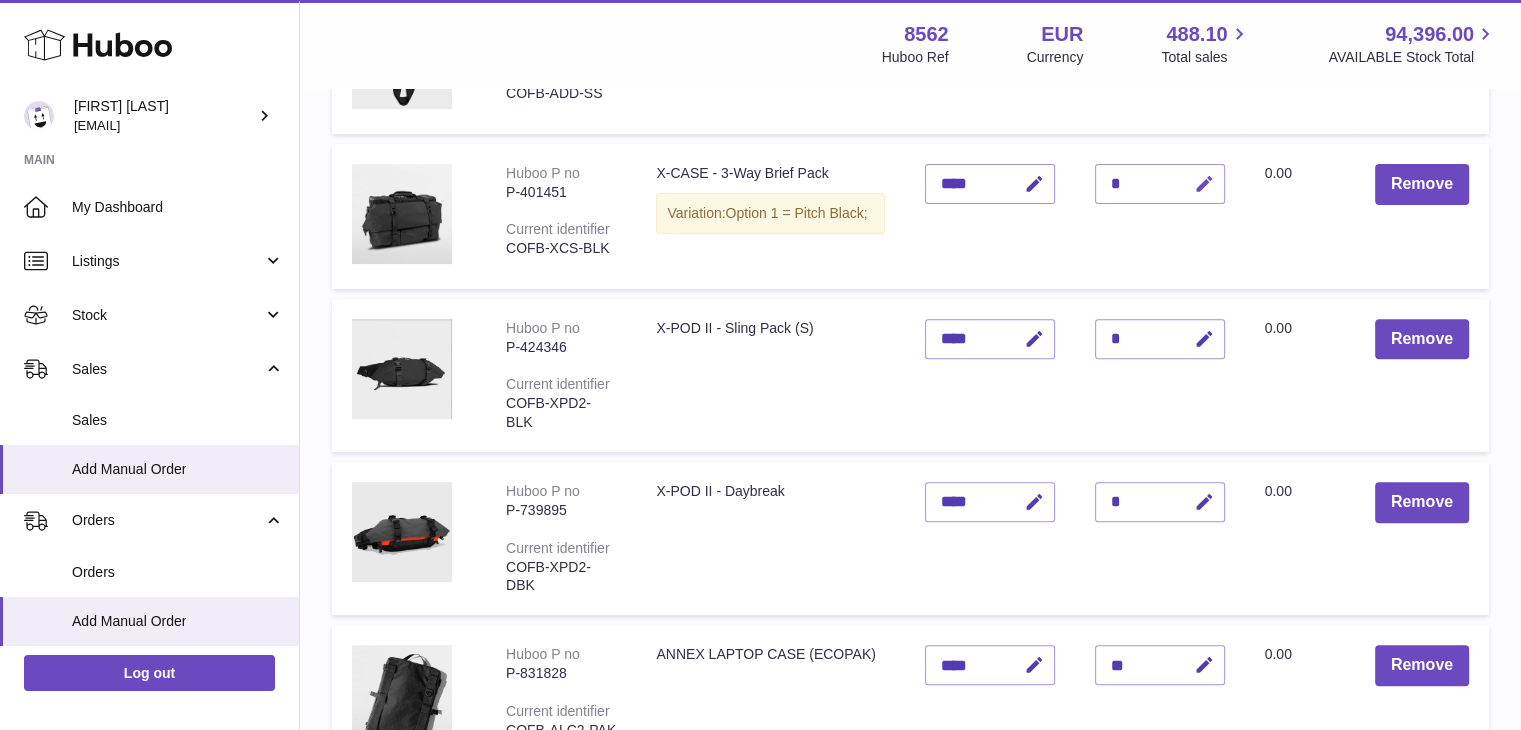 click at bounding box center (1204, 184) 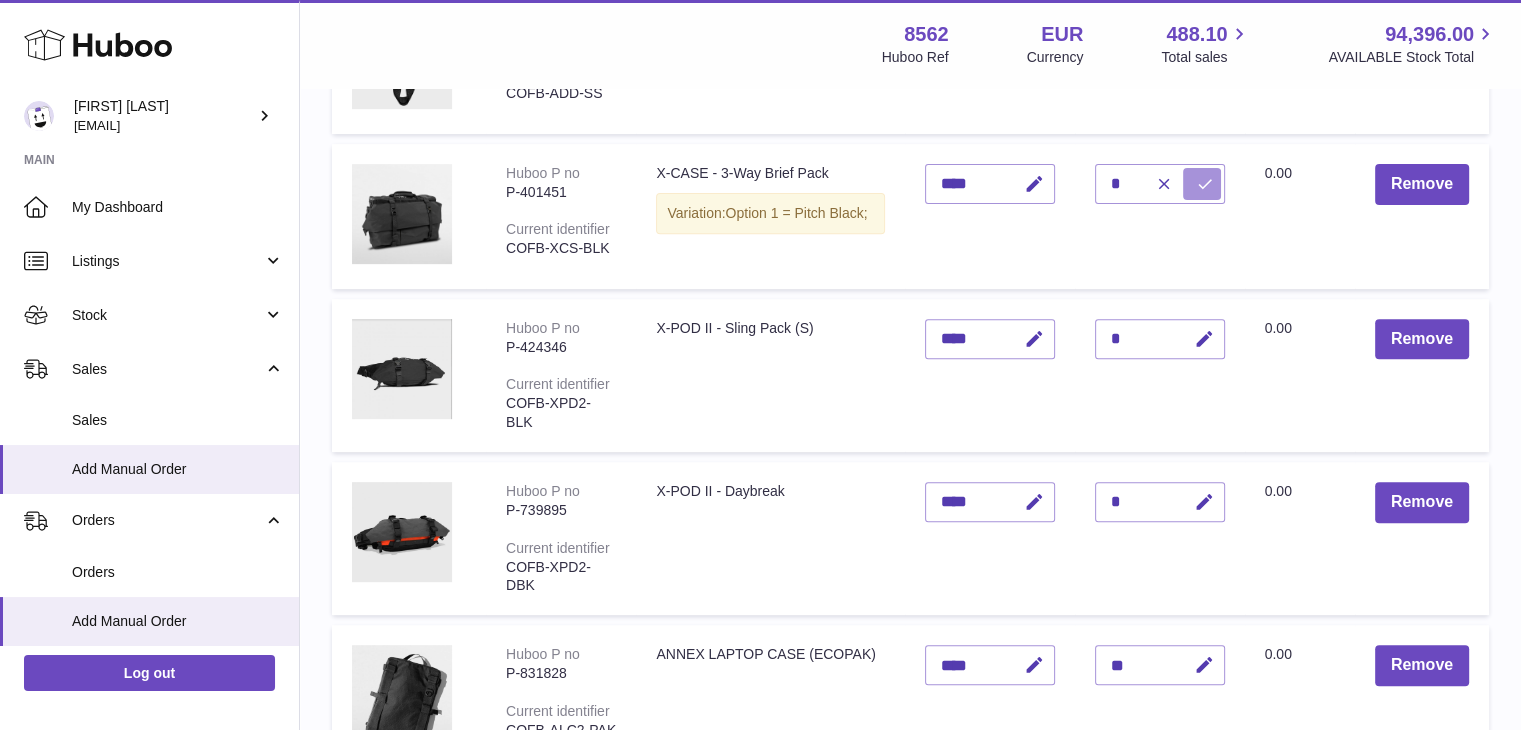 click at bounding box center (1205, 184) 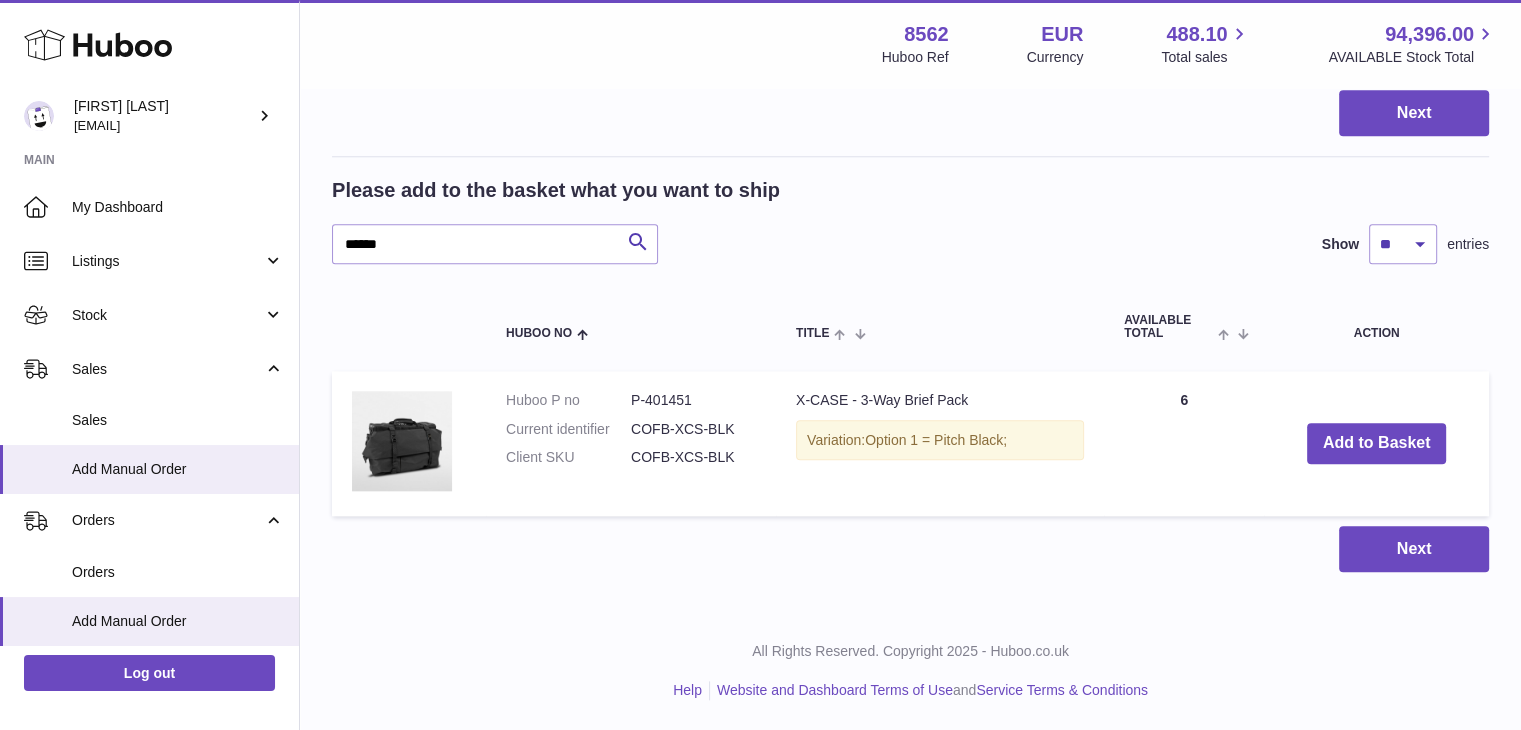scroll, scrollTop: 2128, scrollLeft: 0, axis: vertical 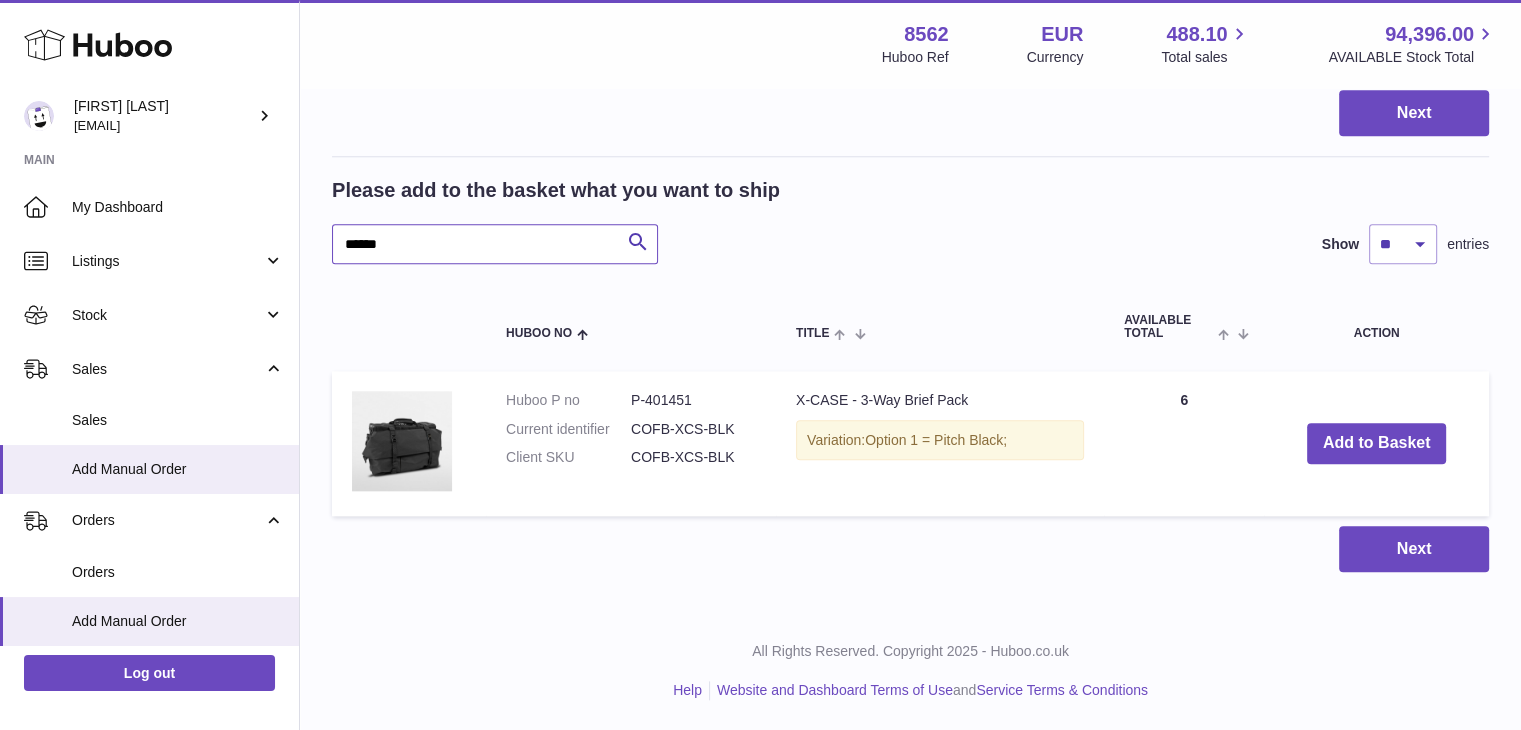 click on "******" at bounding box center [495, 244] 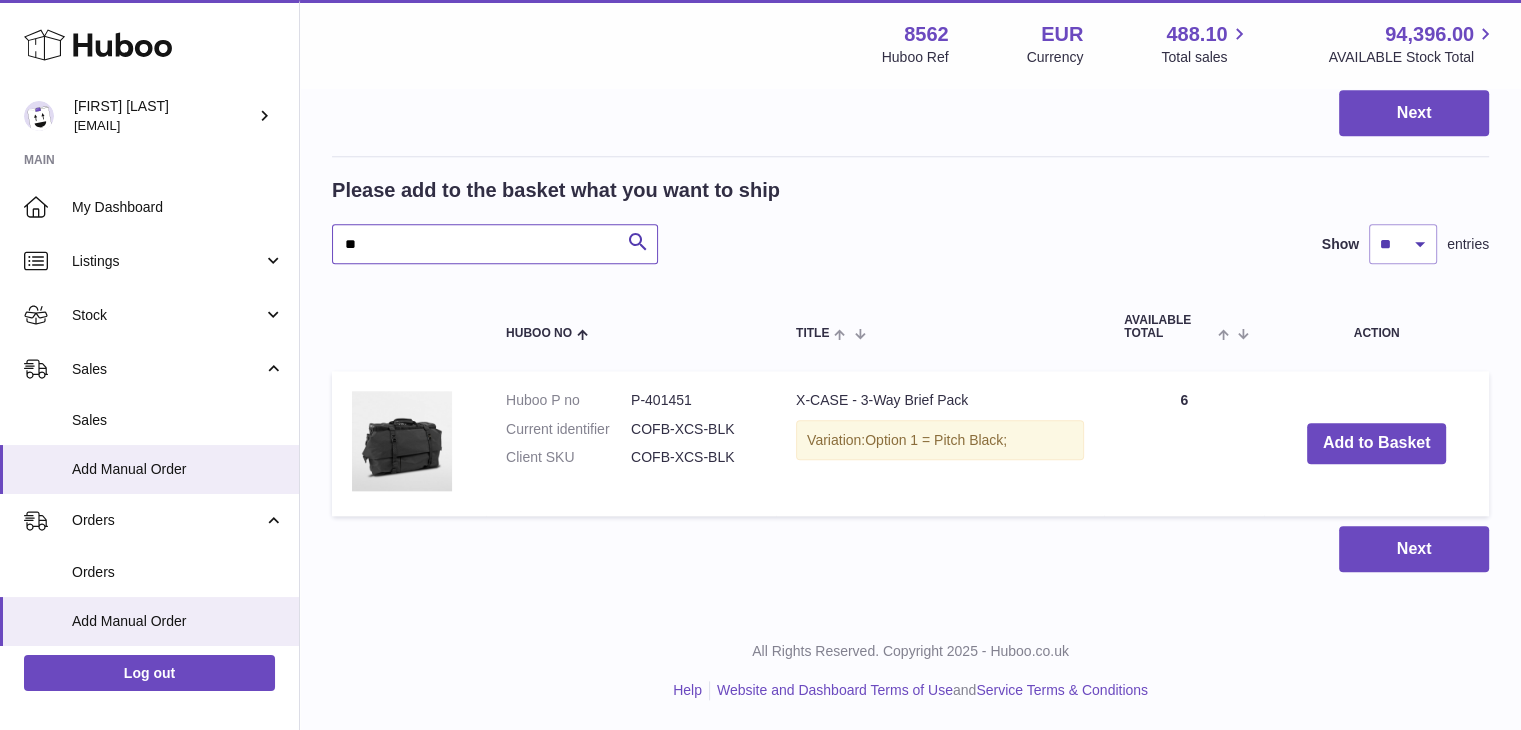 type on "*" 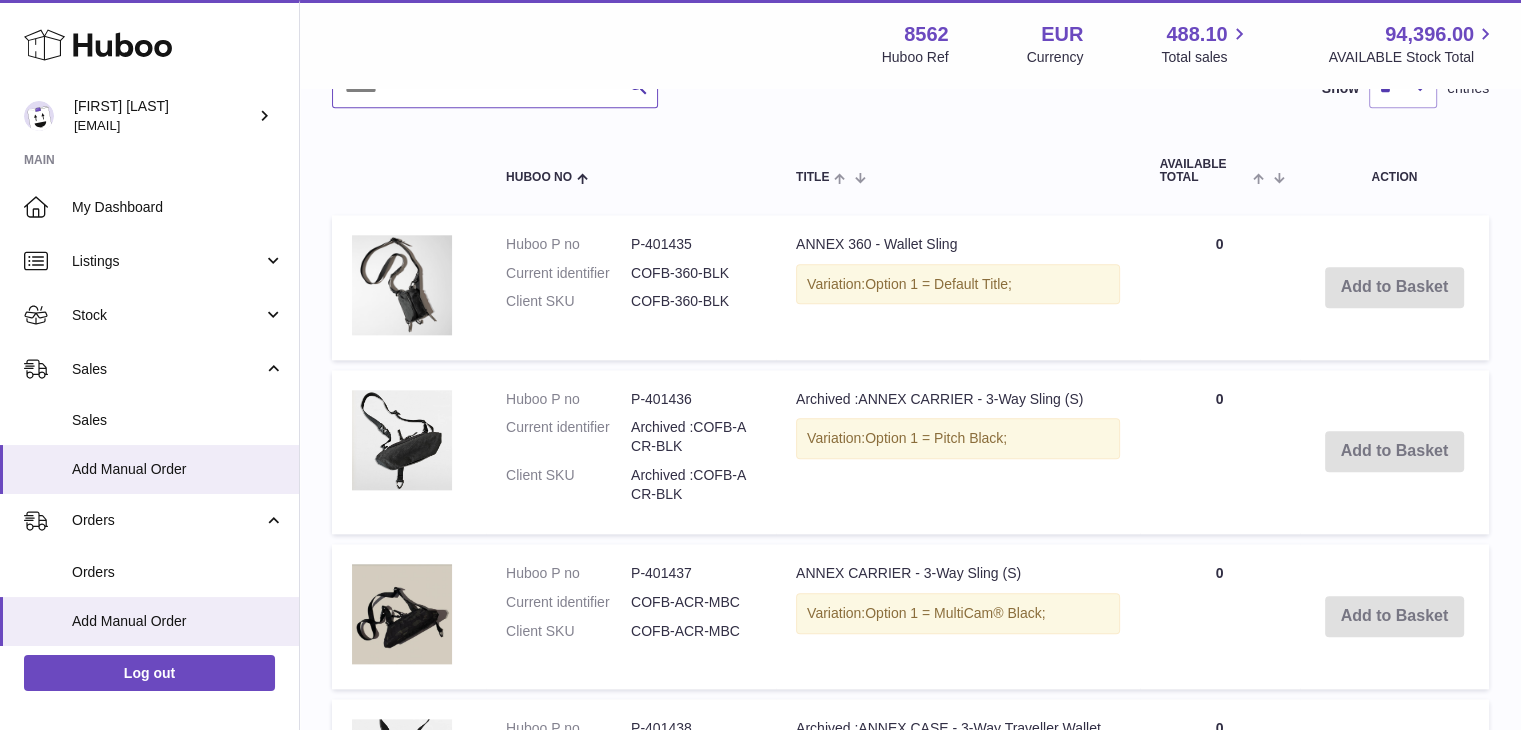 click at bounding box center (495, 88) 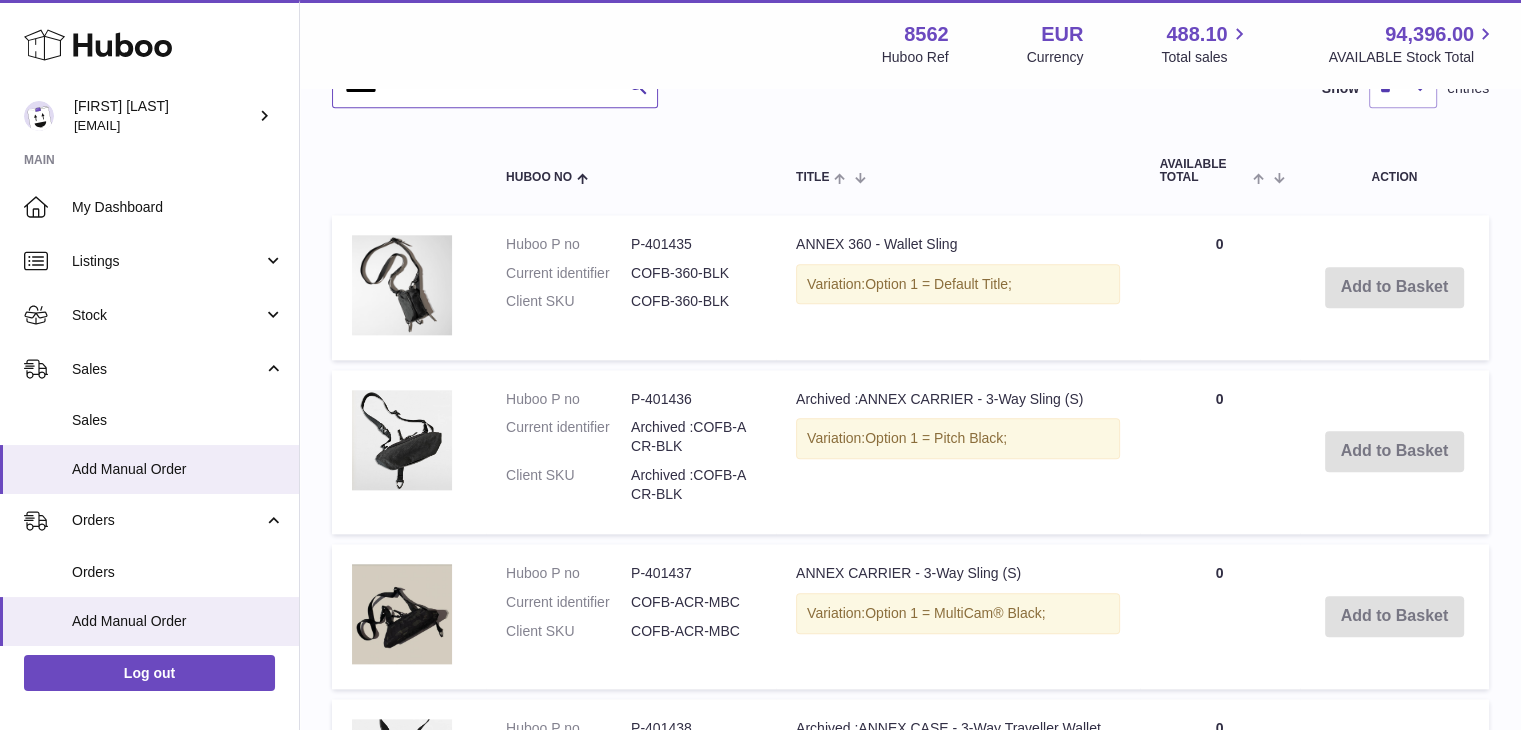 type on "******" 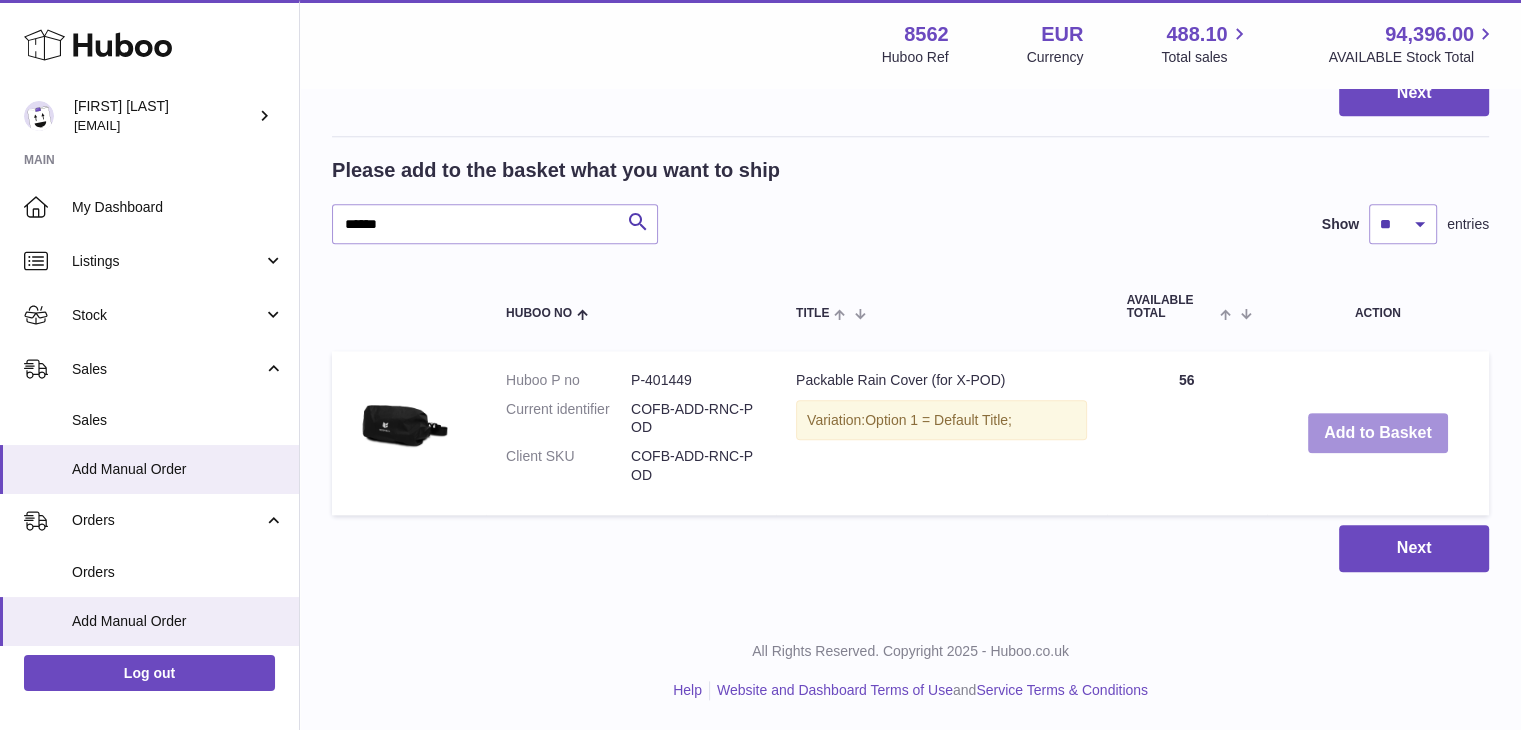 click on "Add to Basket" at bounding box center [1378, 433] 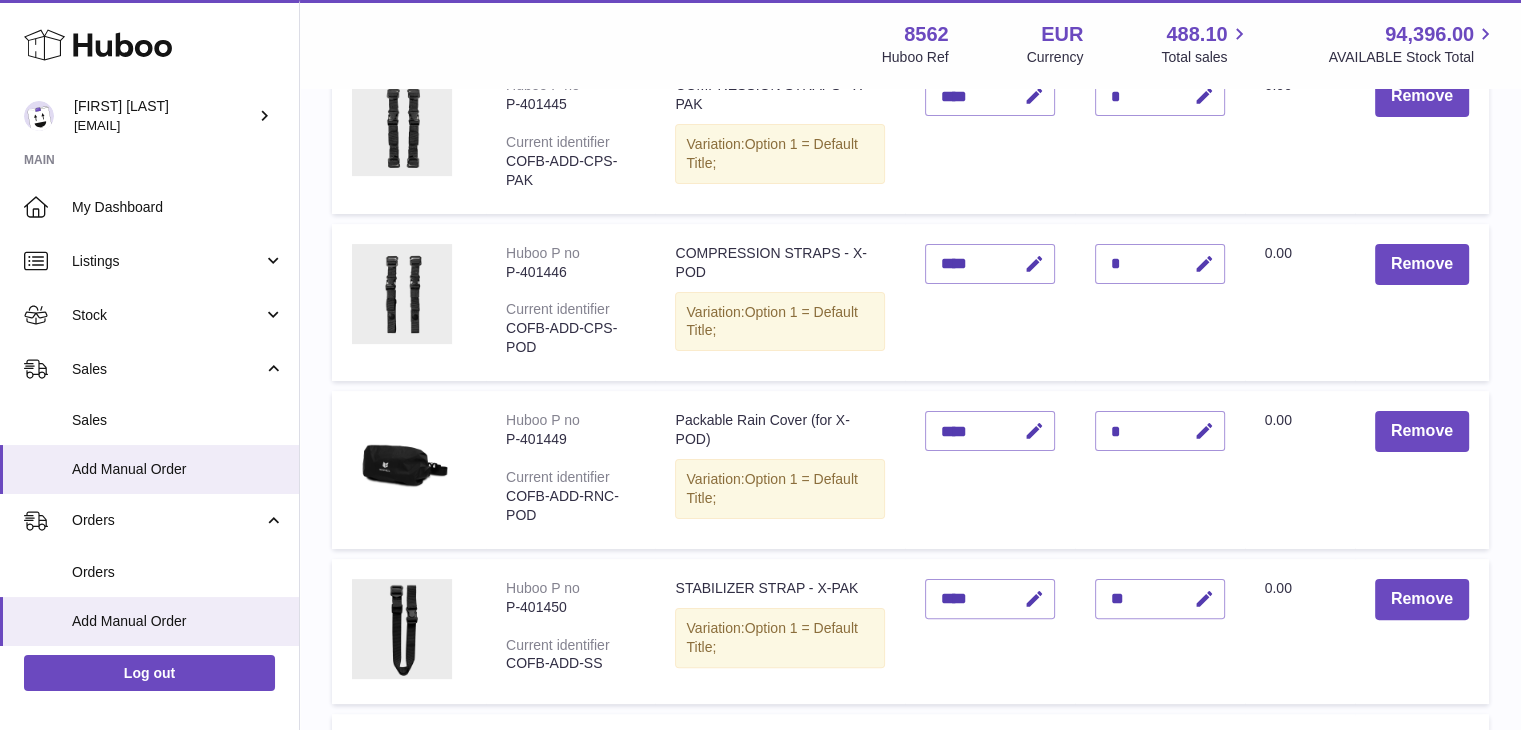 scroll, scrollTop: 283, scrollLeft: 0, axis: vertical 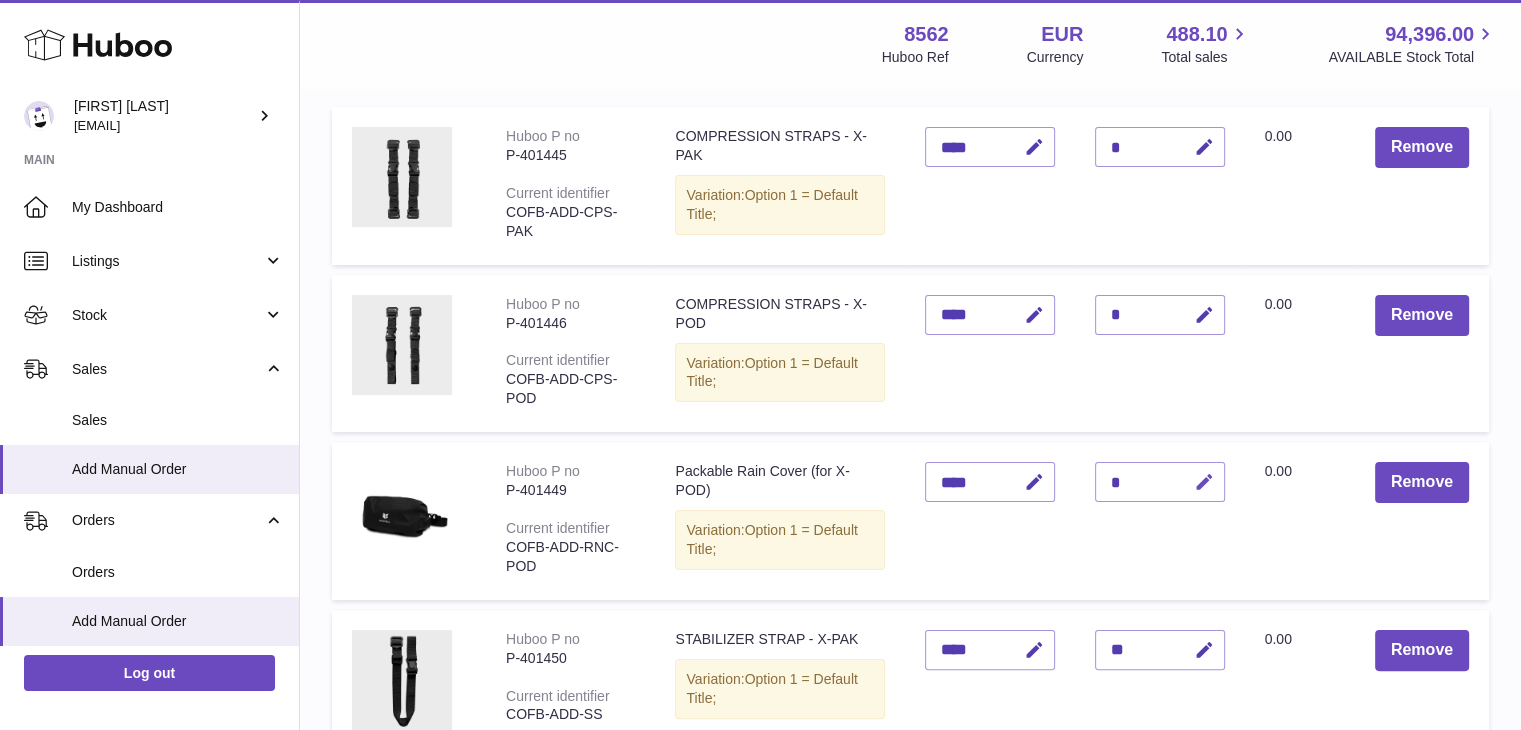 click at bounding box center (1204, 482) 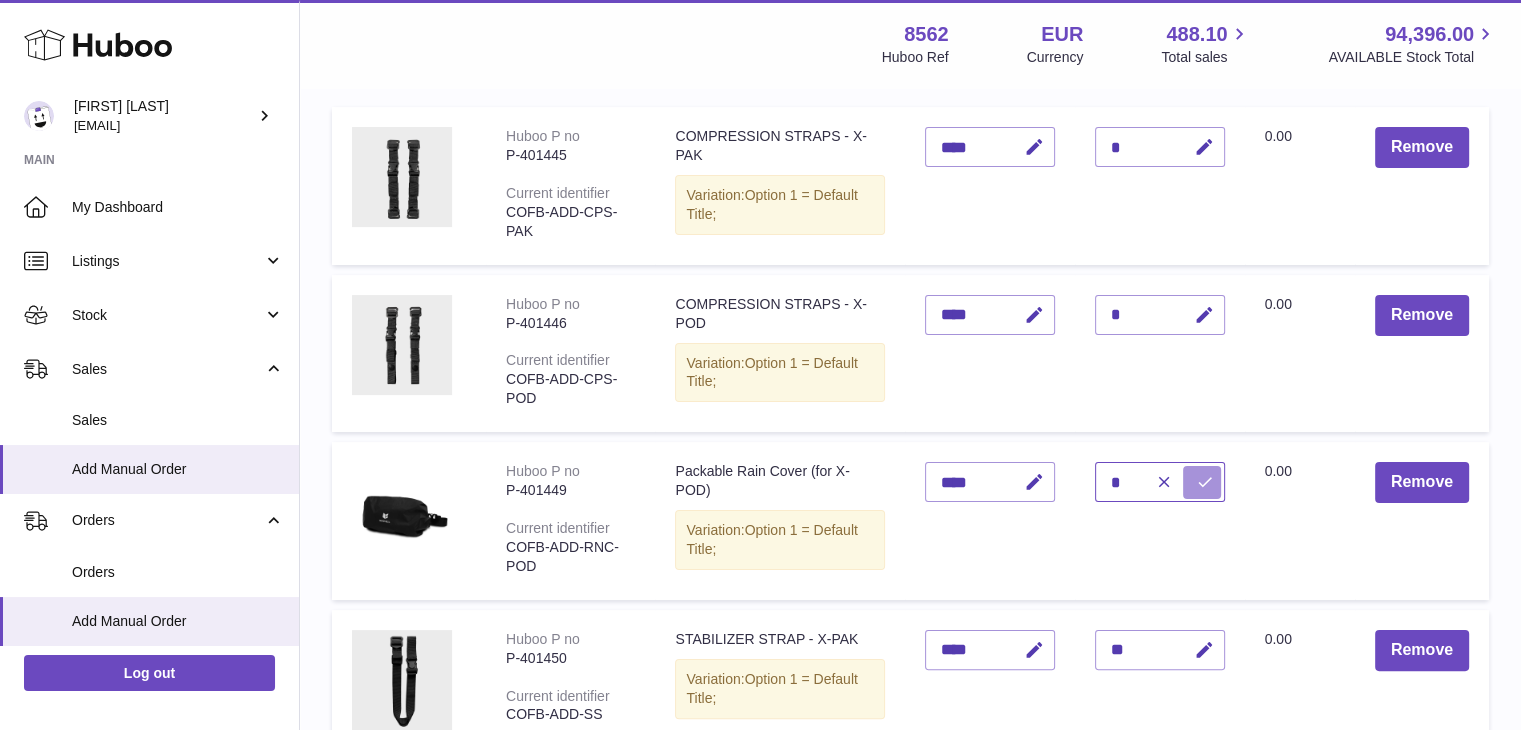 type on "*" 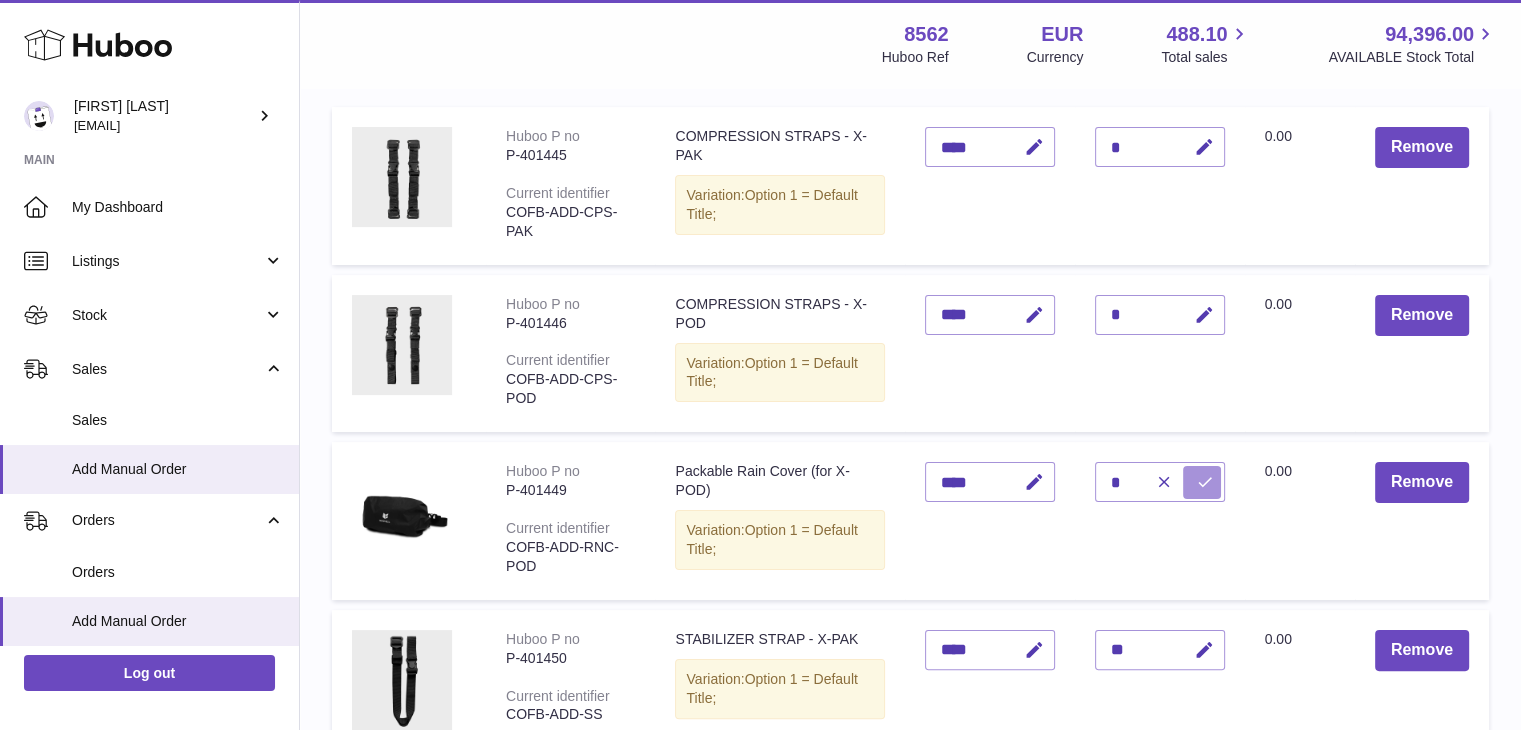 click at bounding box center (1205, 482) 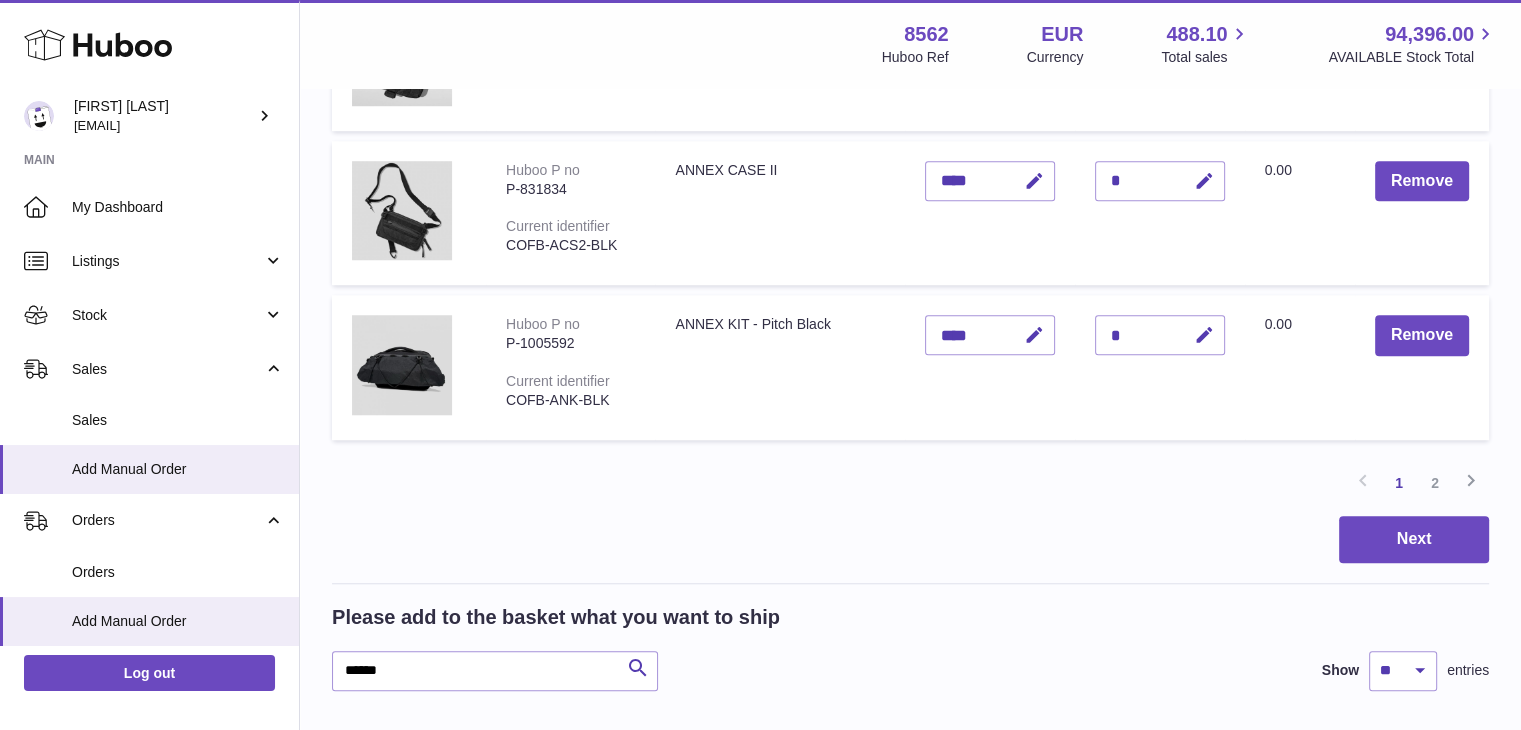 scroll, scrollTop: 1800, scrollLeft: 0, axis: vertical 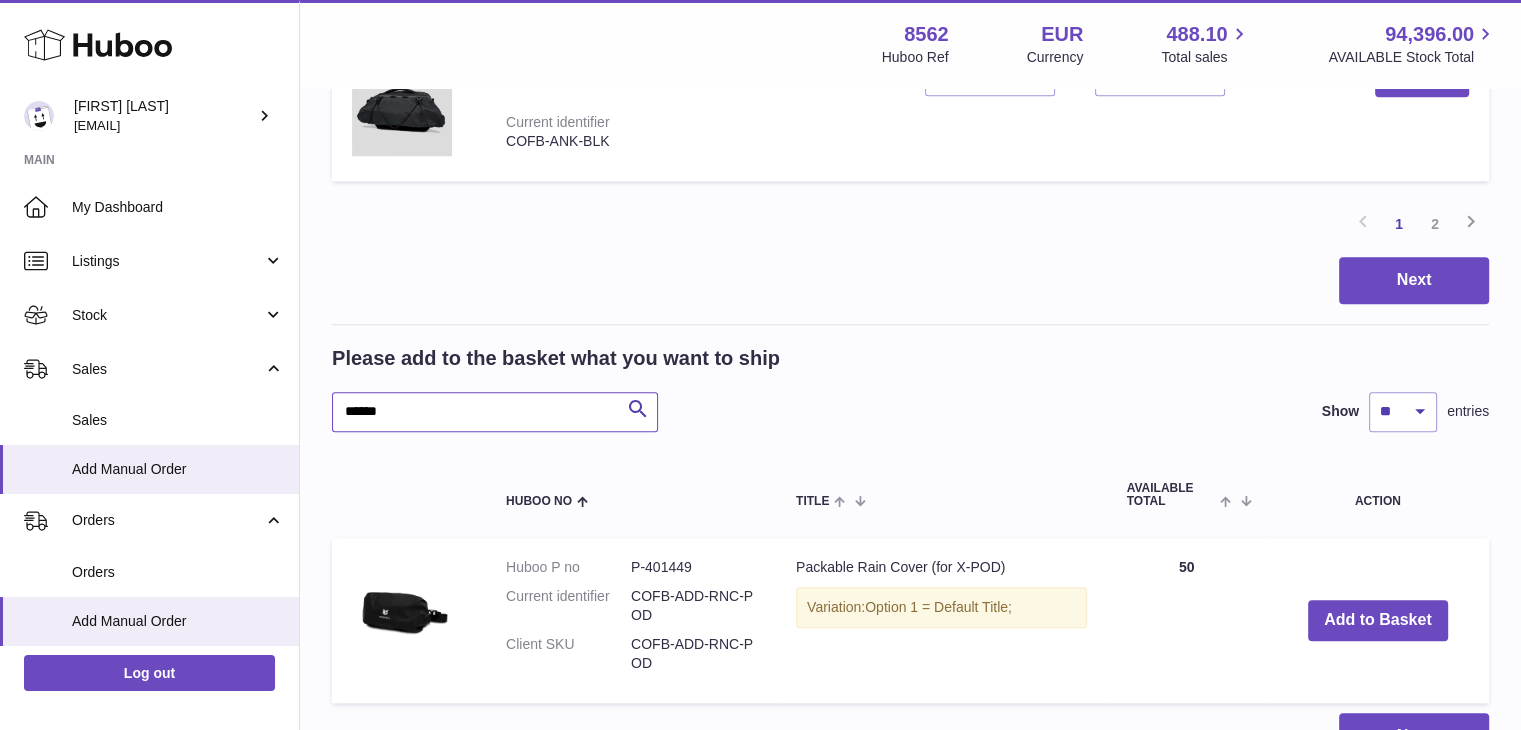 click on "******" at bounding box center [495, 412] 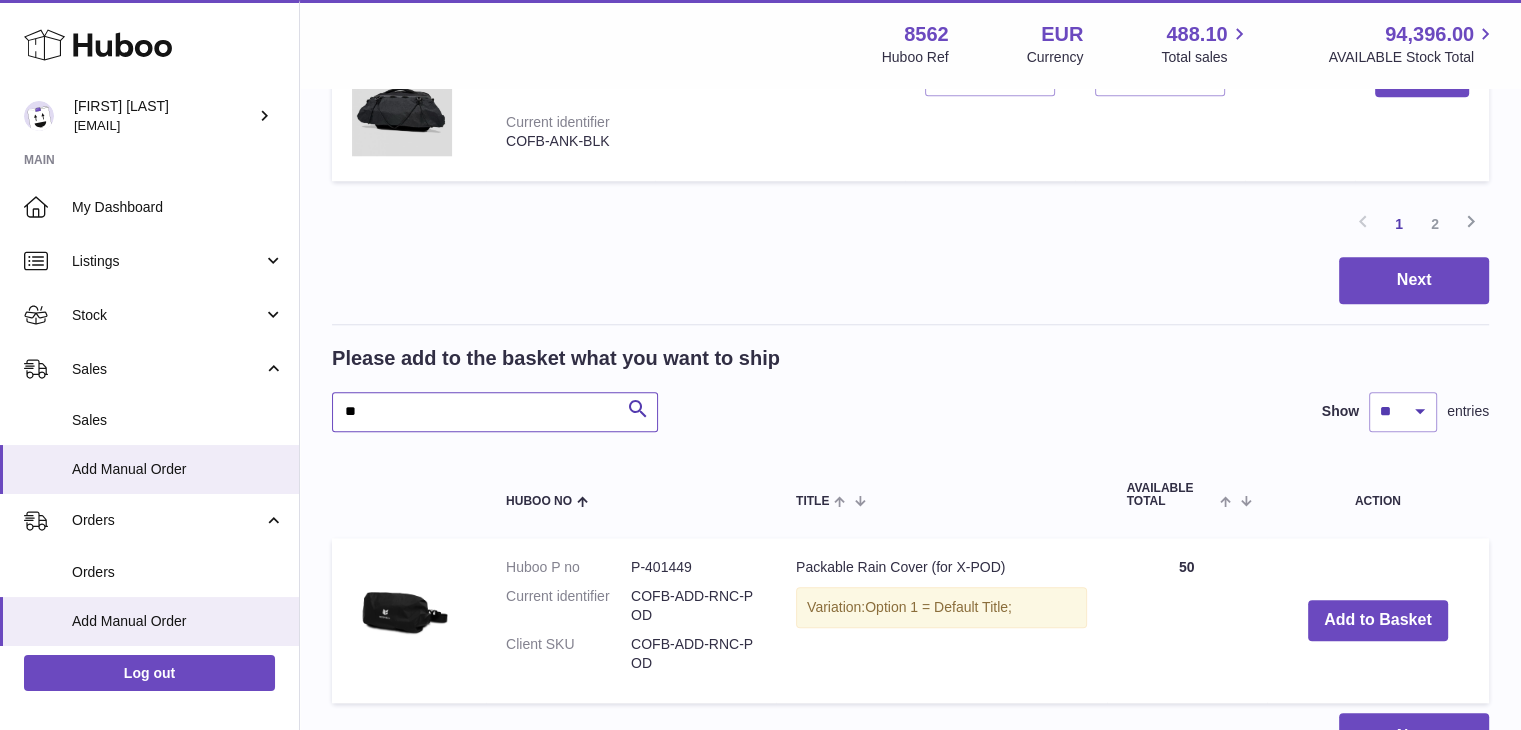 type on "*" 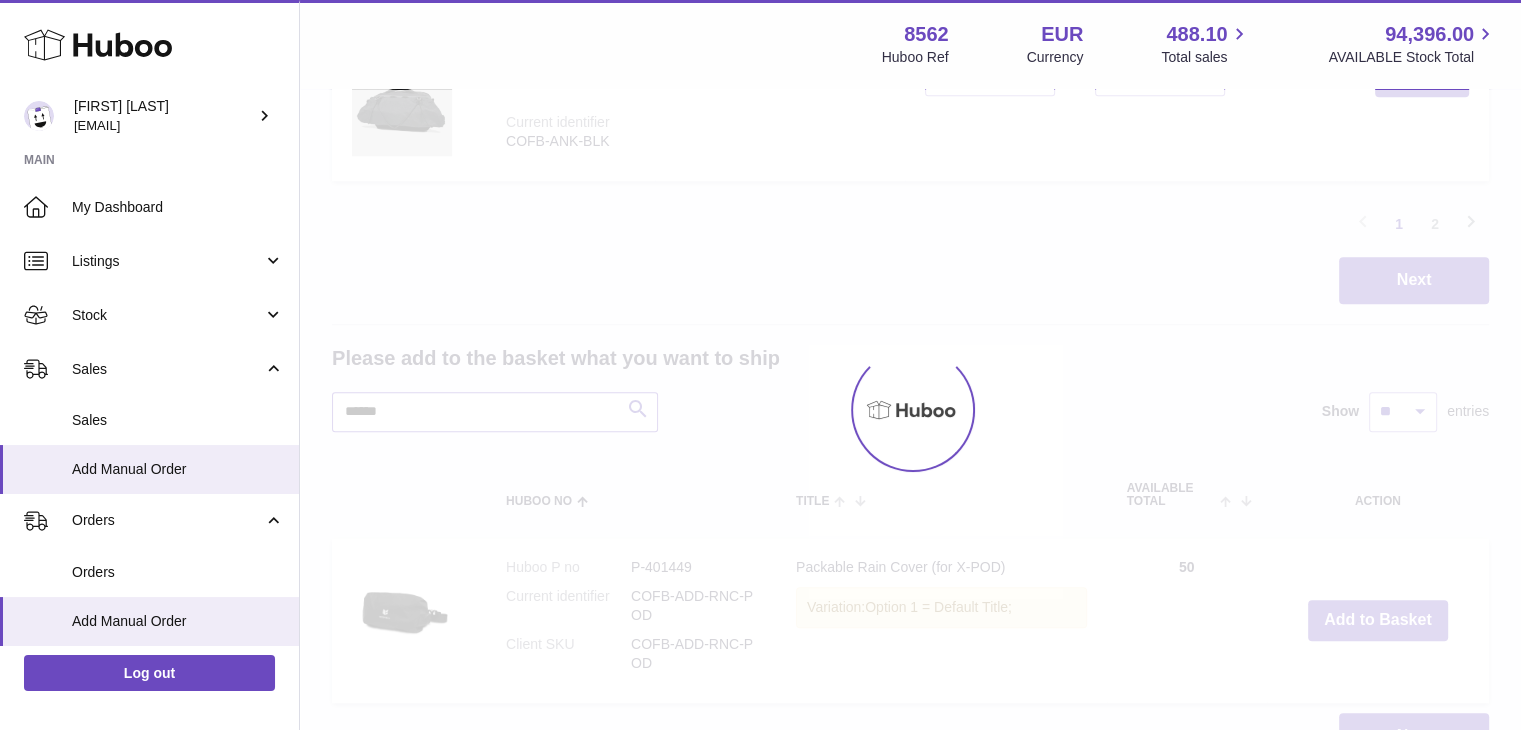 type on "******" 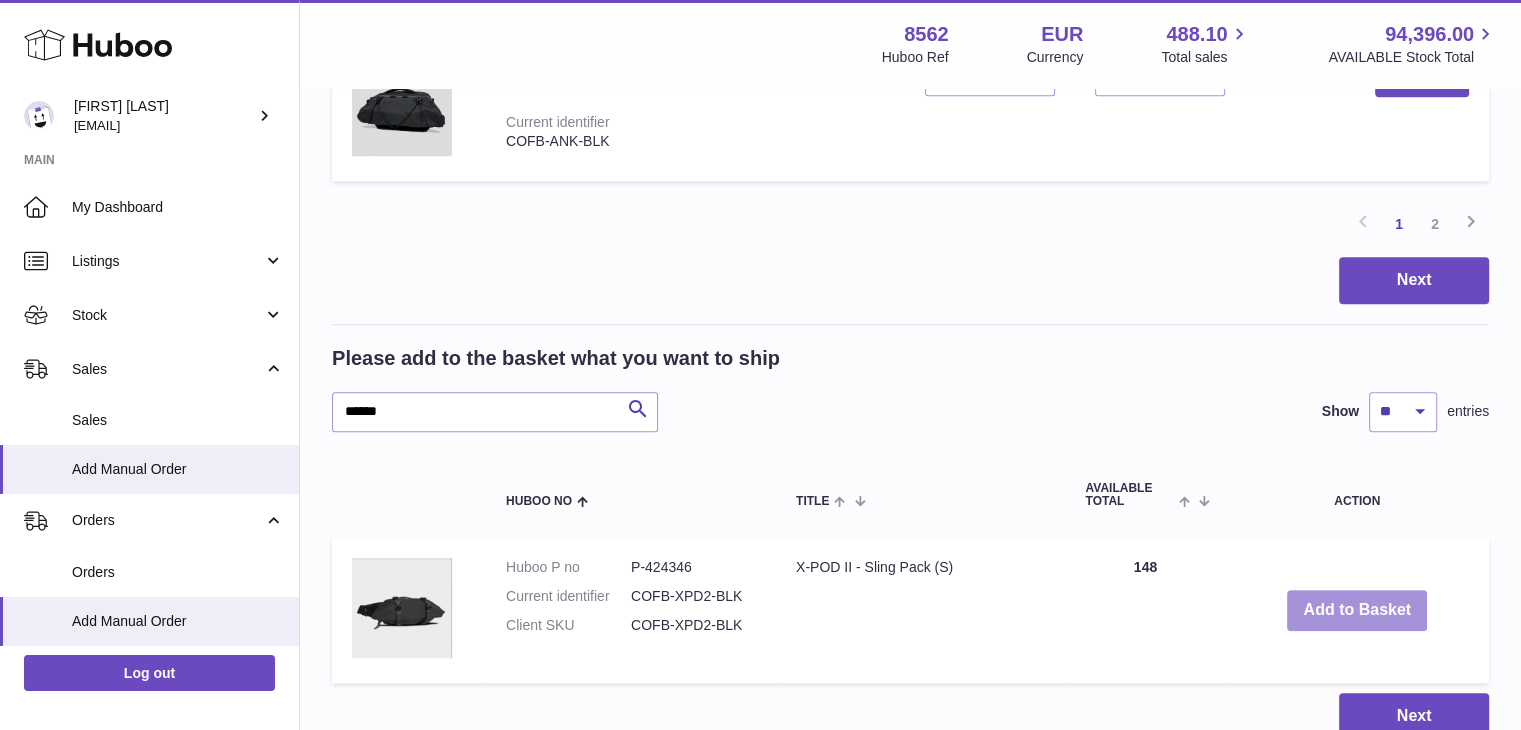 click on "Add to Basket" at bounding box center [1357, 610] 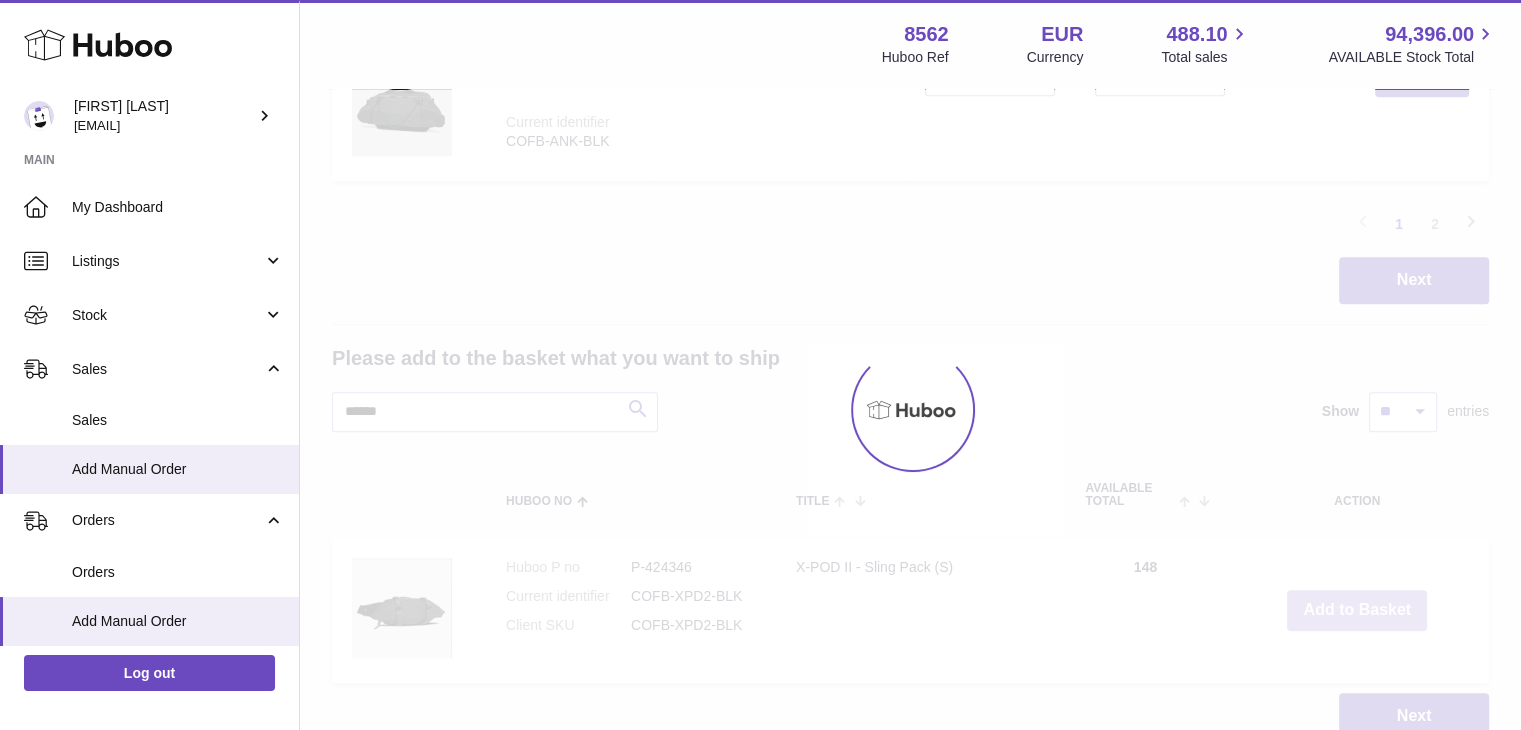 type on "*" 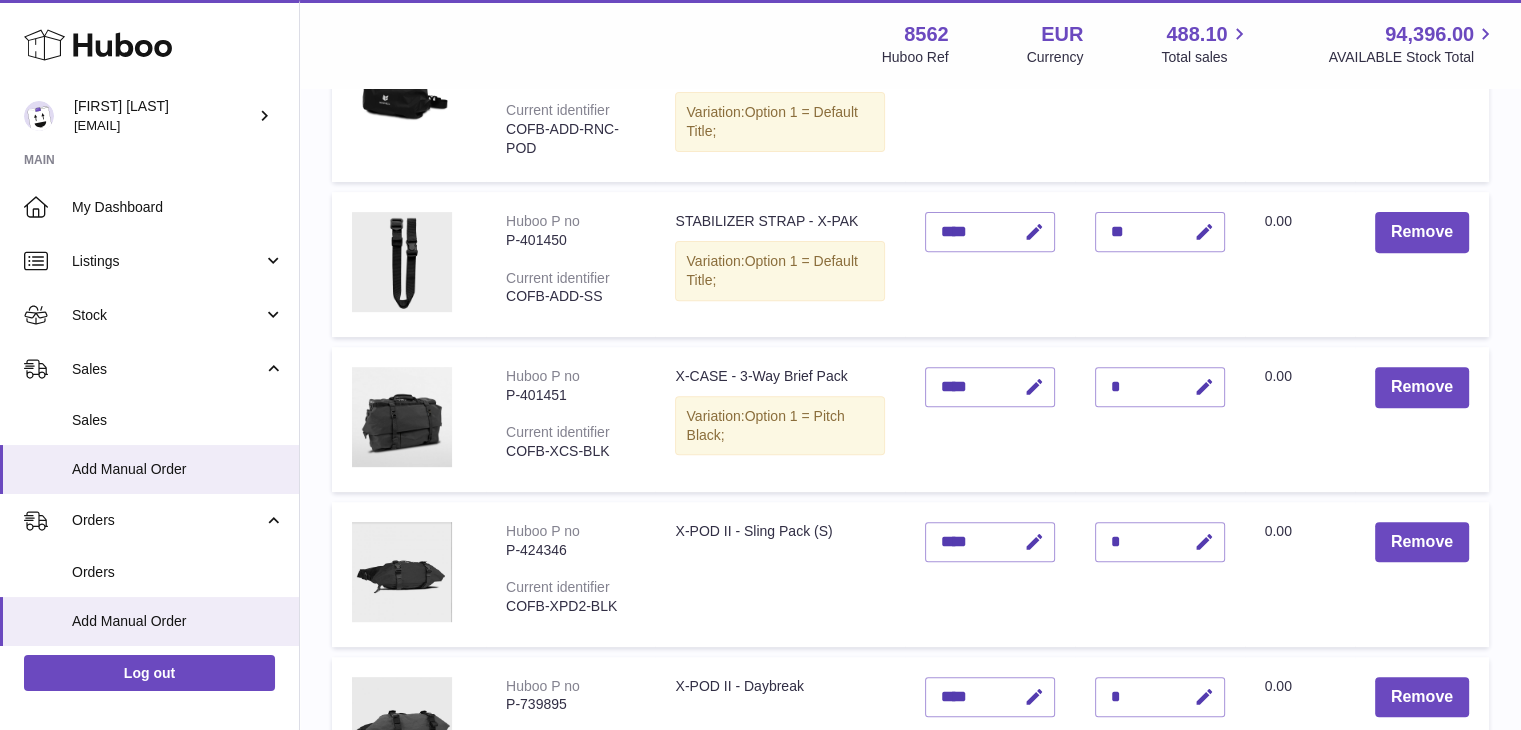 scroll, scrollTop: 664, scrollLeft: 0, axis: vertical 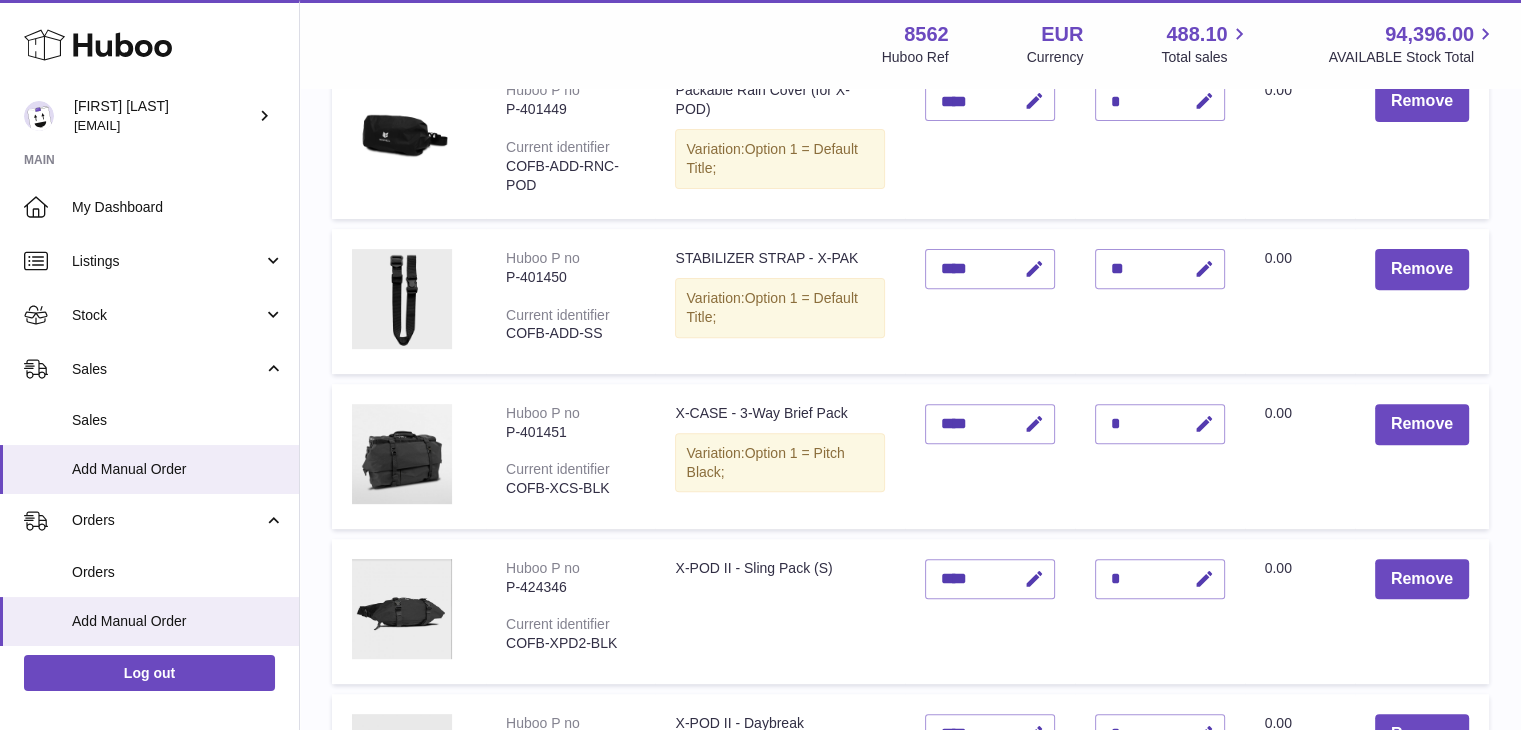 click on "Menu   Huboo     8562   Huboo Ref    EUR   Currency   488.10     Total sales   94,396.00     AVAILABLE Stock Total" at bounding box center [910, 44] 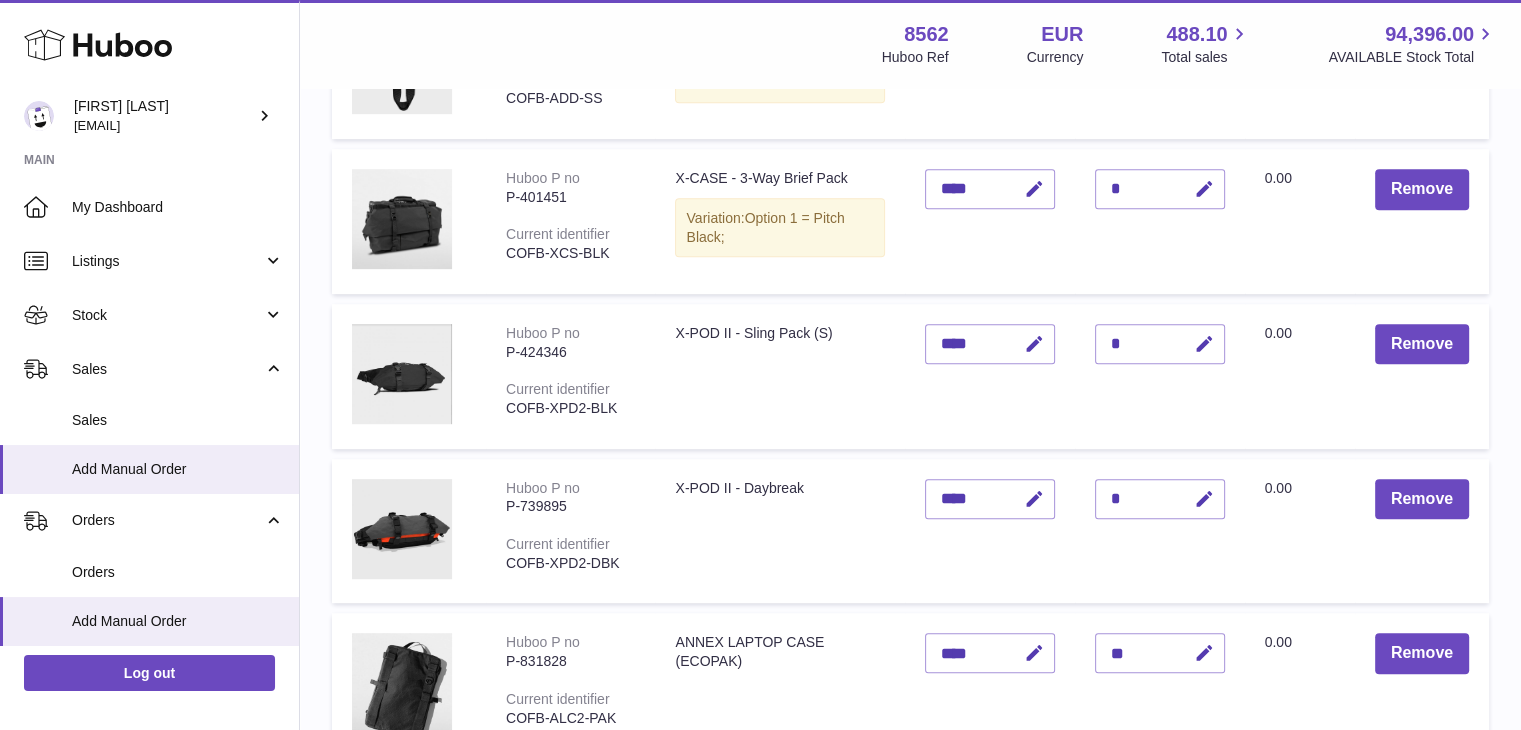 scroll, scrollTop: 864, scrollLeft: 0, axis: vertical 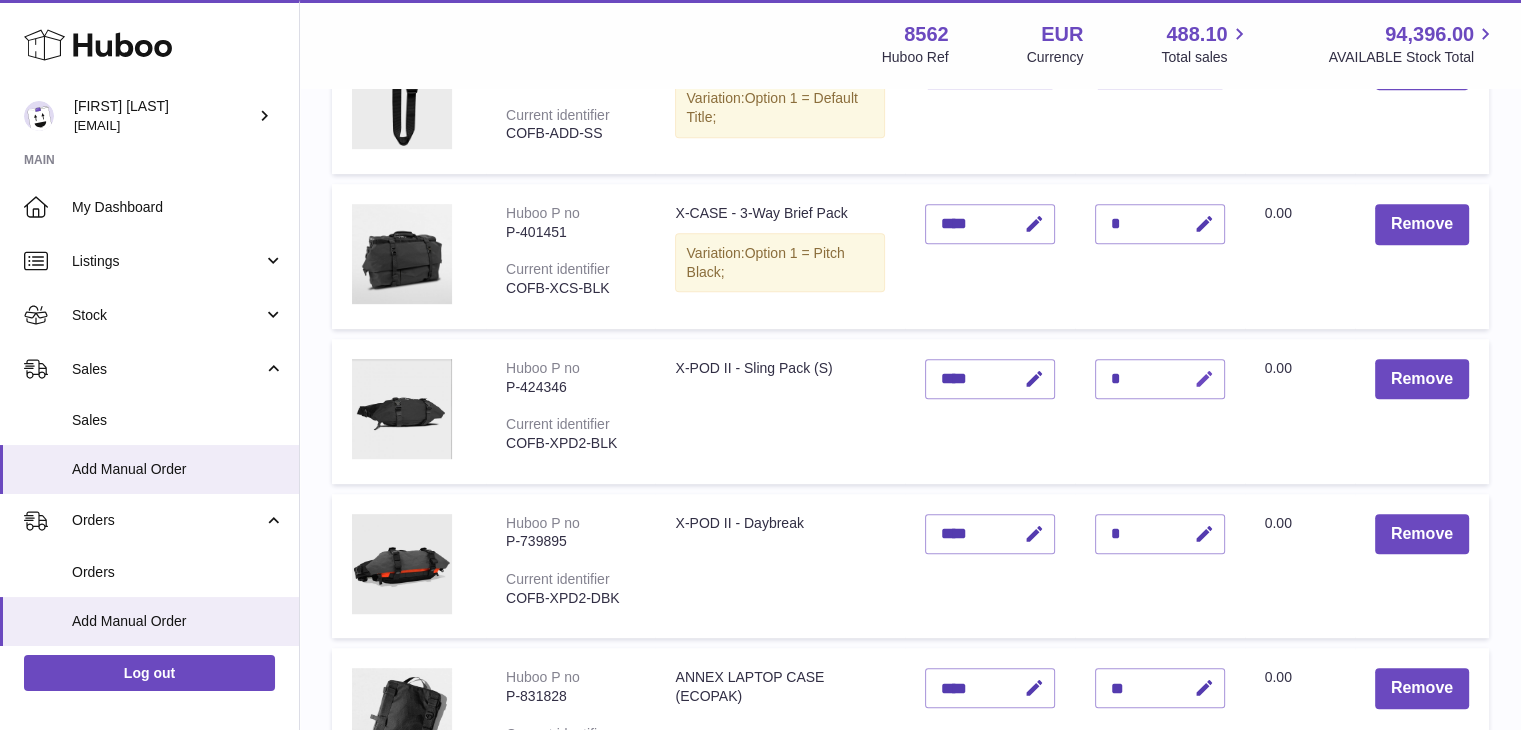 click at bounding box center [1204, 379] 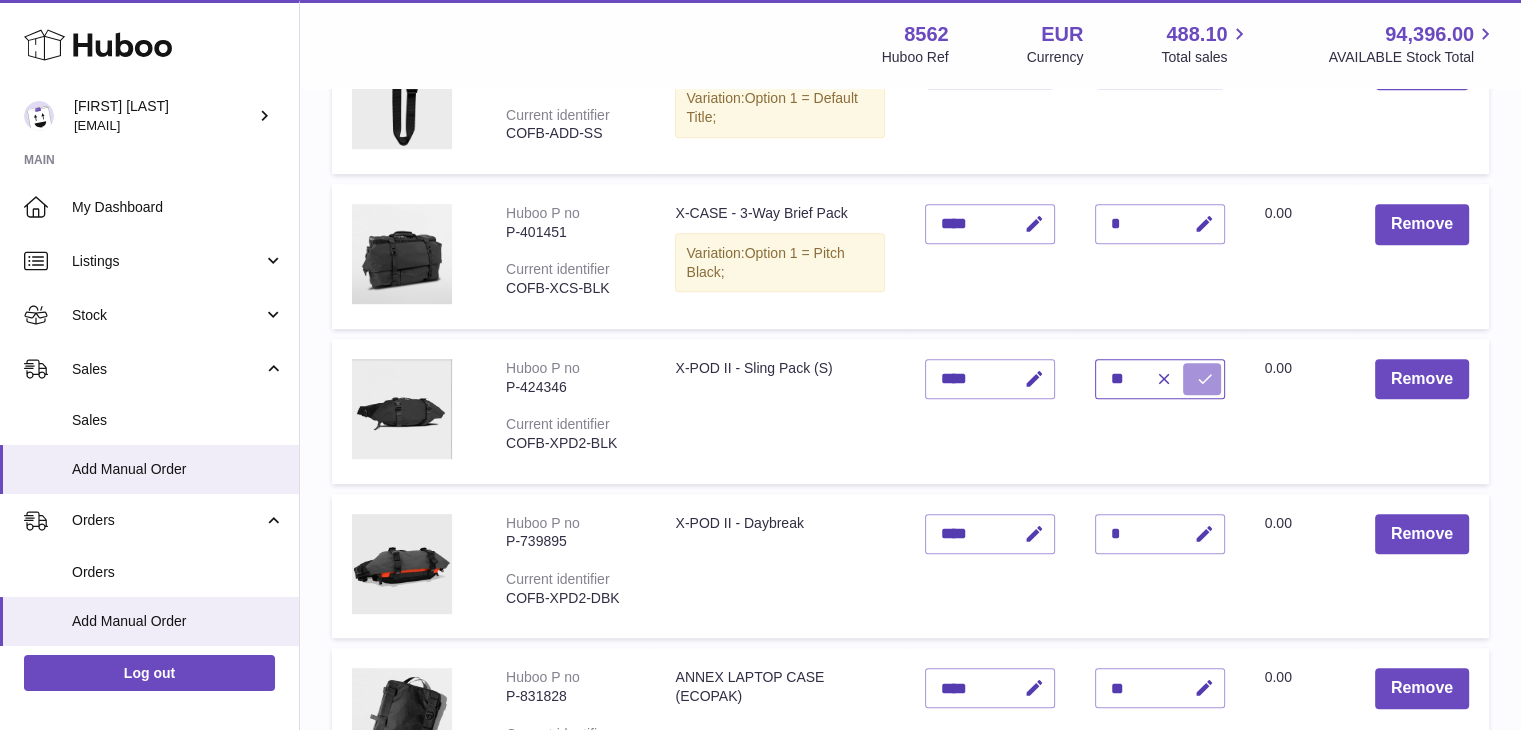 type on "**" 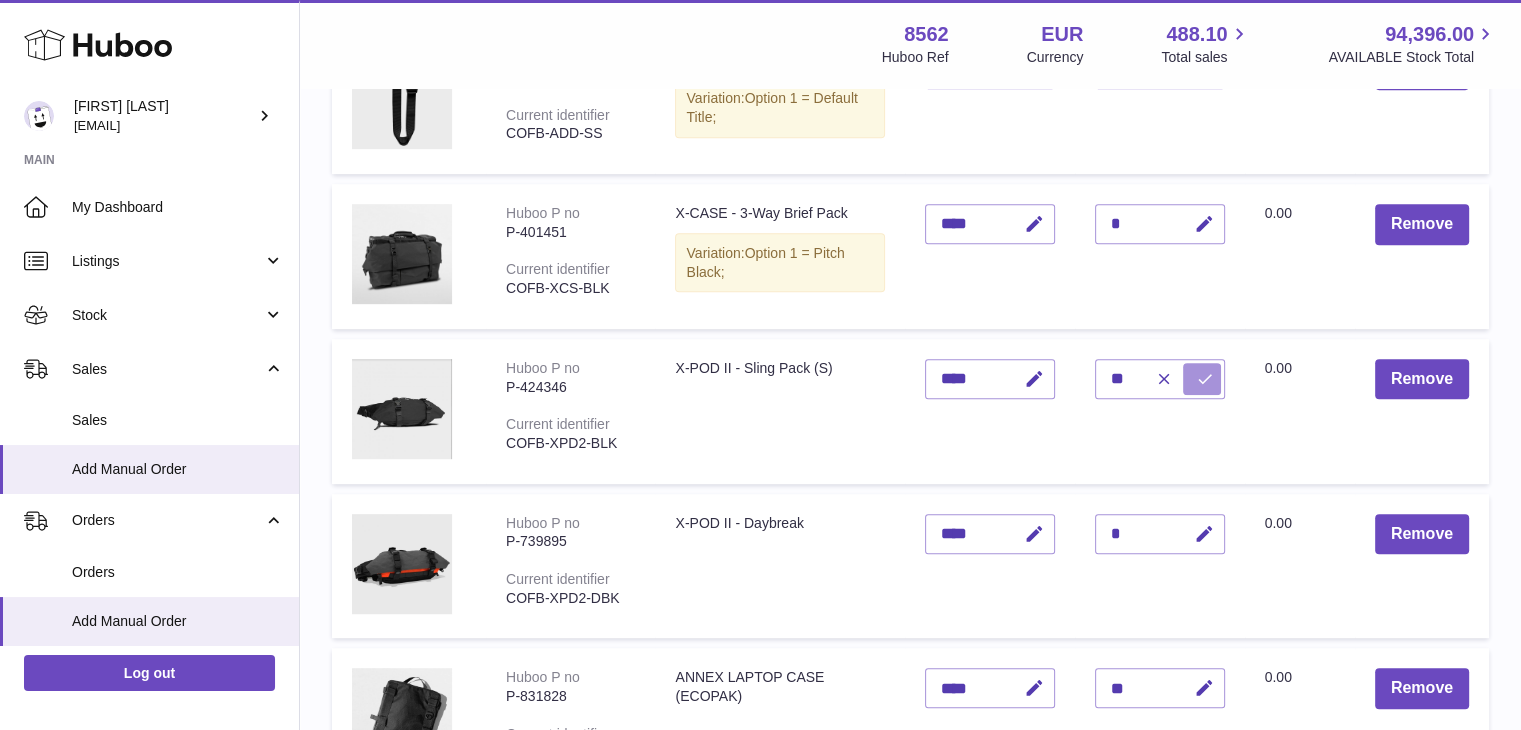 click at bounding box center [1202, 379] 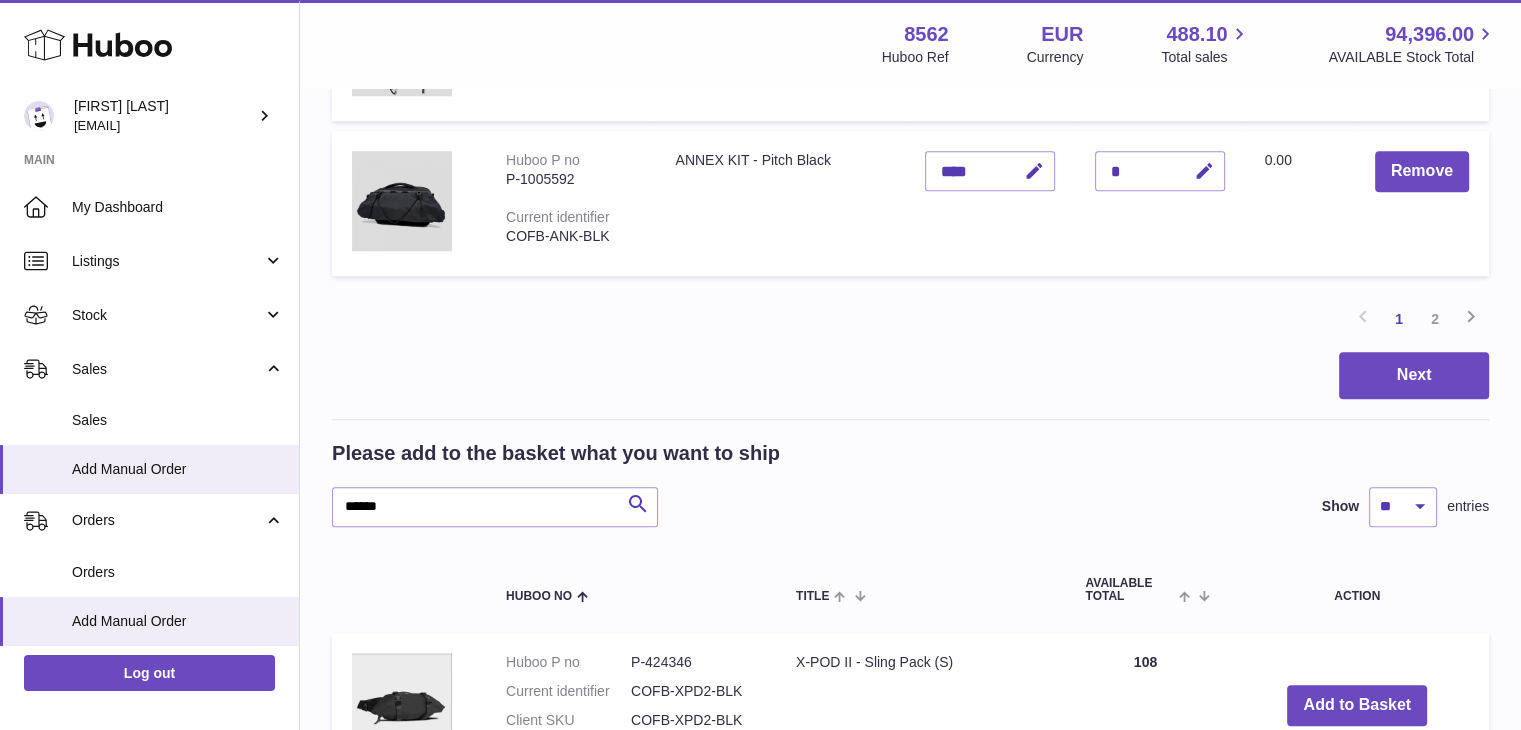 scroll, scrollTop: 1900, scrollLeft: 0, axis: vertical 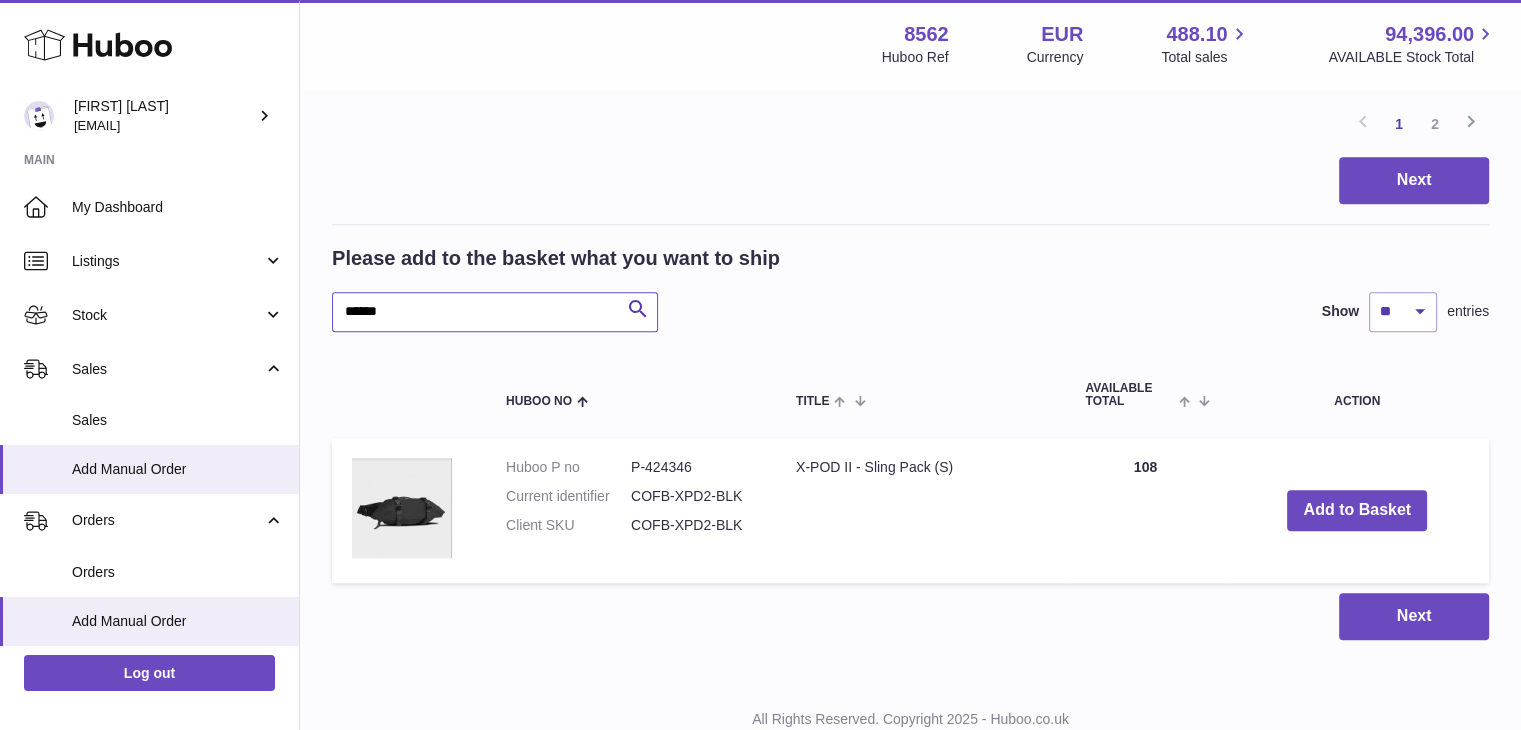 click on "******" at bounding box center (495, 312) 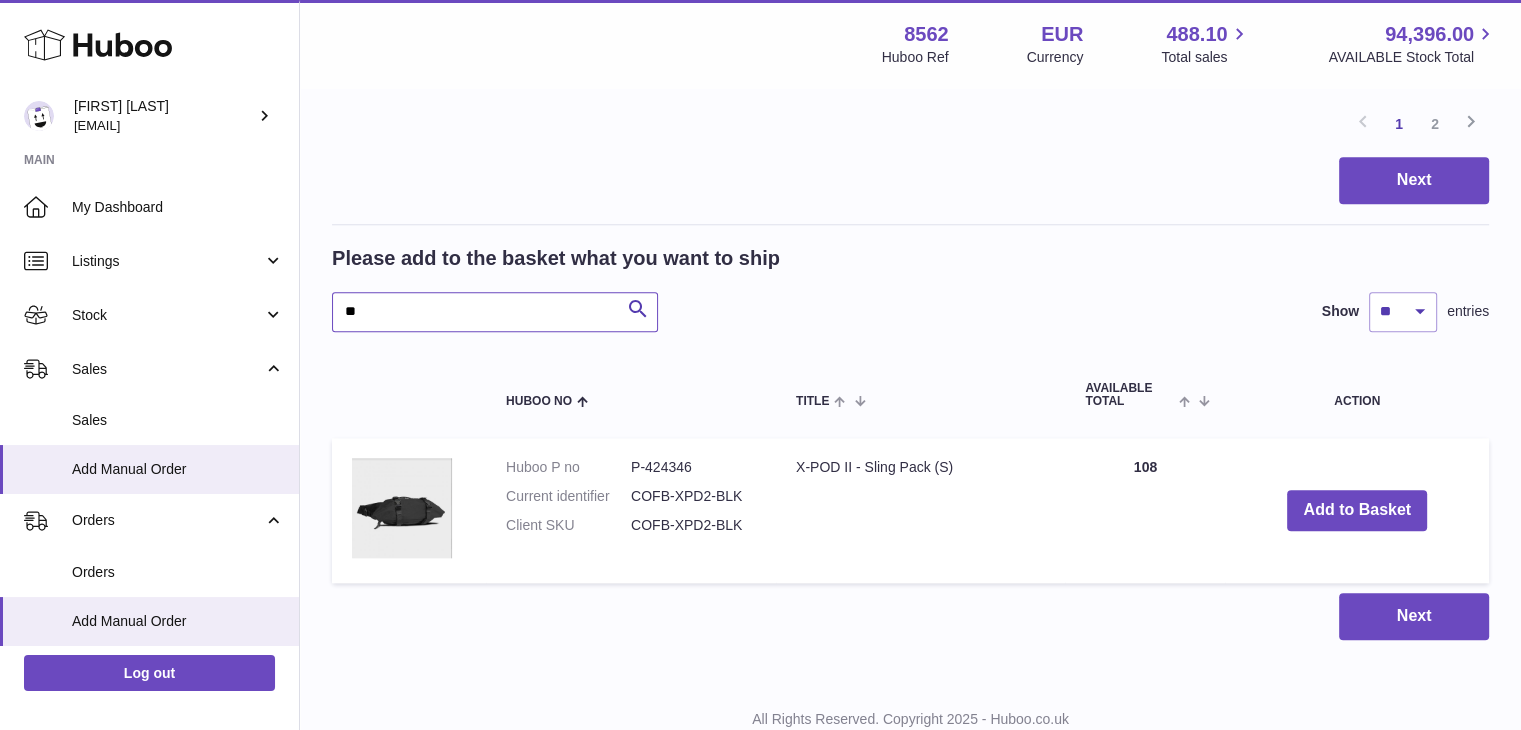 type on "*" 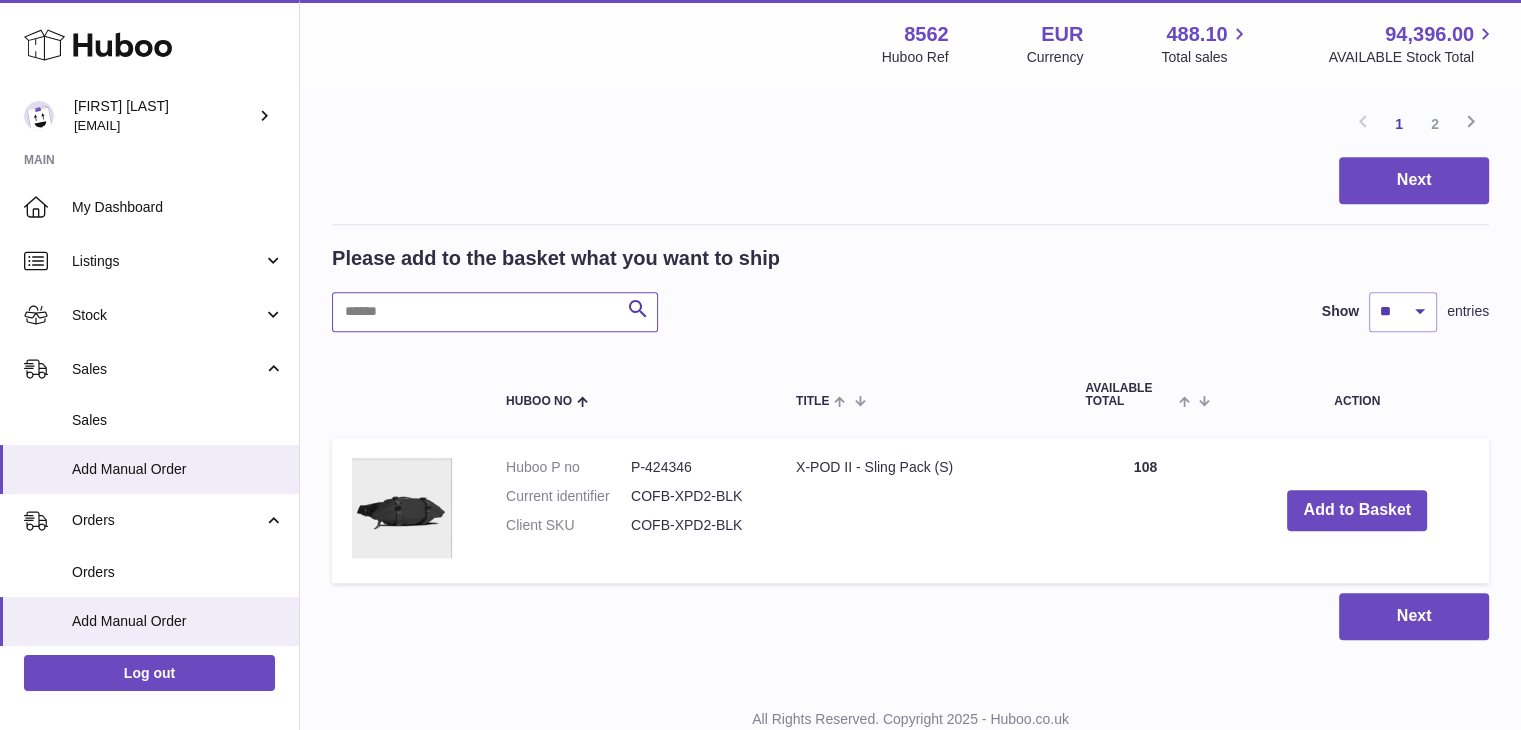 paste on "*******" 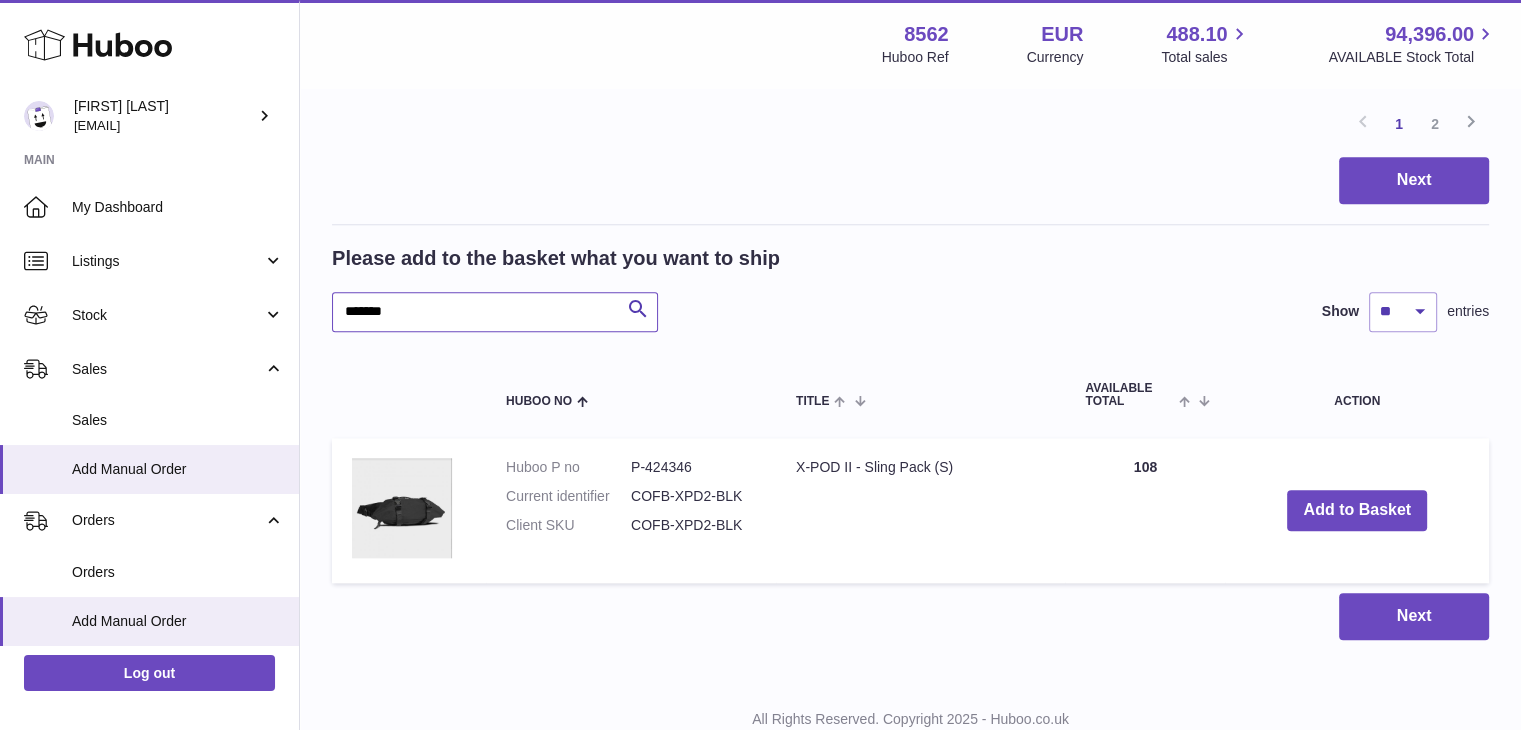 type on "*******" 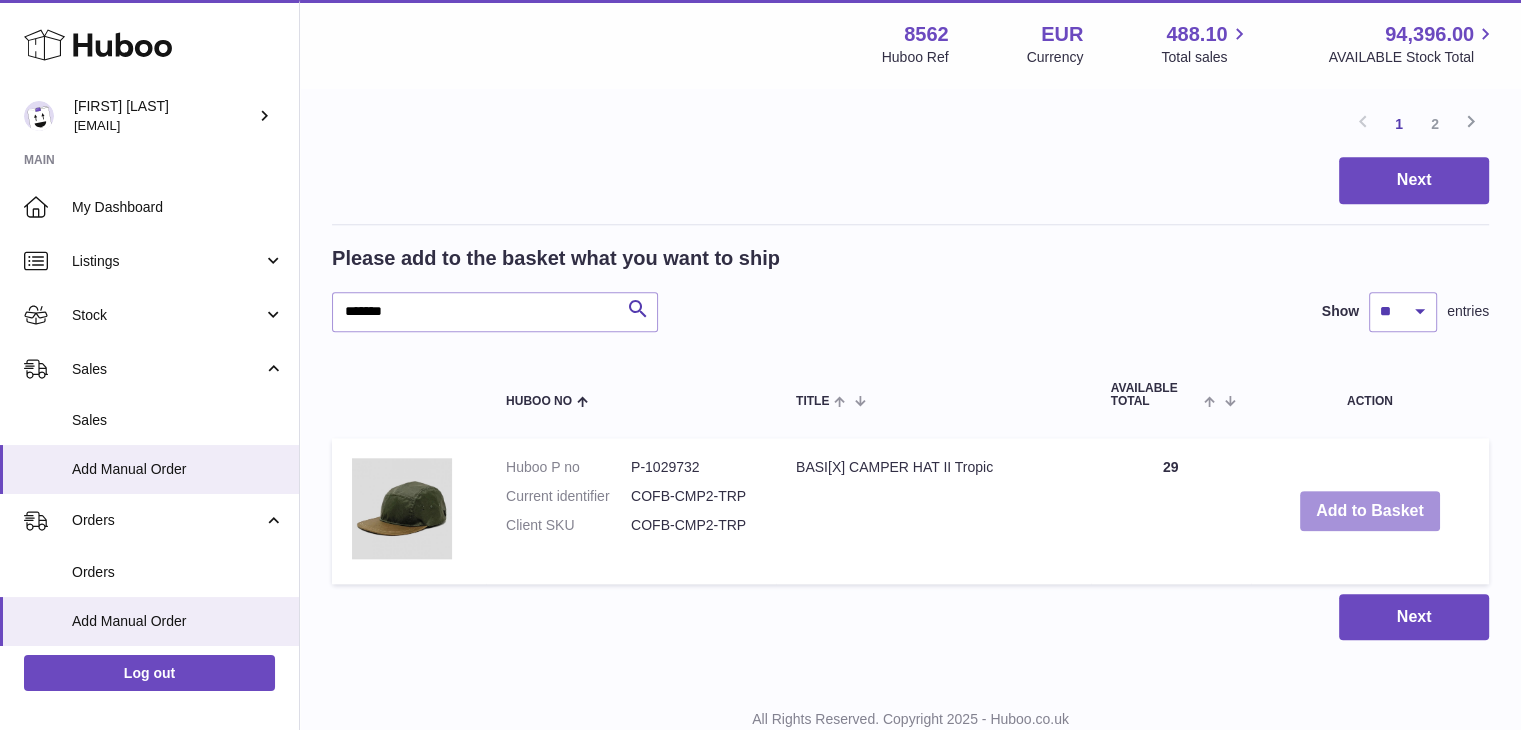 click on "Add to Basket" at bounding box center [1370, 511] 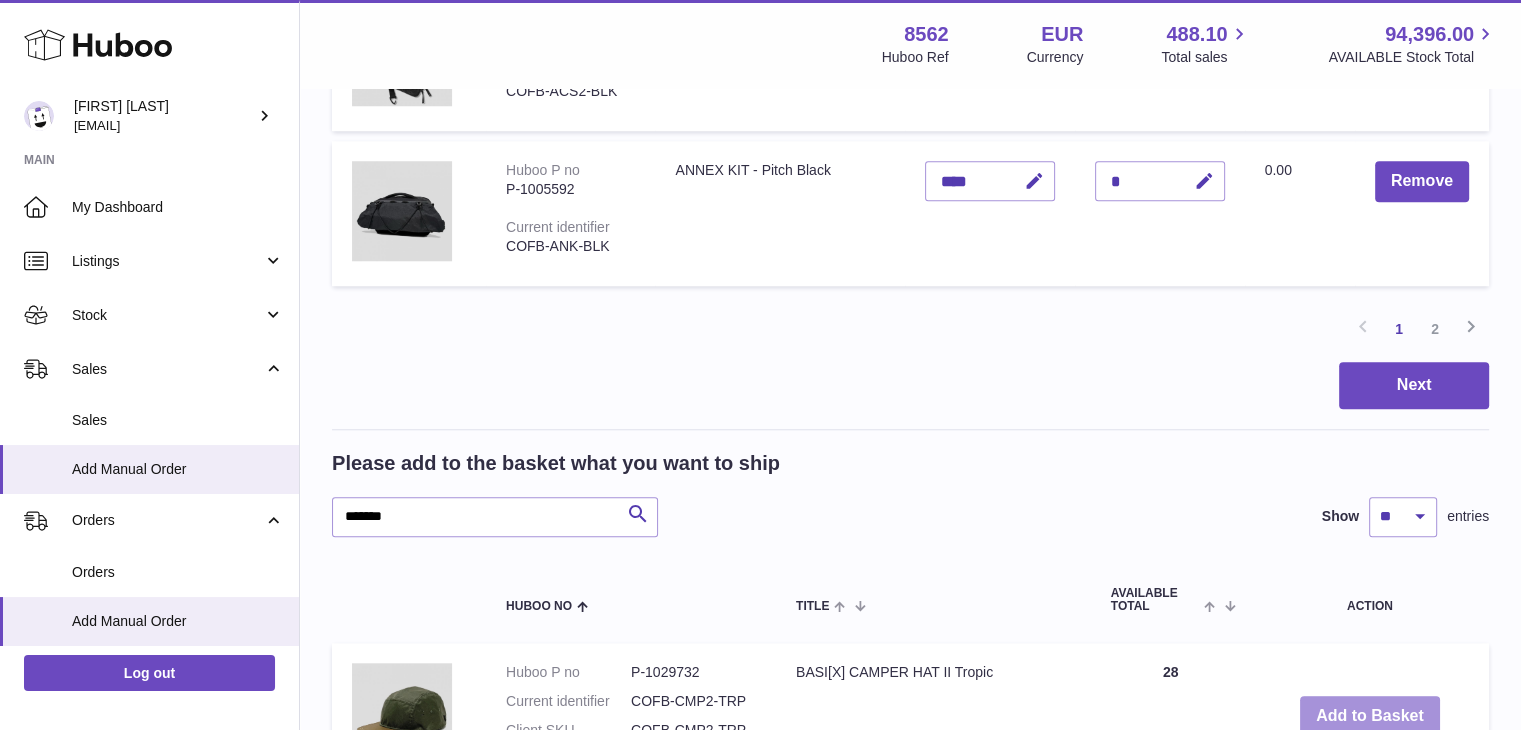 scroll, scrollTop: 1700, scrollLeft: 0, axis: vertical 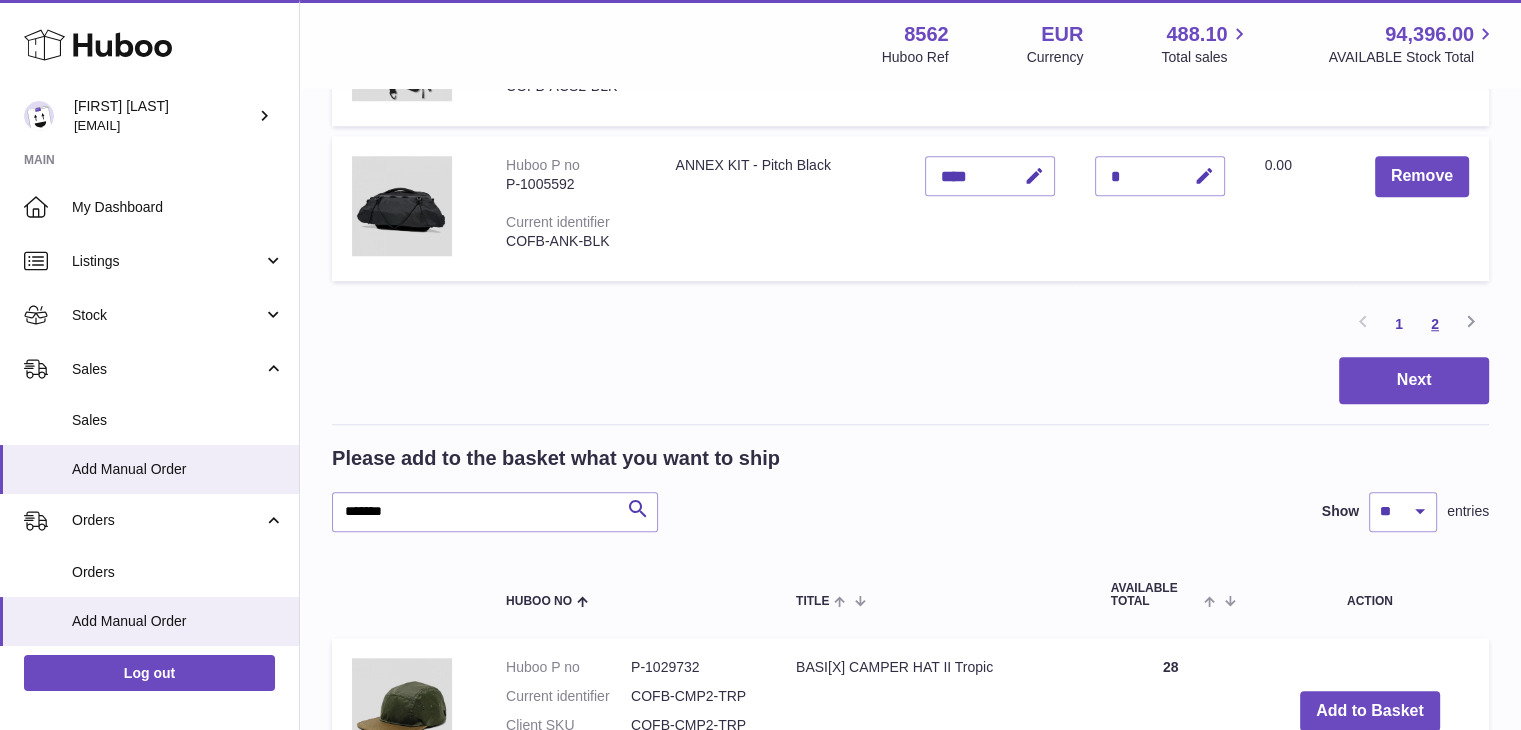 click on "2" at bounding box center [1435, 324] 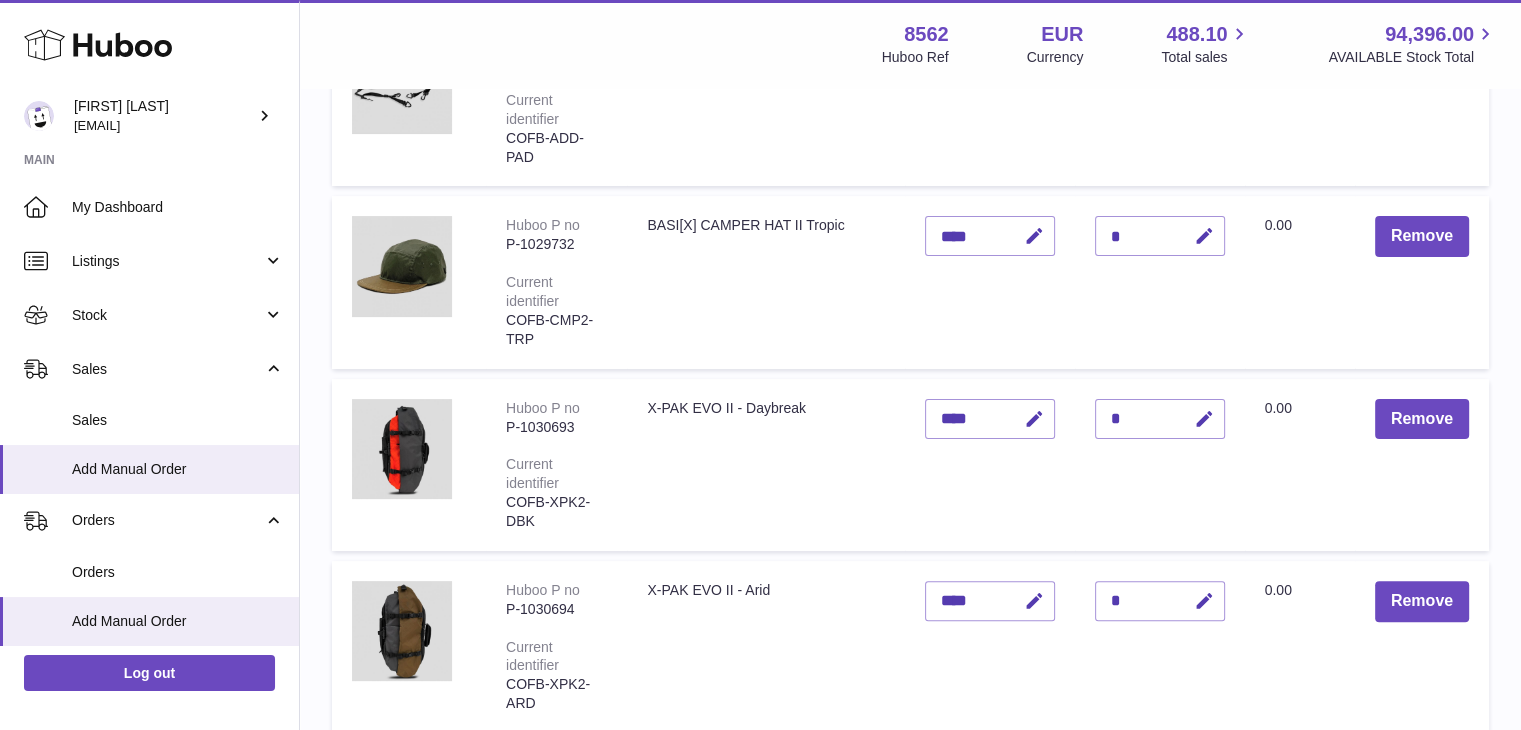scroll, scrollTop: 390, scrollLeft: 0, axis: vertical 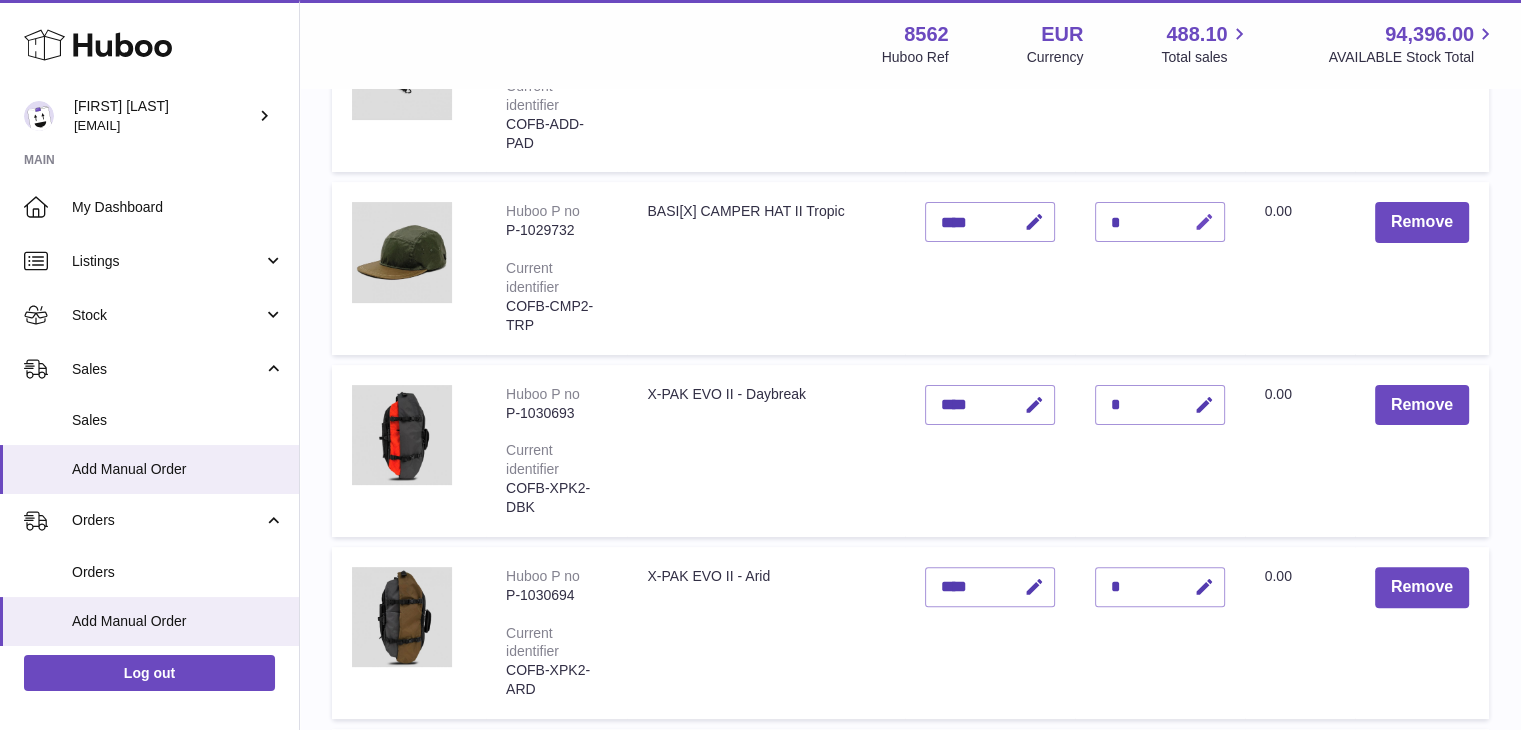 click at bounding box center (1204, 222) 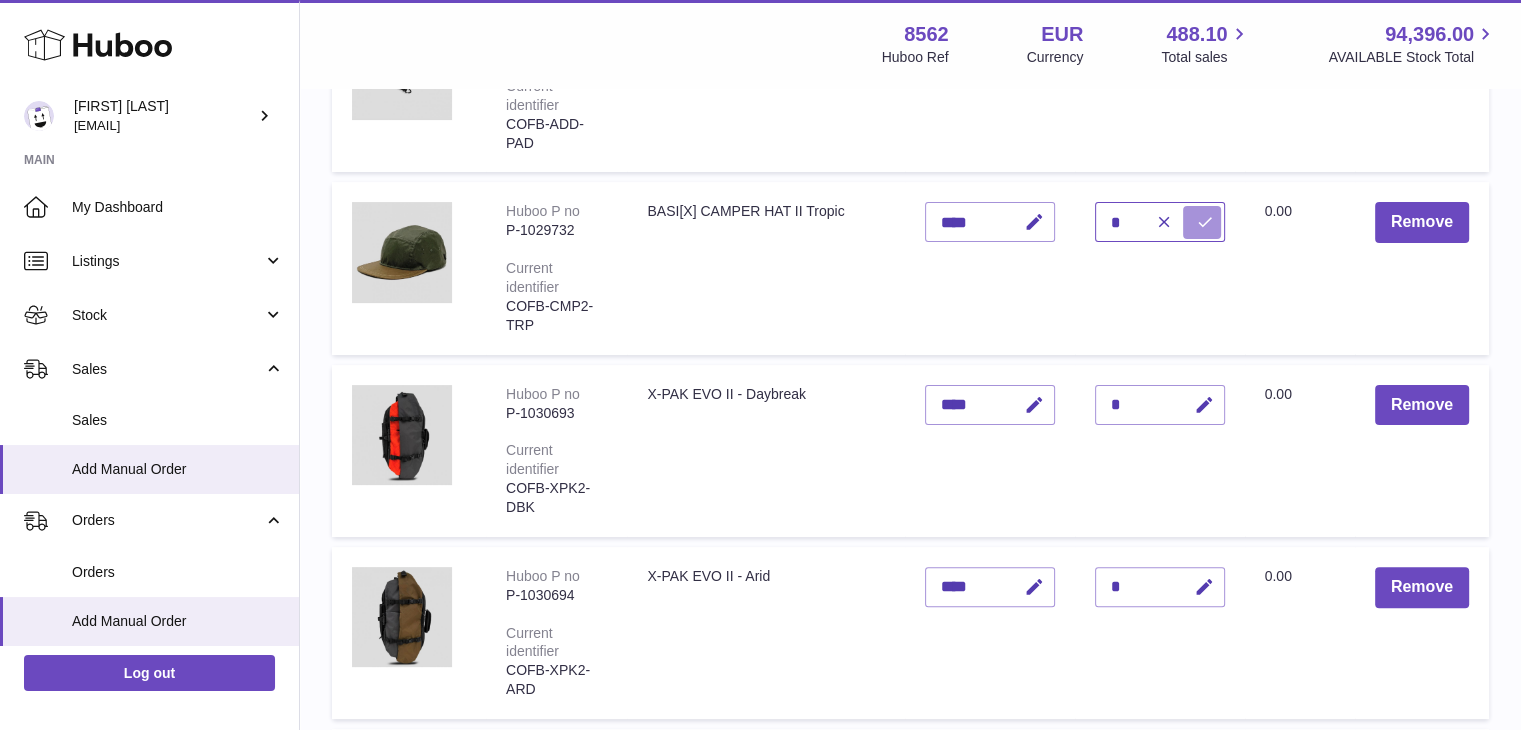type on "*" 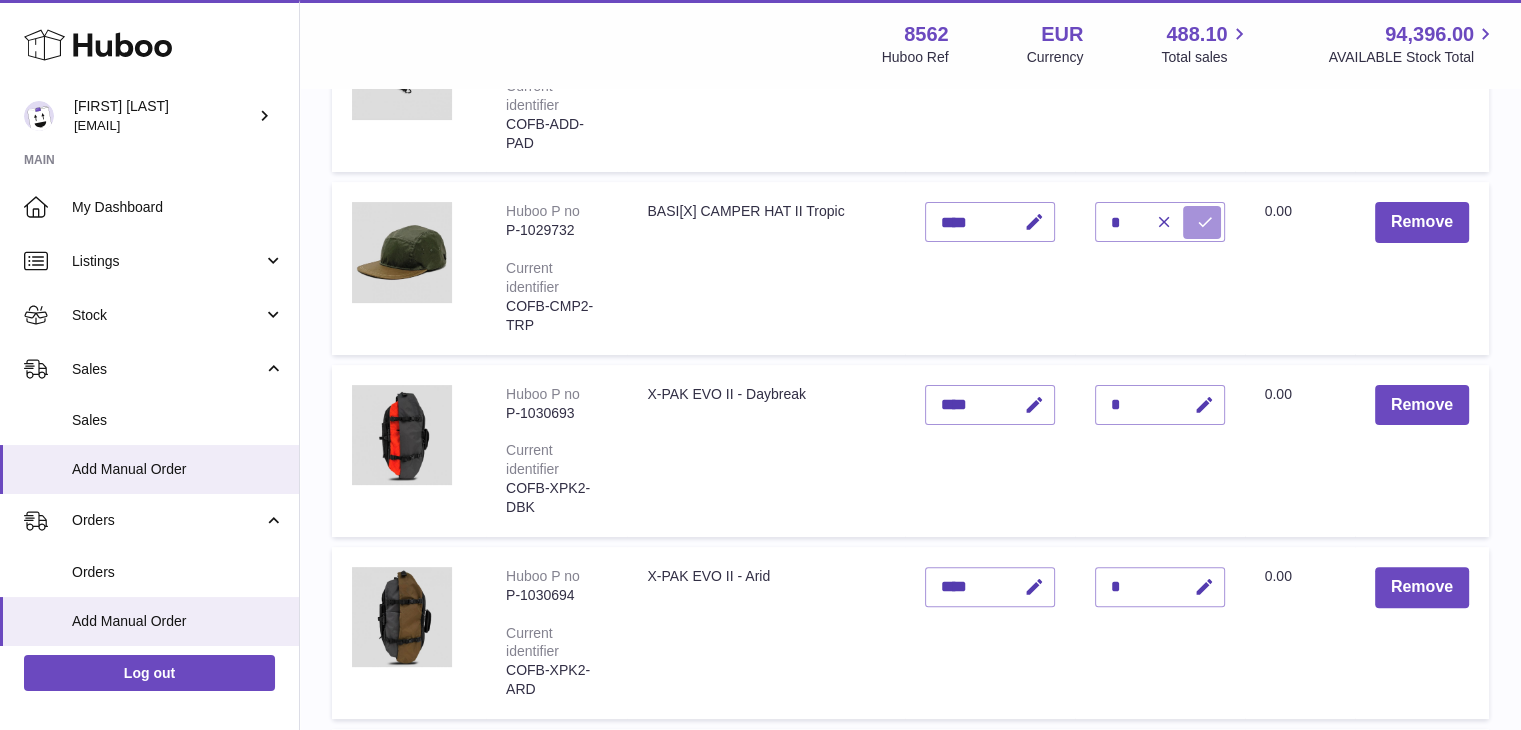 click at bounding box center [1205, 222] 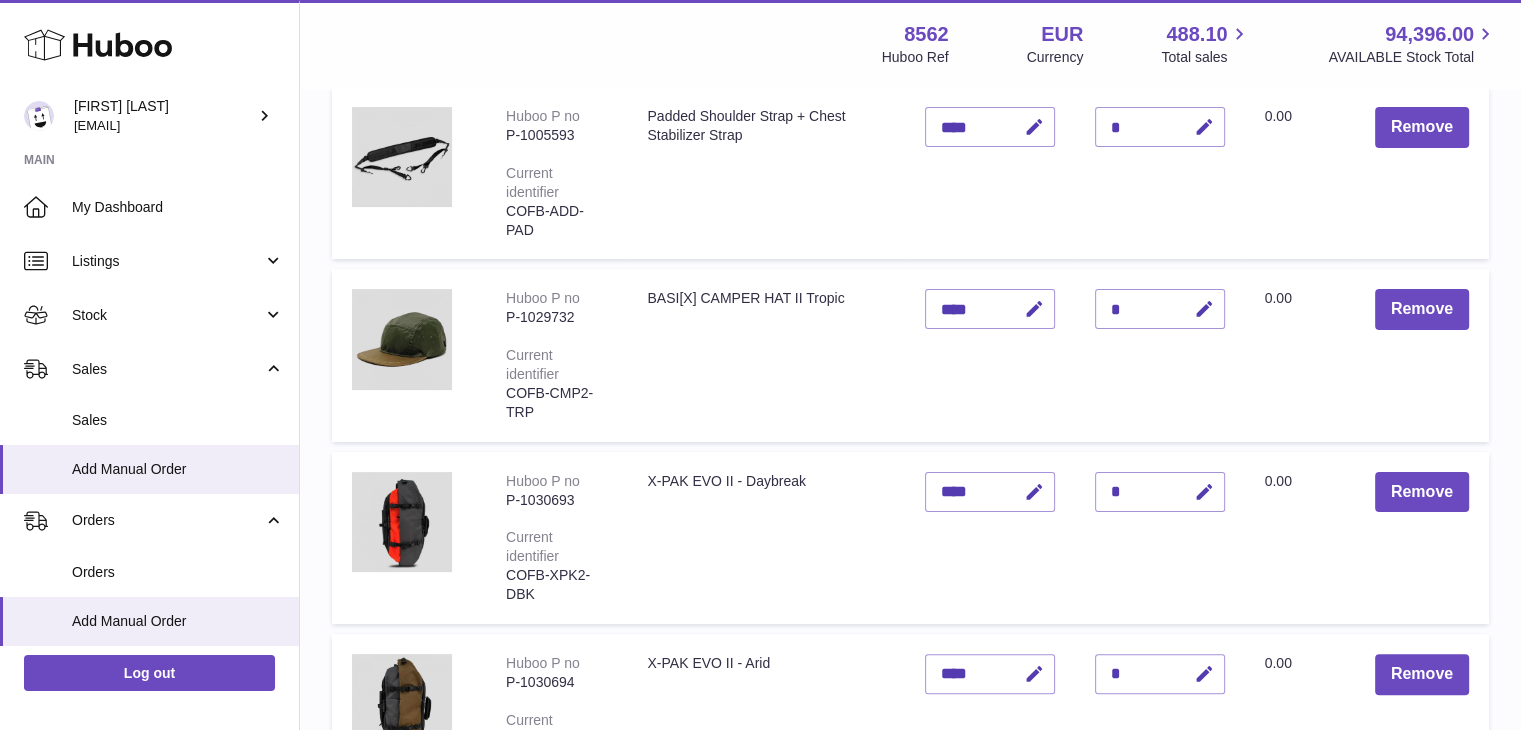 scroll, scrollTop: 275, scrollLeft: 0, axis: vertical 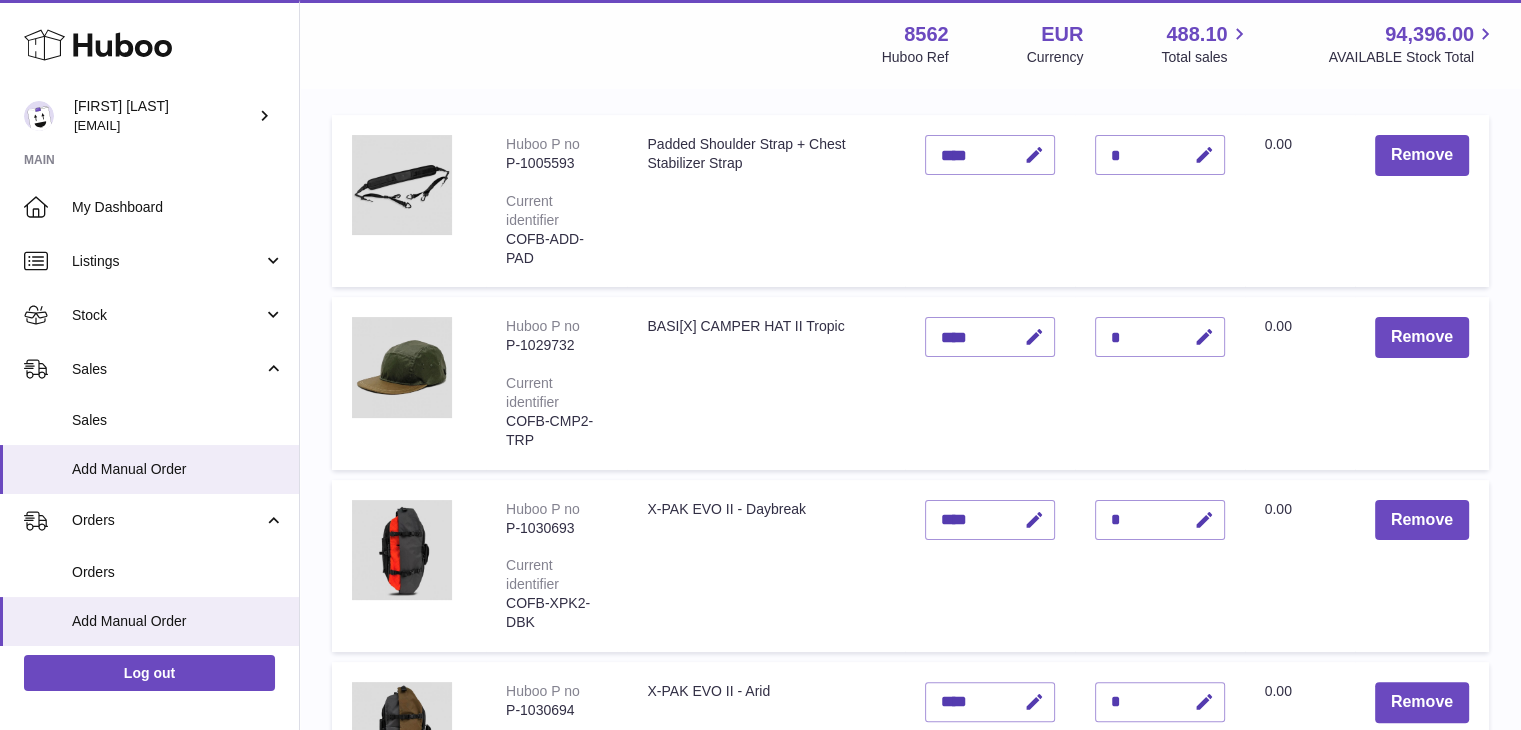 click on "*" at bounding box center [1160, 337] 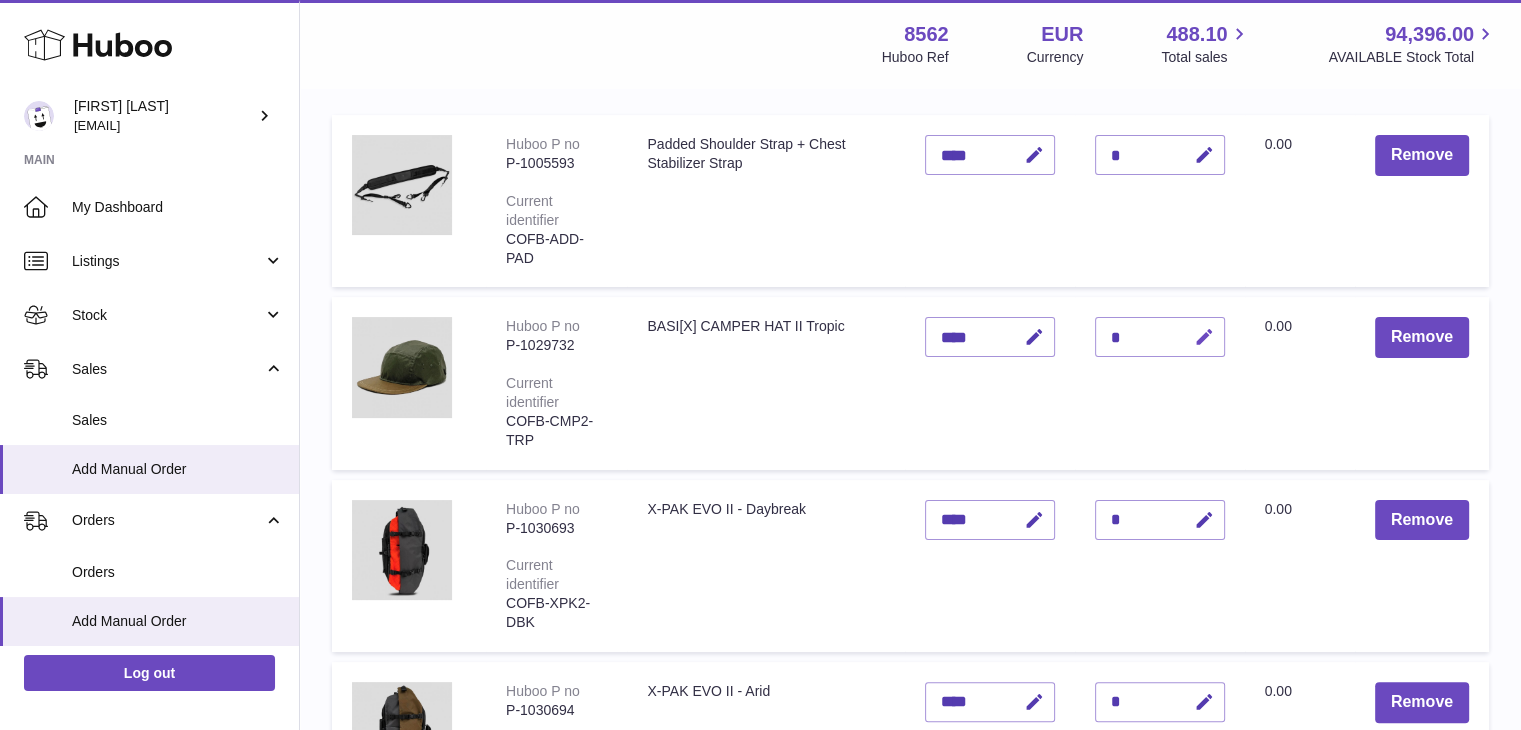 click at bounding box center [1204, 337] 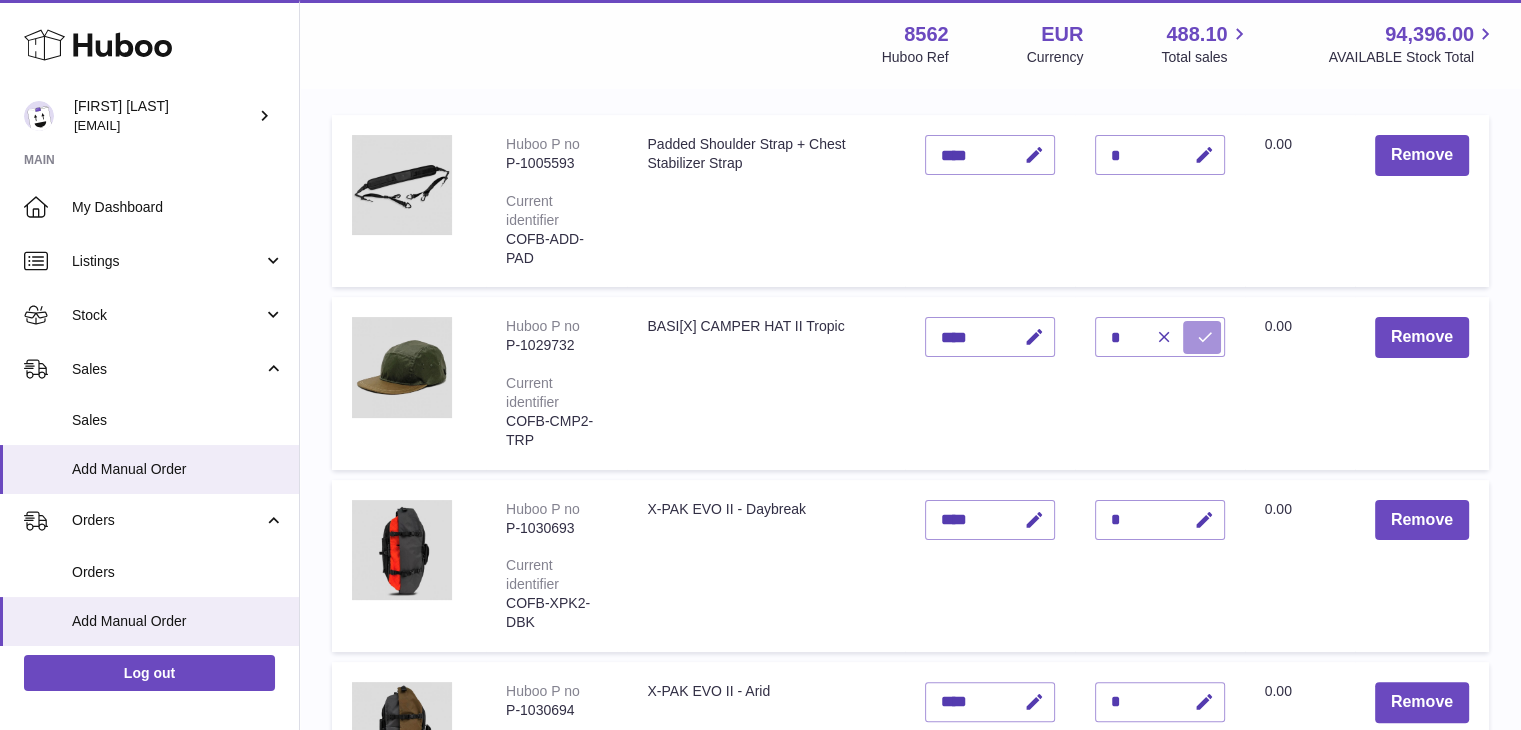 click at bounding box center (1205, 337) 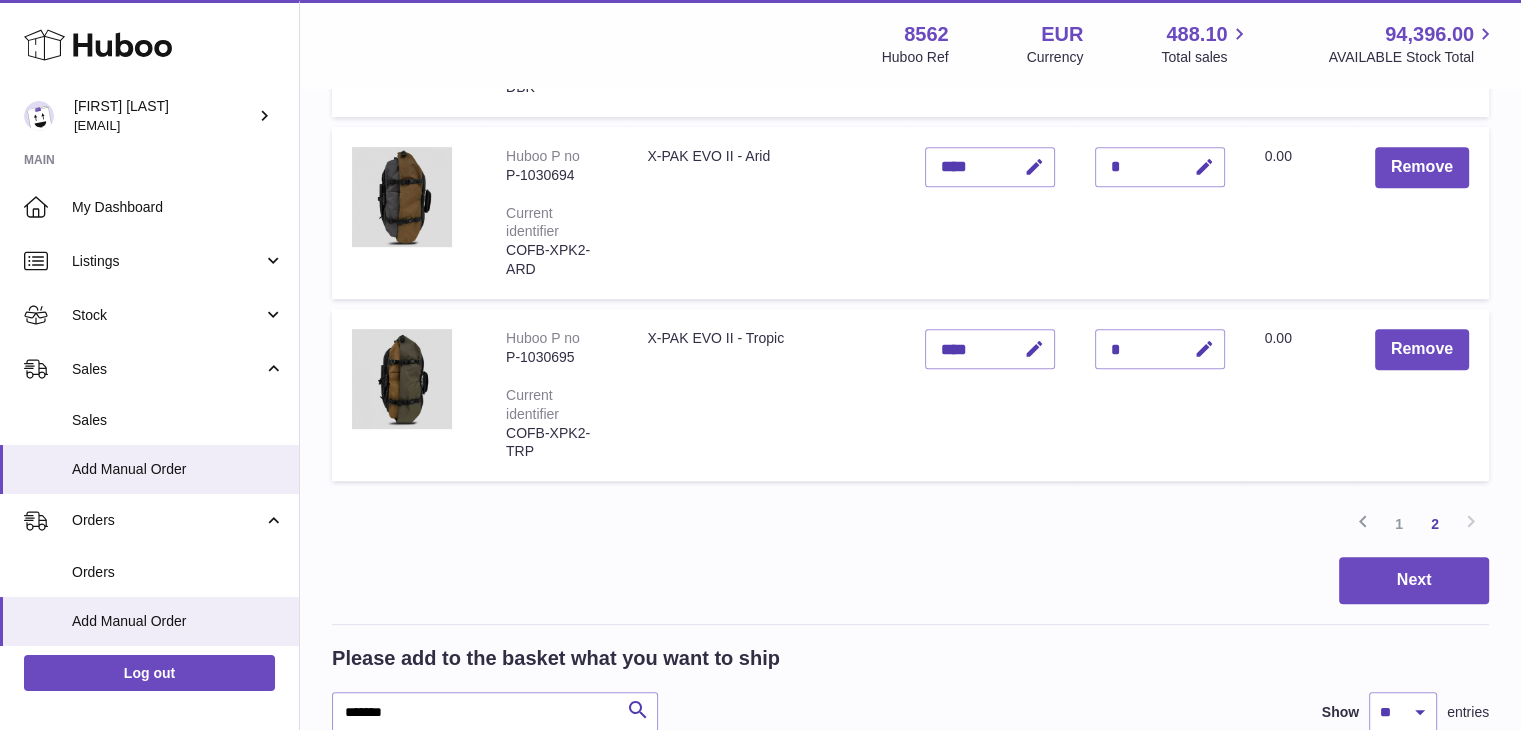 scroll, scrollTop: 1275, scrollLeft: 0, axis: vertical 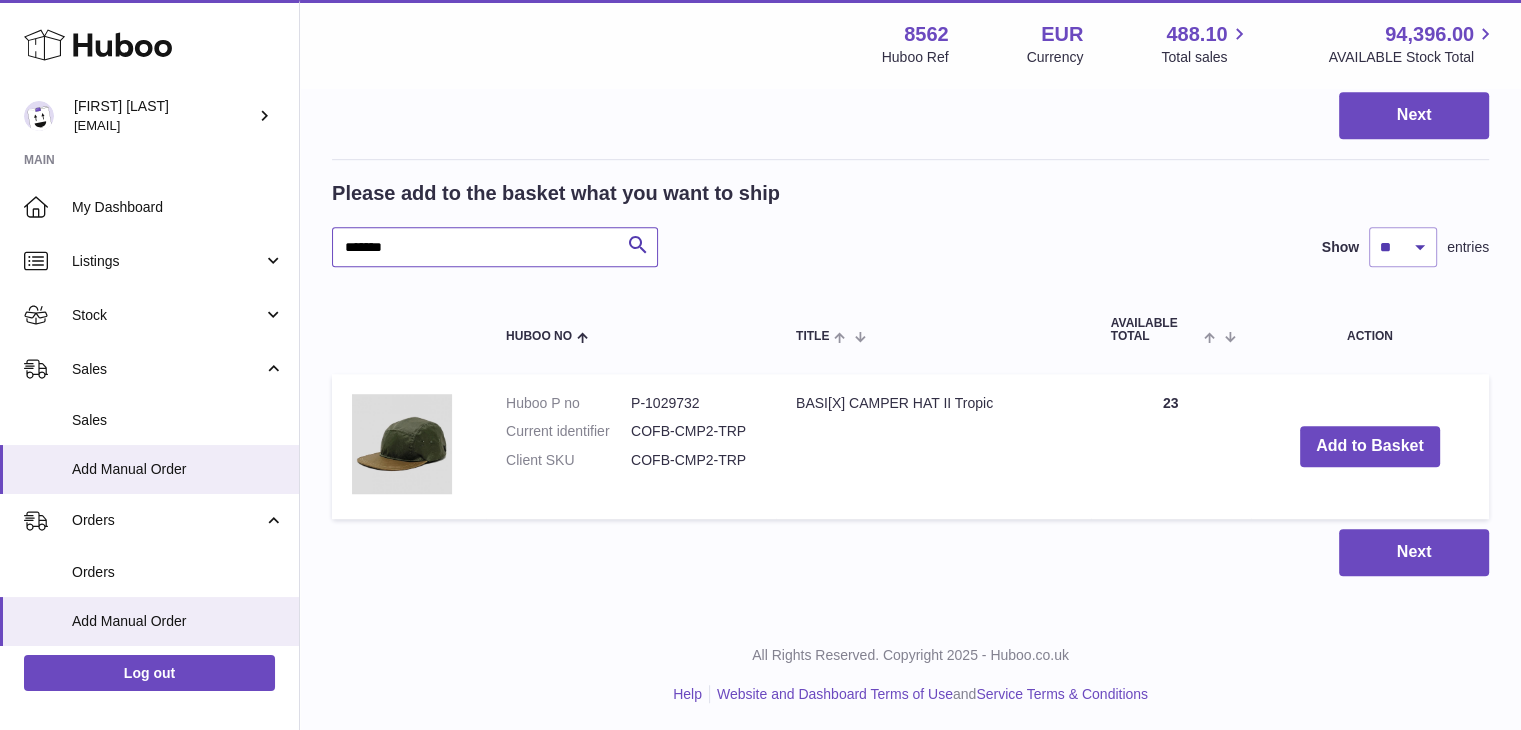 click on "*******" at bounding box center [495, 247] 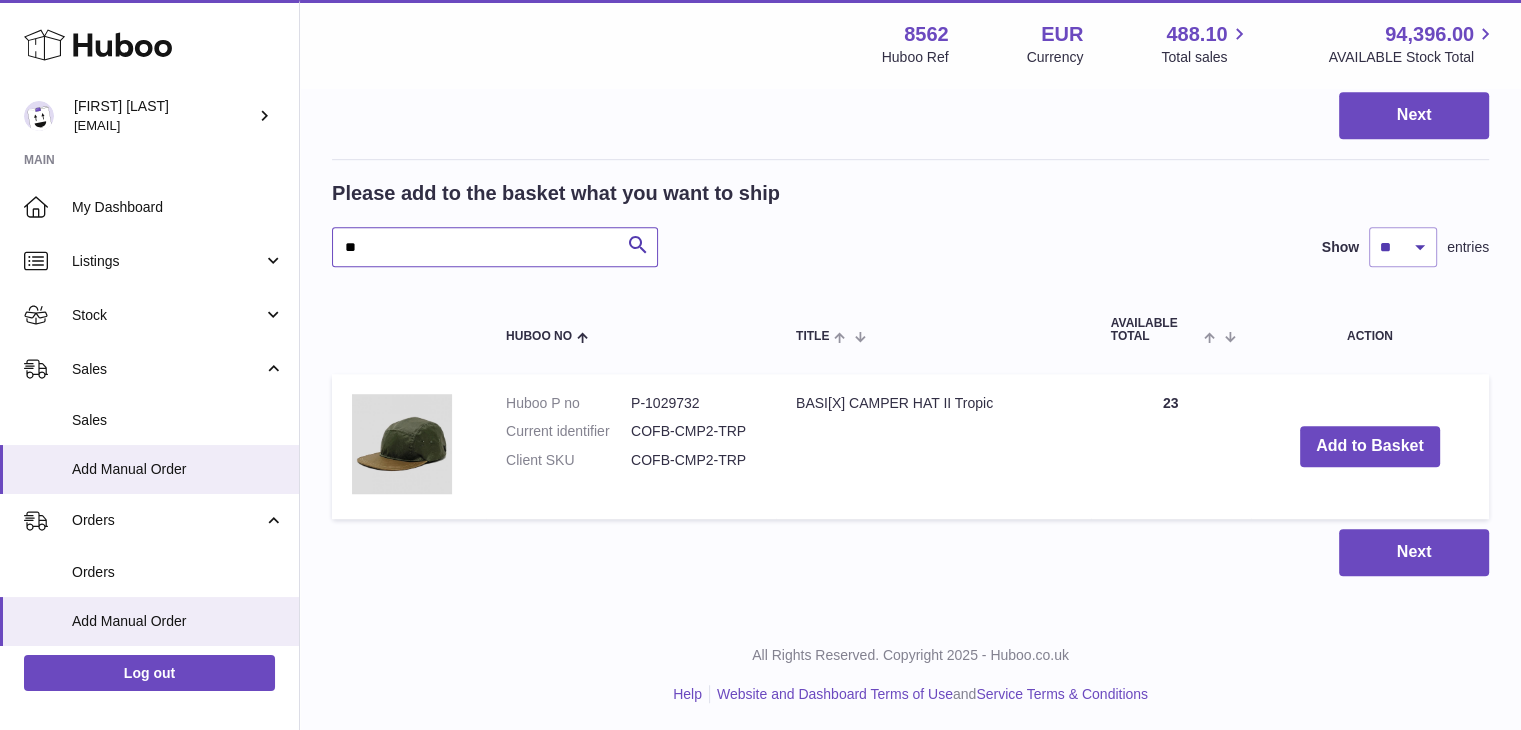 type on "*" 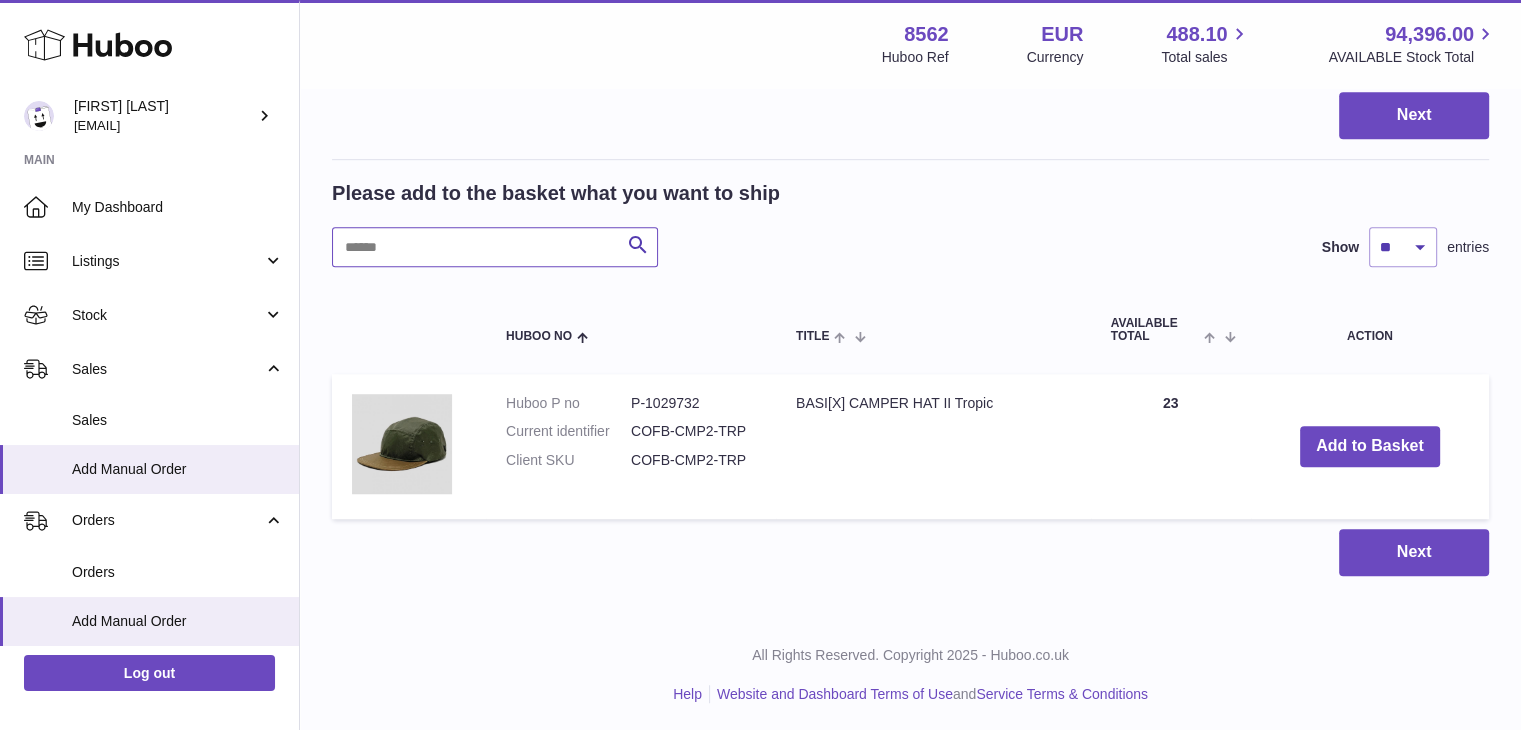 paste on "*******" 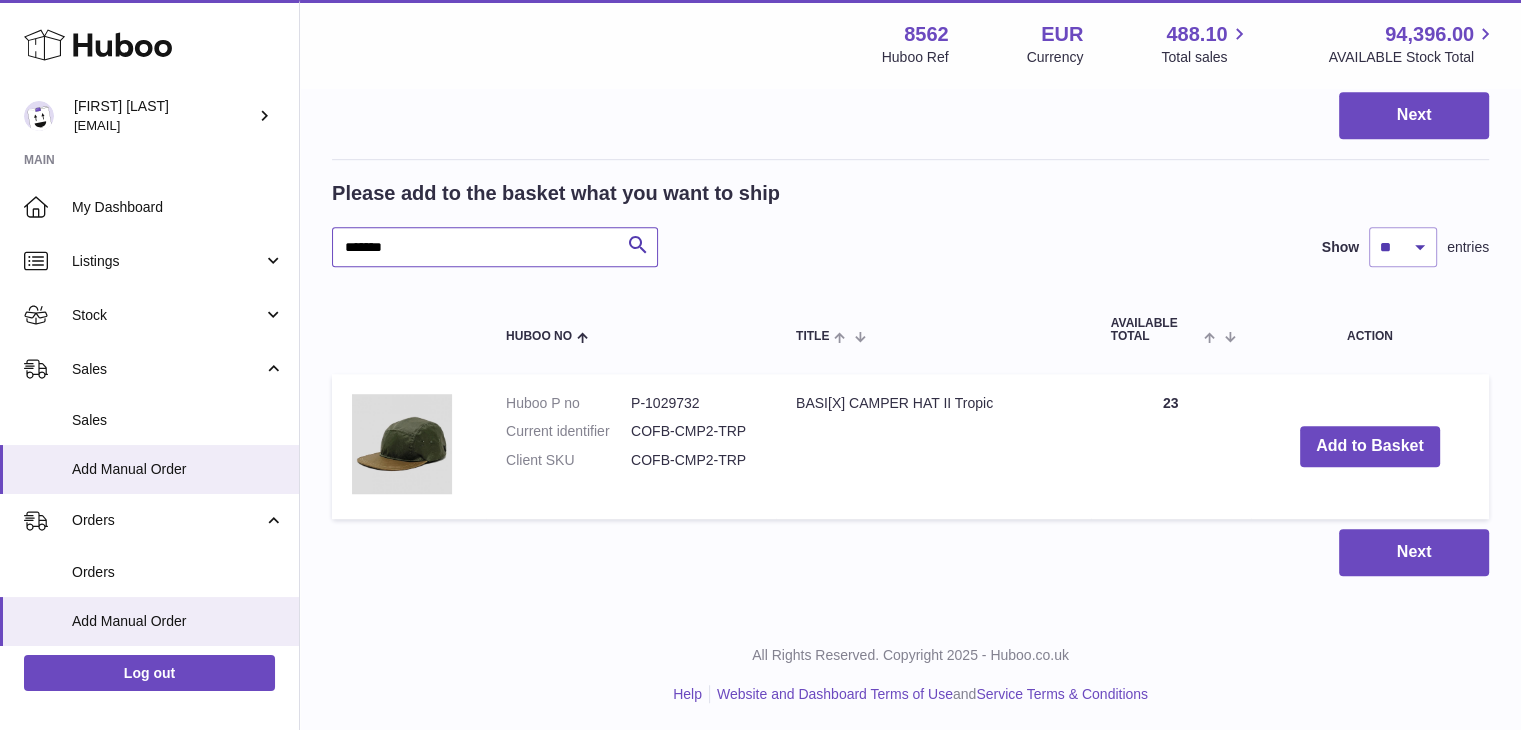 type on "*******" 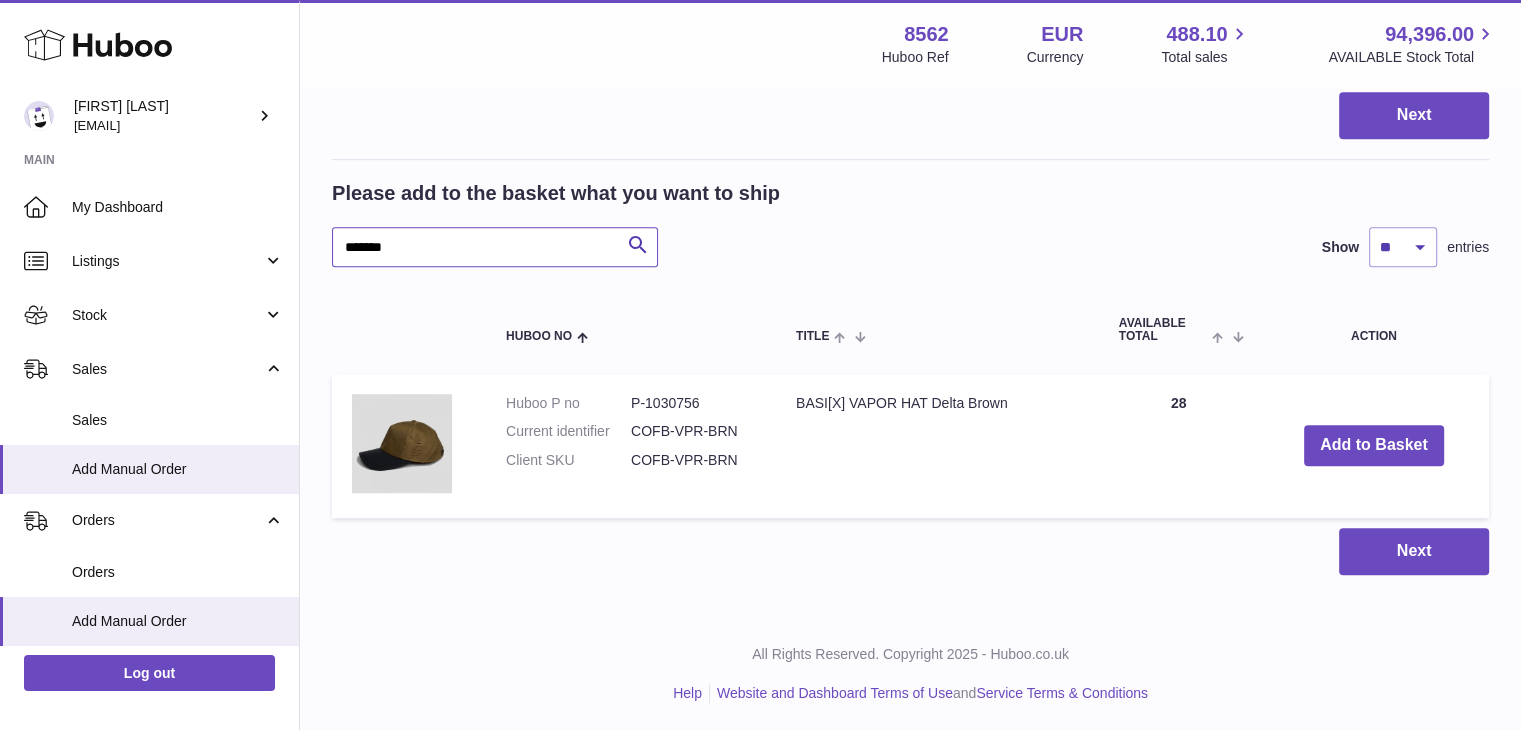 scroll, scrollTop: 1274, scrollLeft: 0, axis: vertical 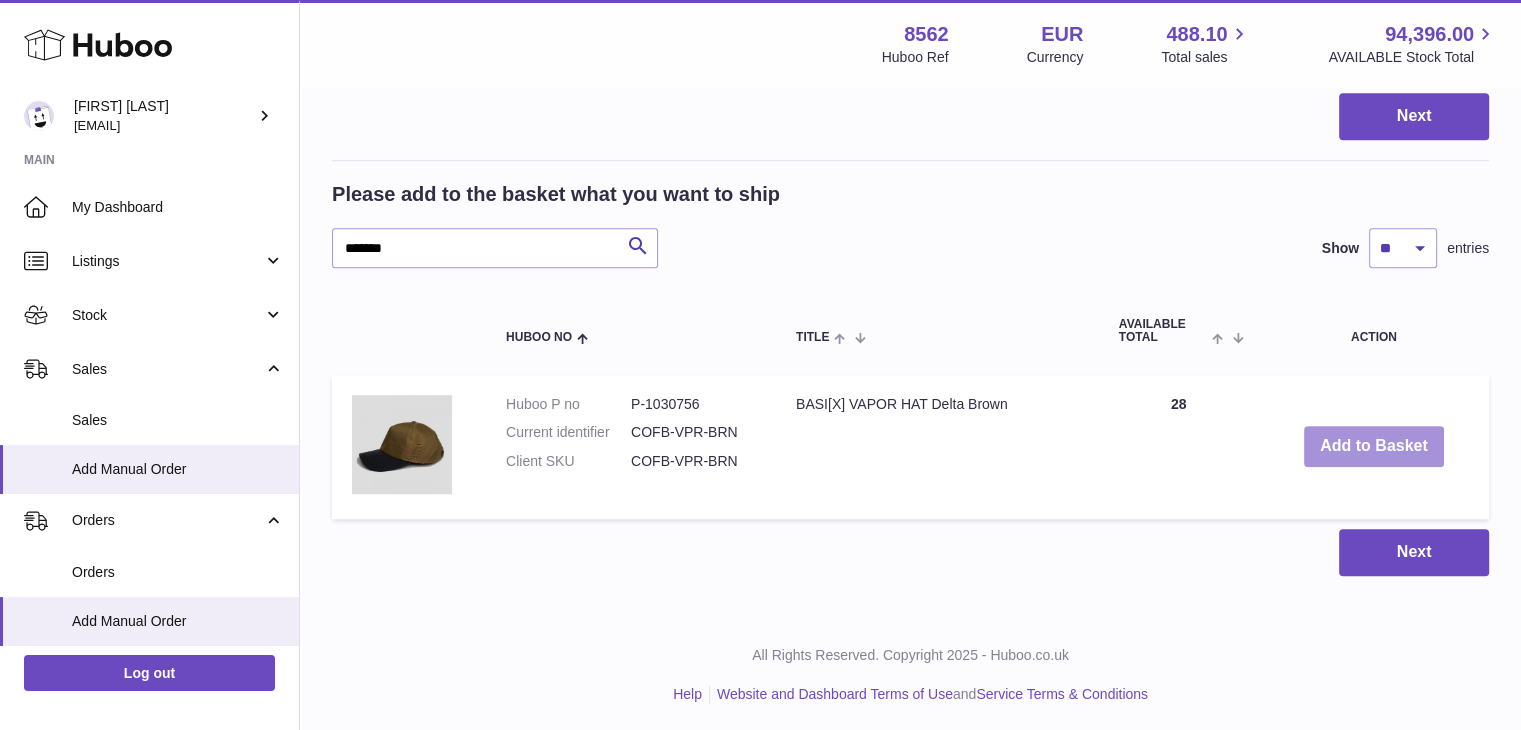 click on "Add to Basket" at bounding box center [1374, 446] 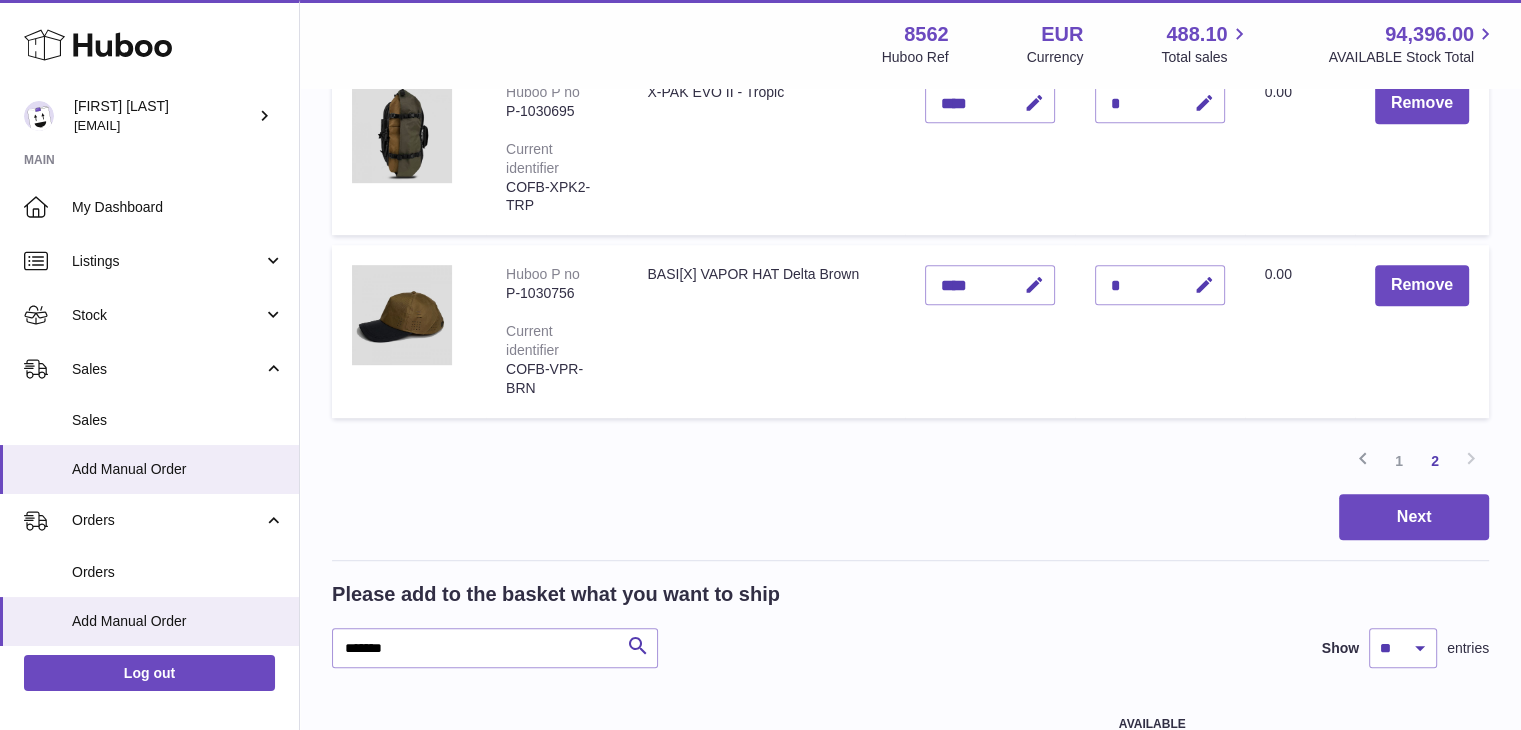 scroll, scrollTop: 956, scrollLeft: 0, axis: vertical 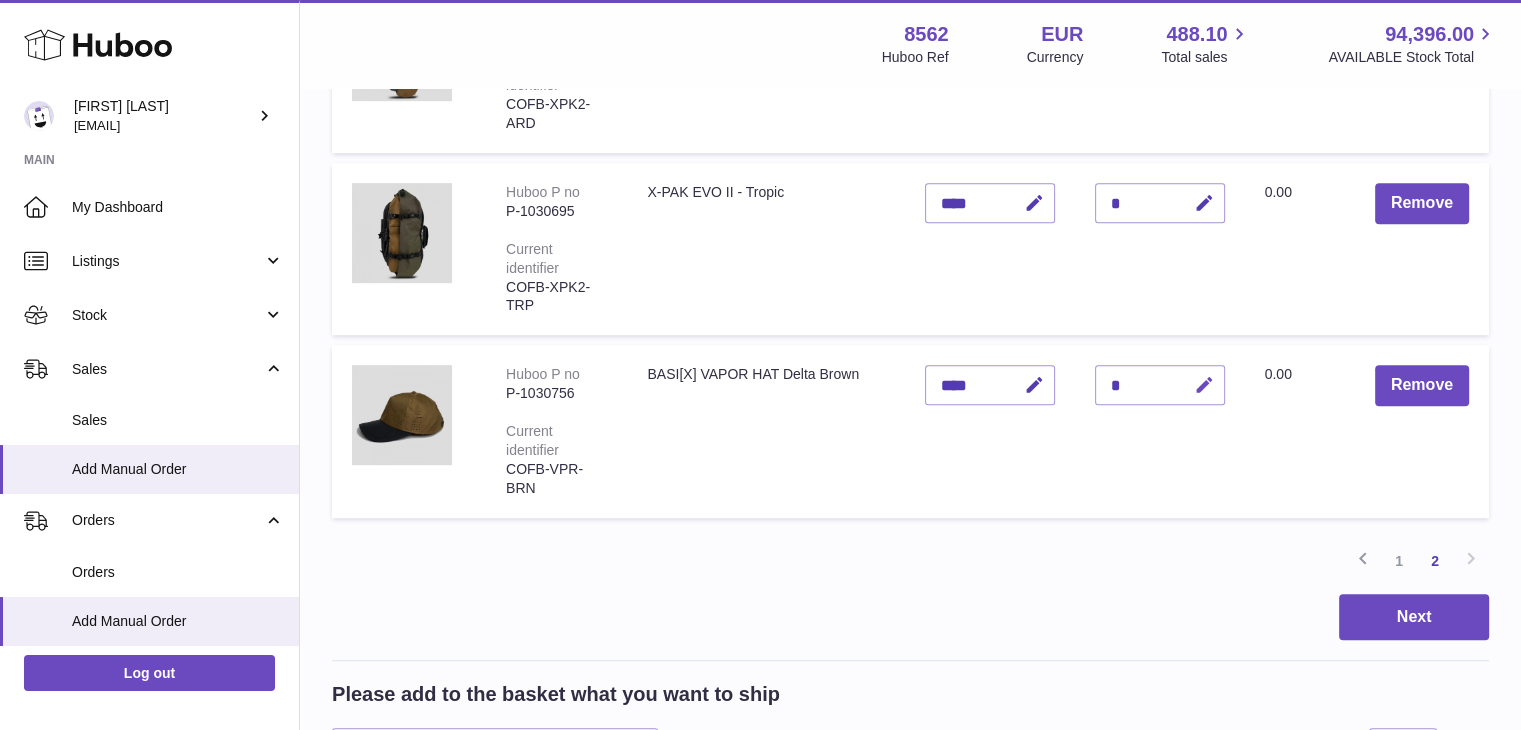 click at bounding box center [1204, 385] 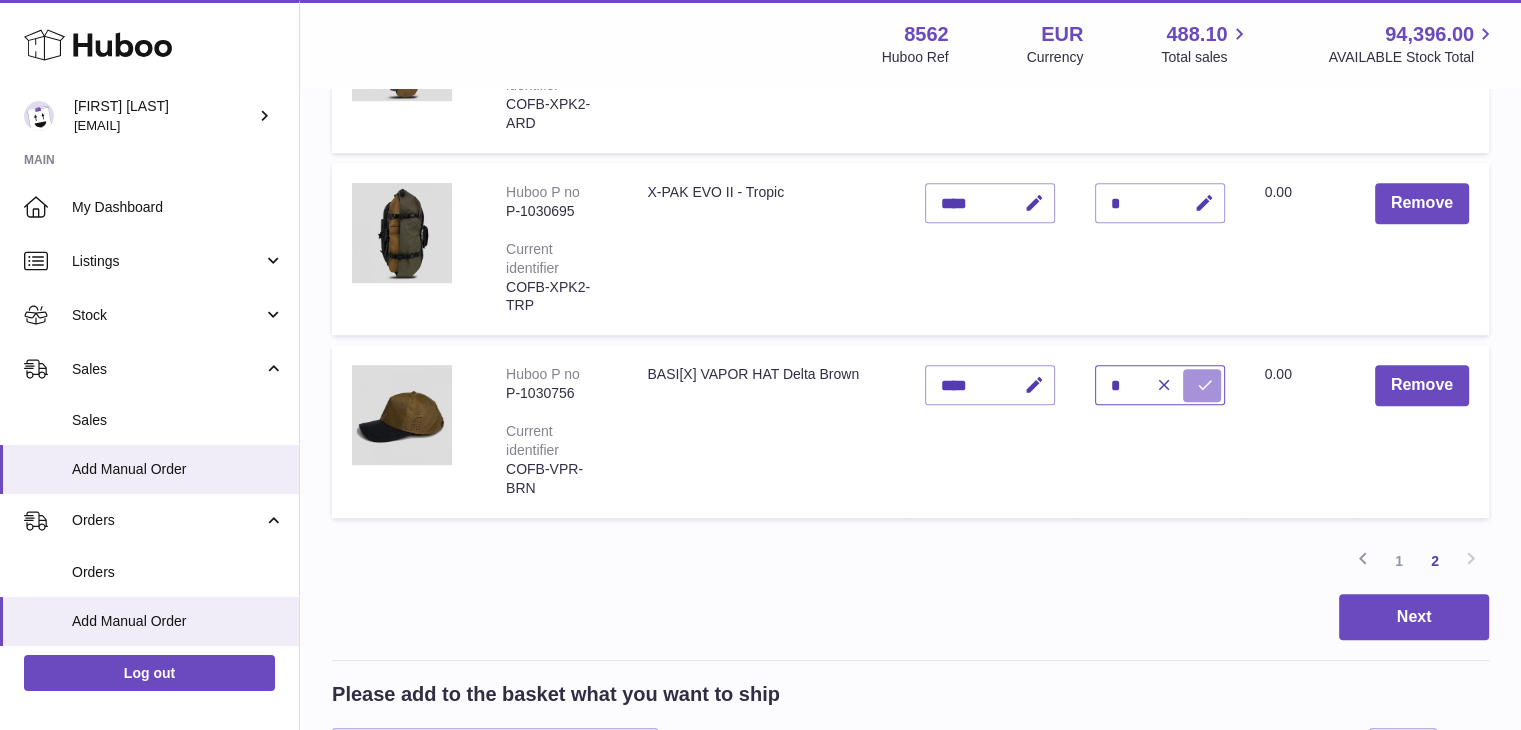 type on "*" 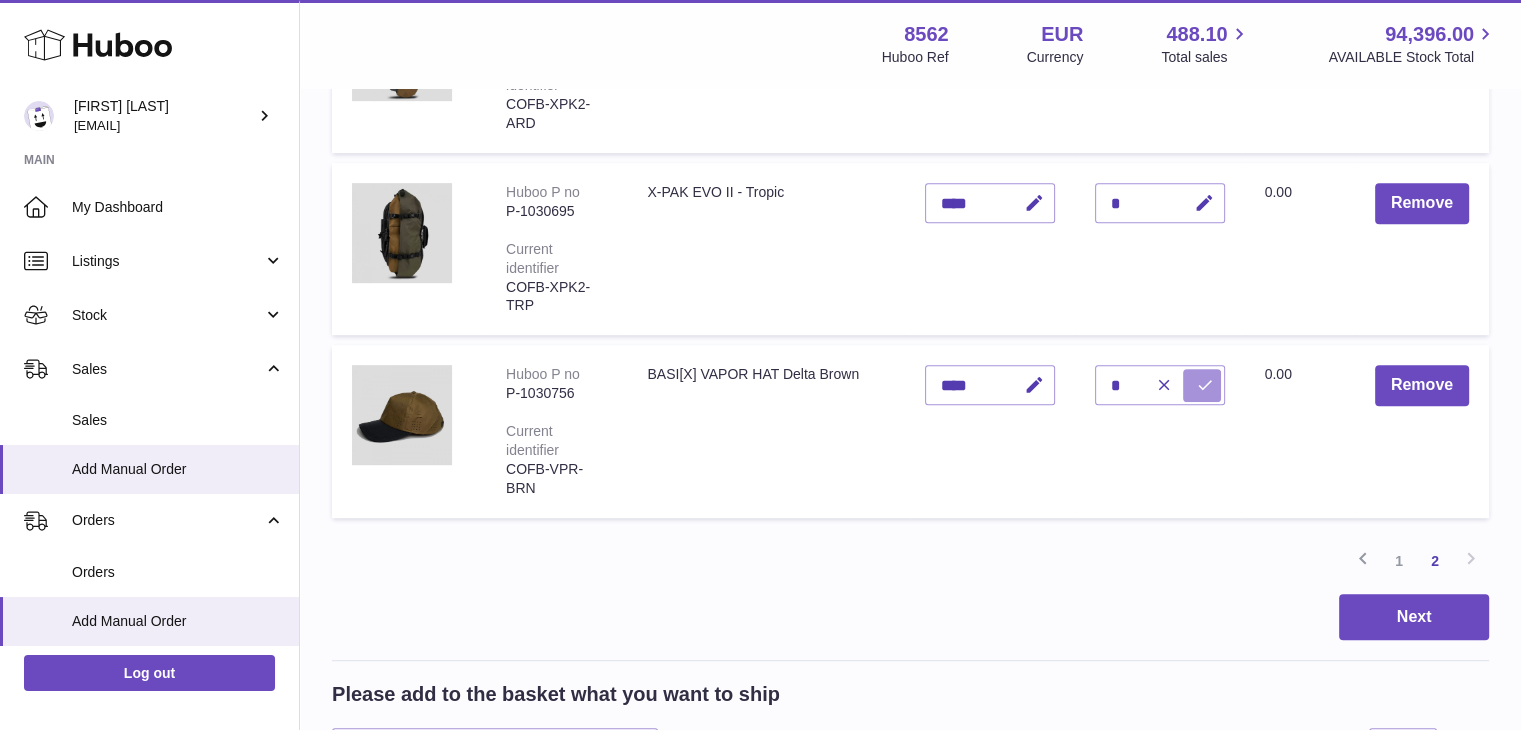 click at bounding box center (1202, 385) 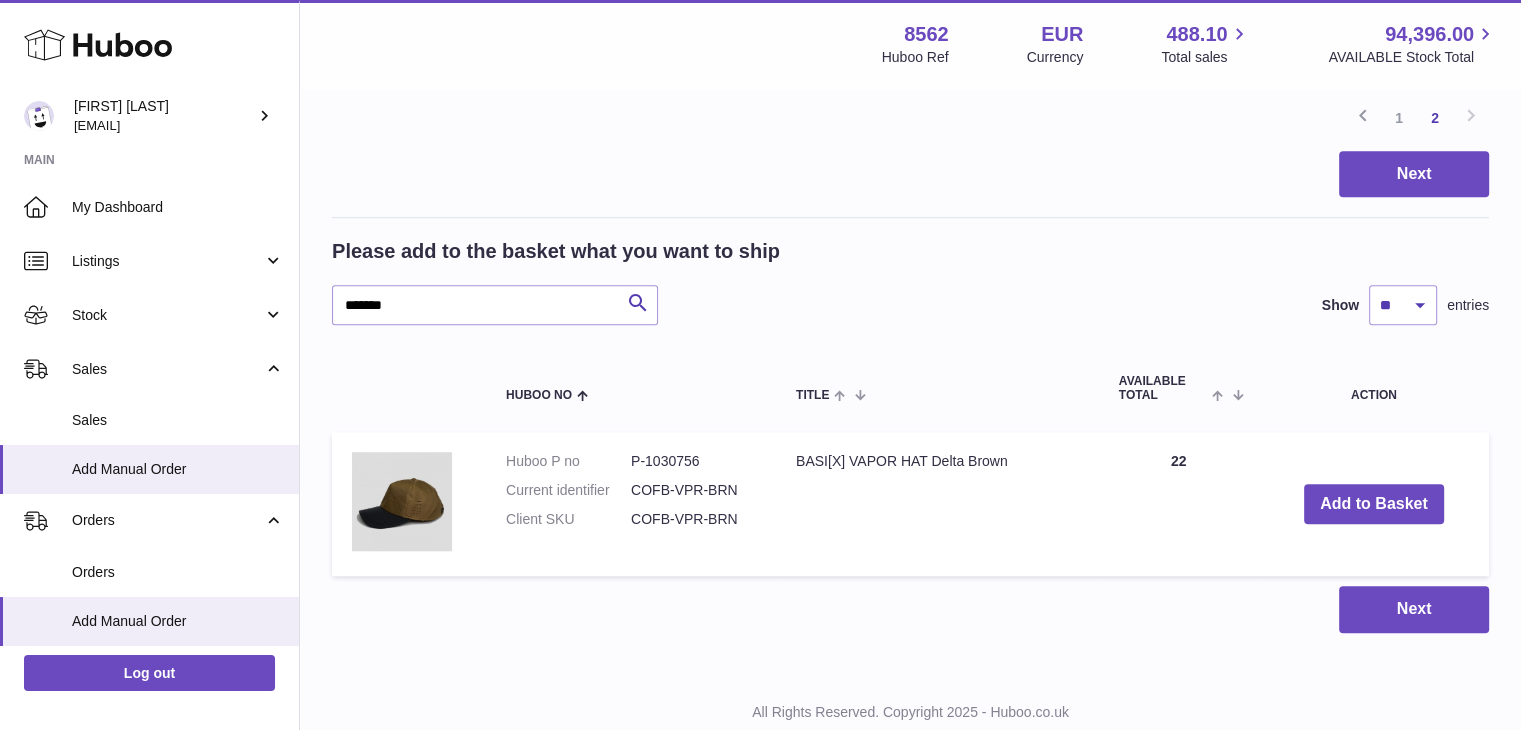 scroll, scrollTop: 1456, scrollLeft: 0, axis: vertical 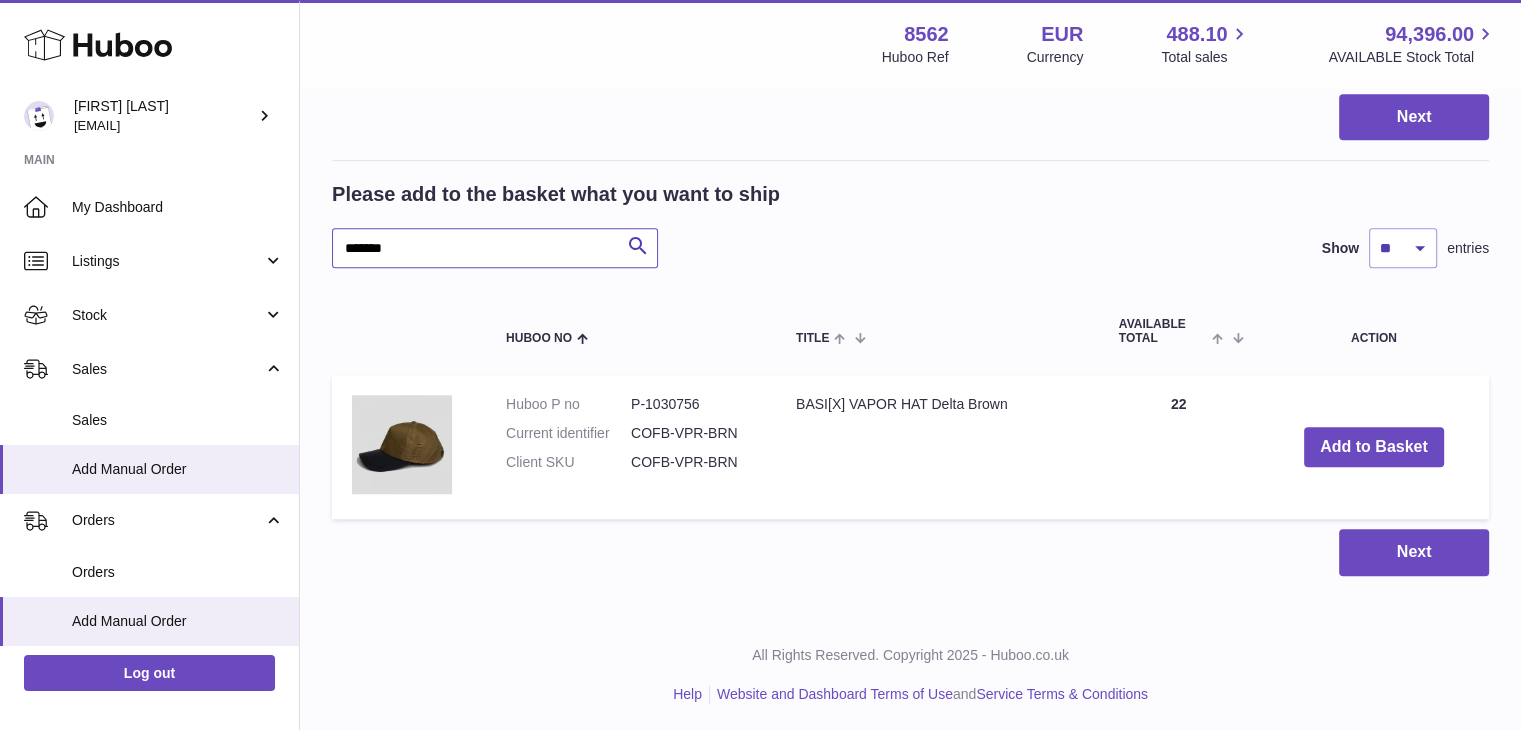 click on "*******" at bounding box center [495, 248] 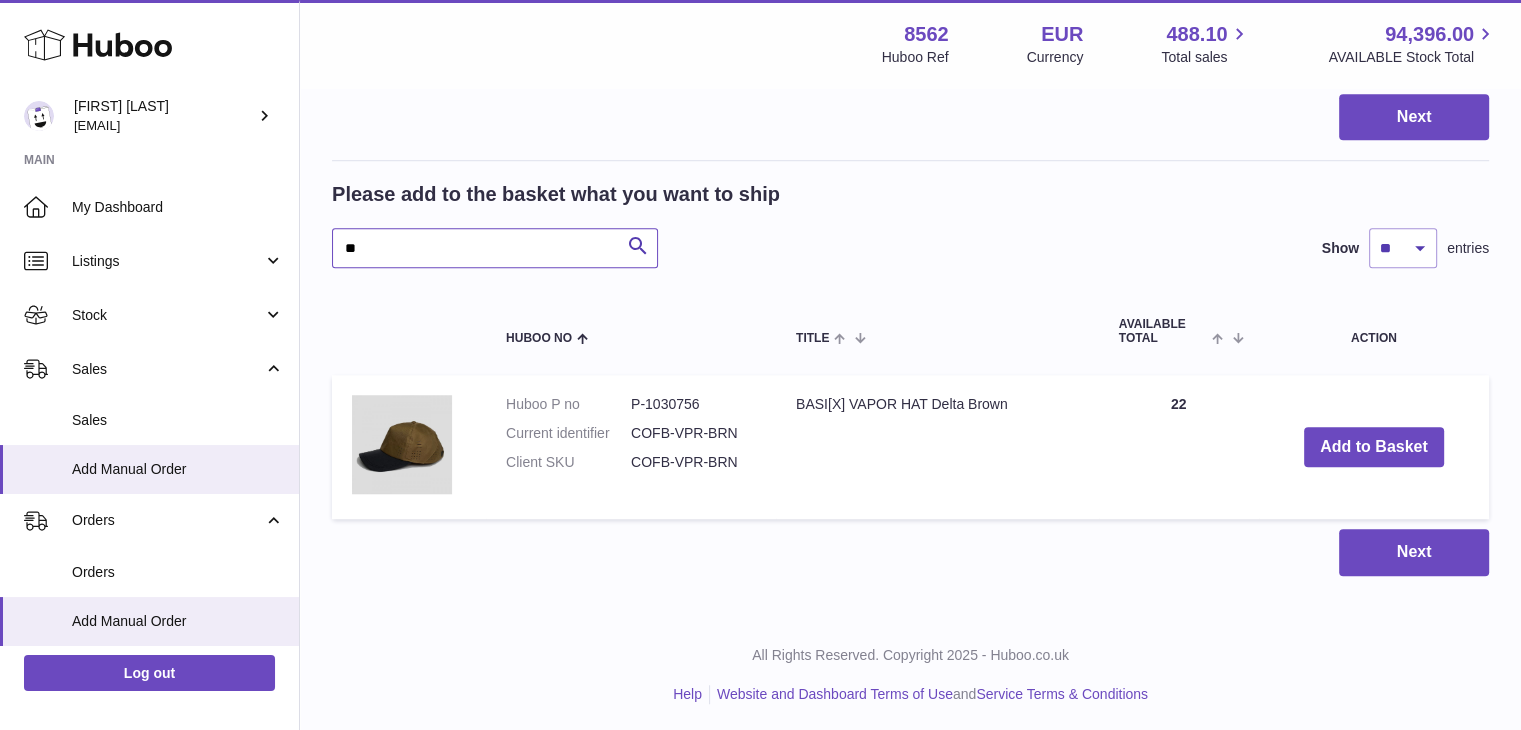 type on "*" 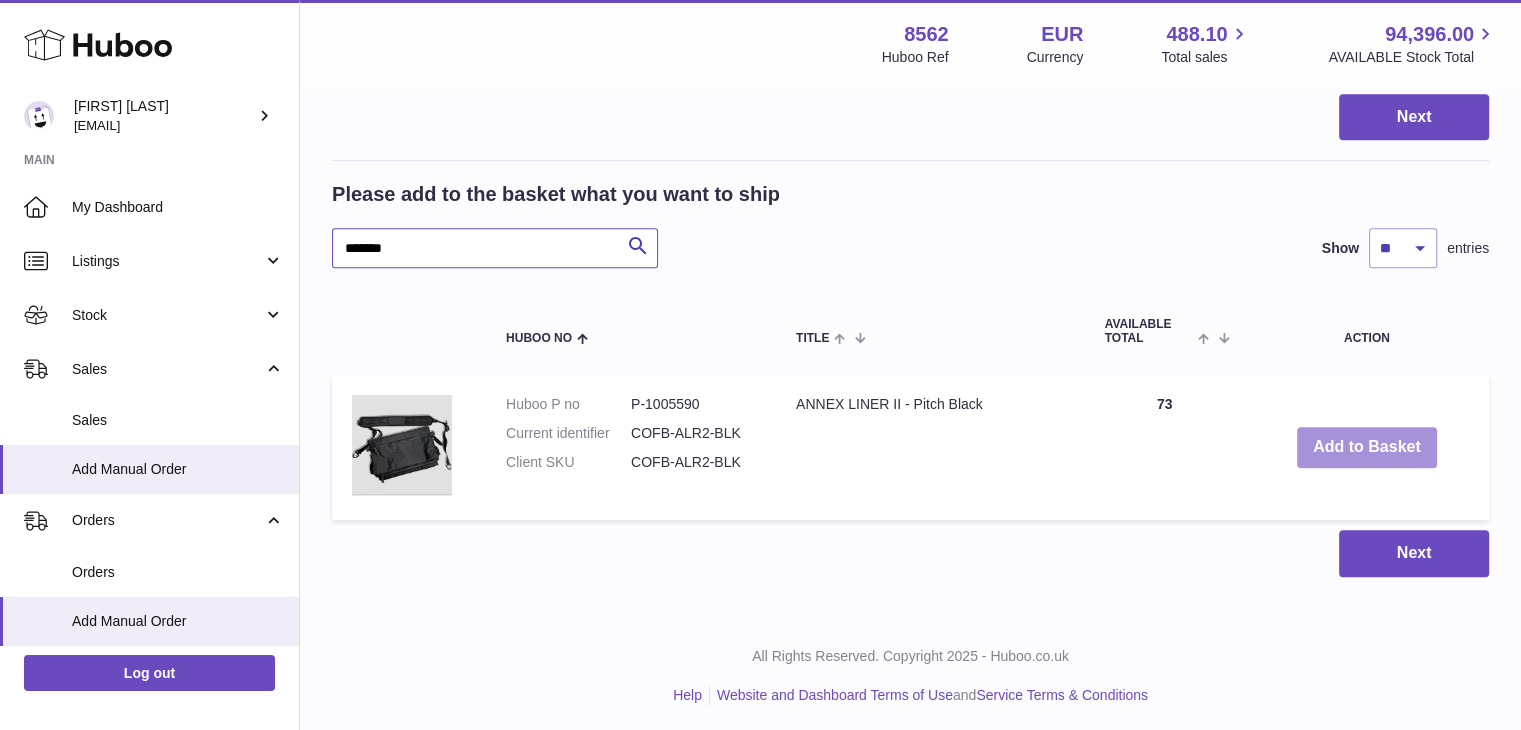 type on "*******" 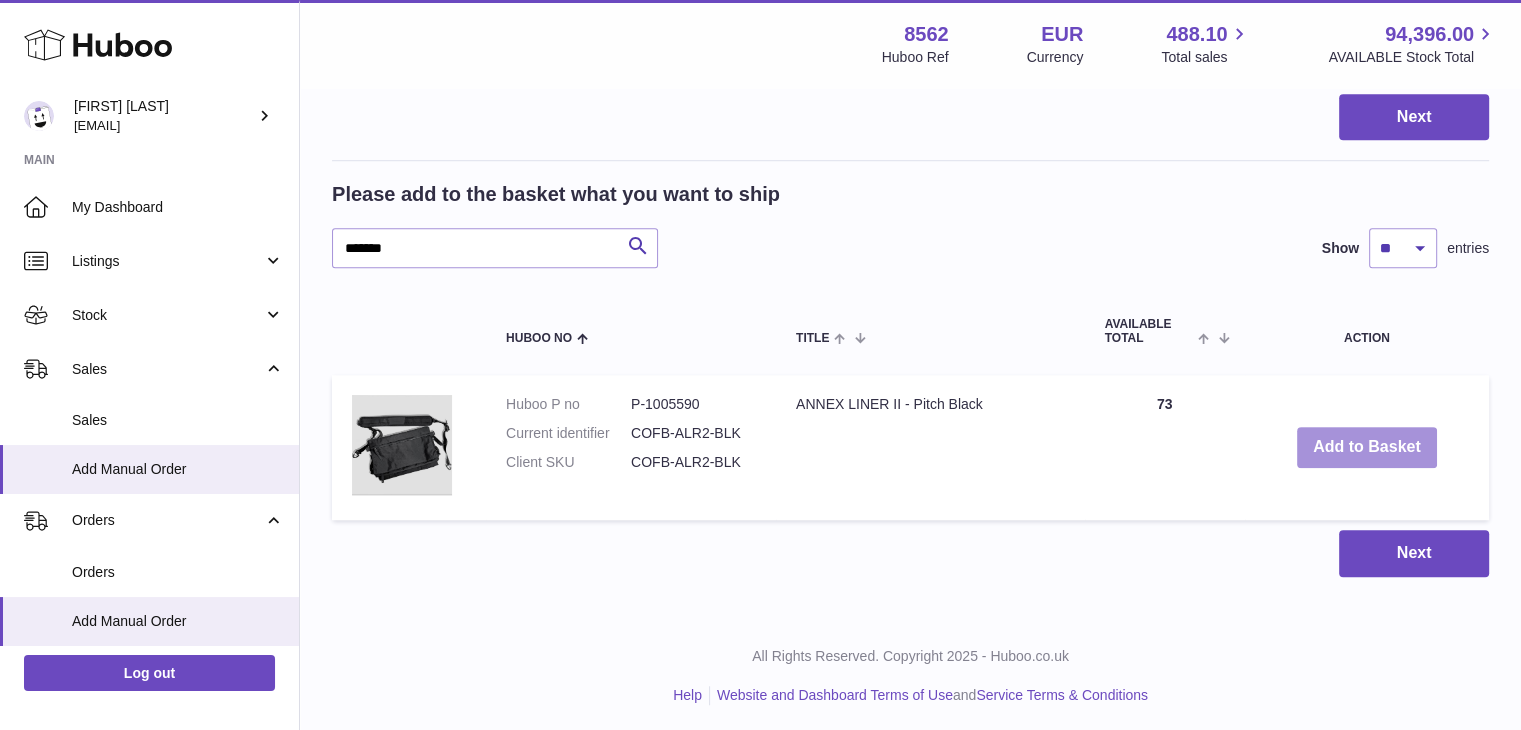 click on "Add to Basket" at bounding box center [1367, 447] 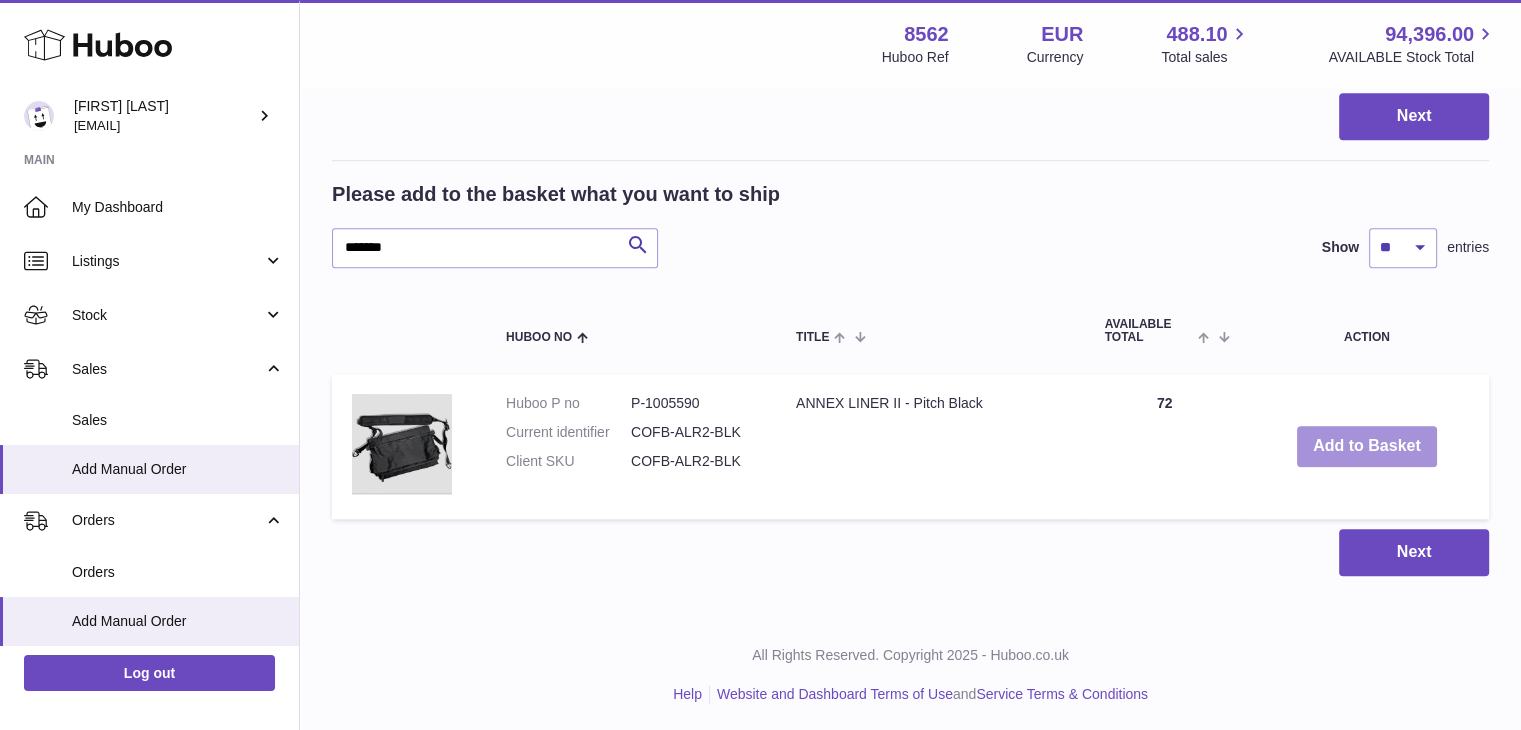 scroll, scrollTop: 1339, scrollLeft: 0, axis: vertical 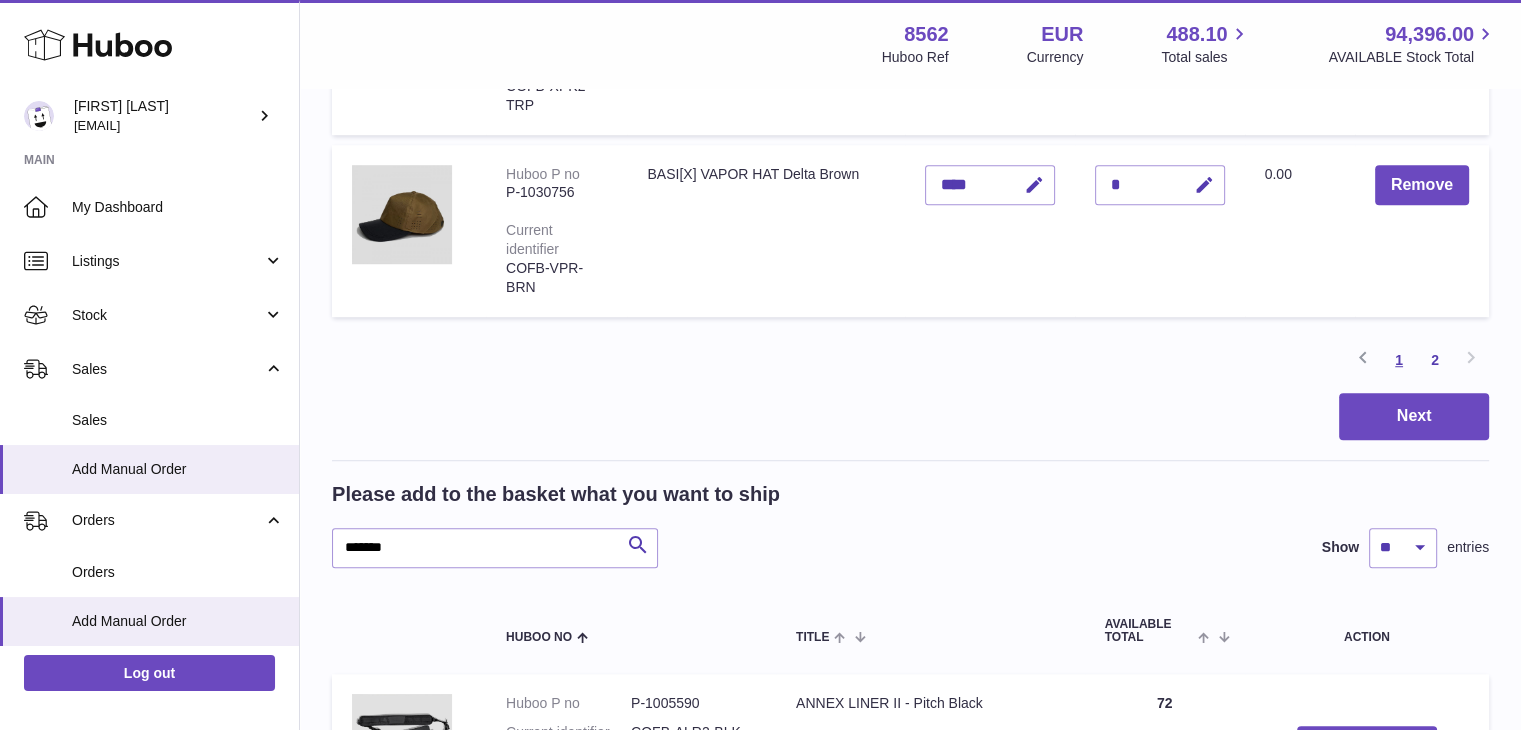 click on "1" at bounding box center [1399, 360] 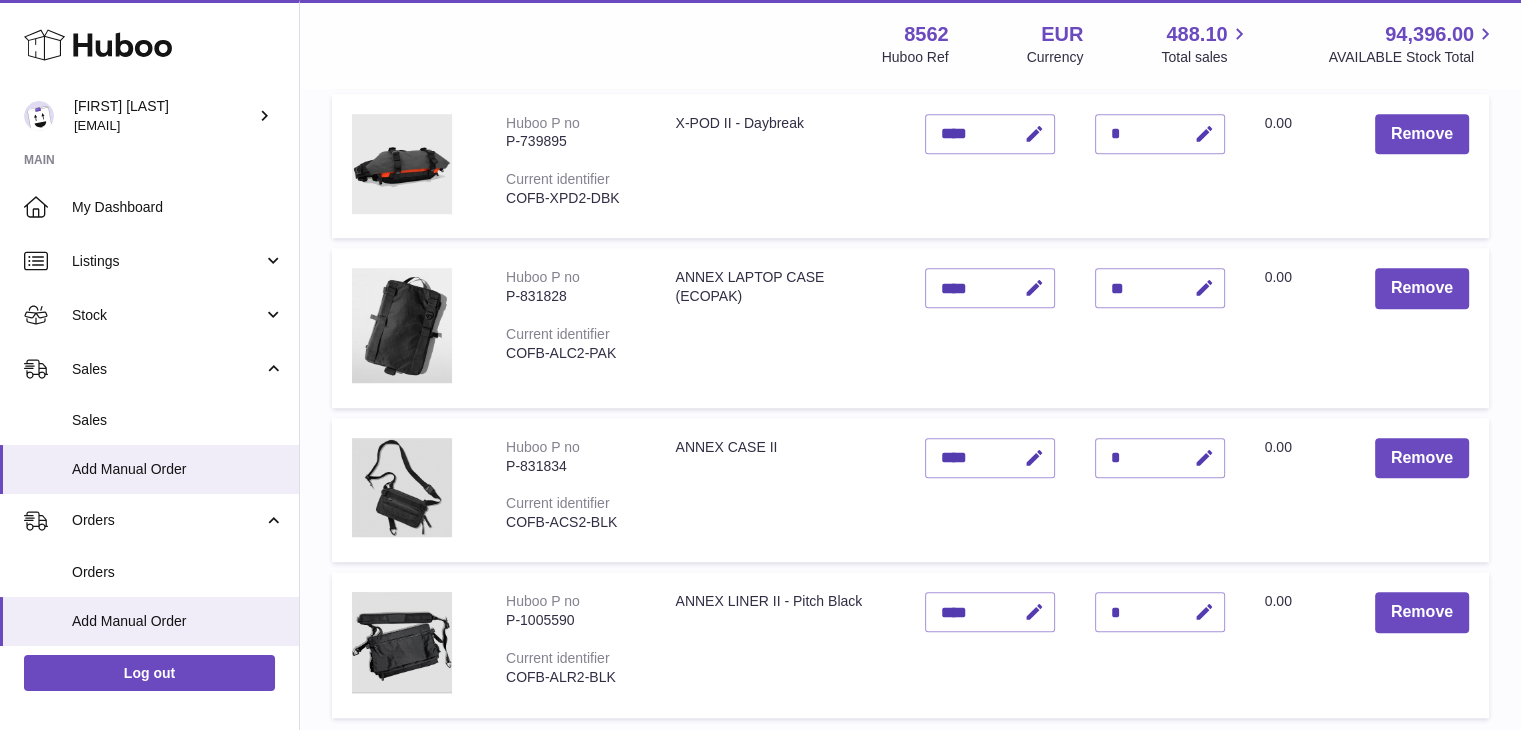 scroll, scrollTop: 1490, scrollLeft: 0, axis: vertical 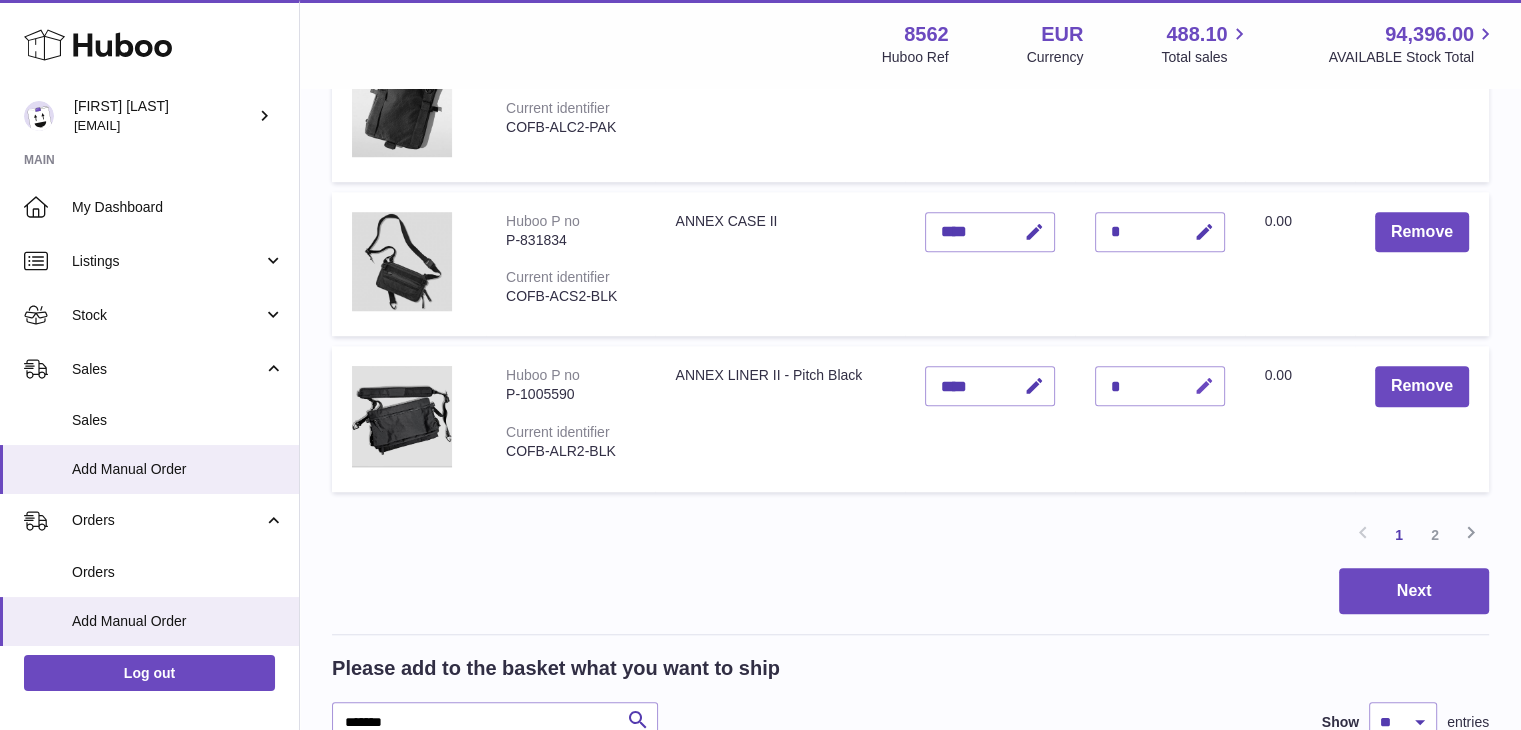 click at bounding box center [1204, 386] 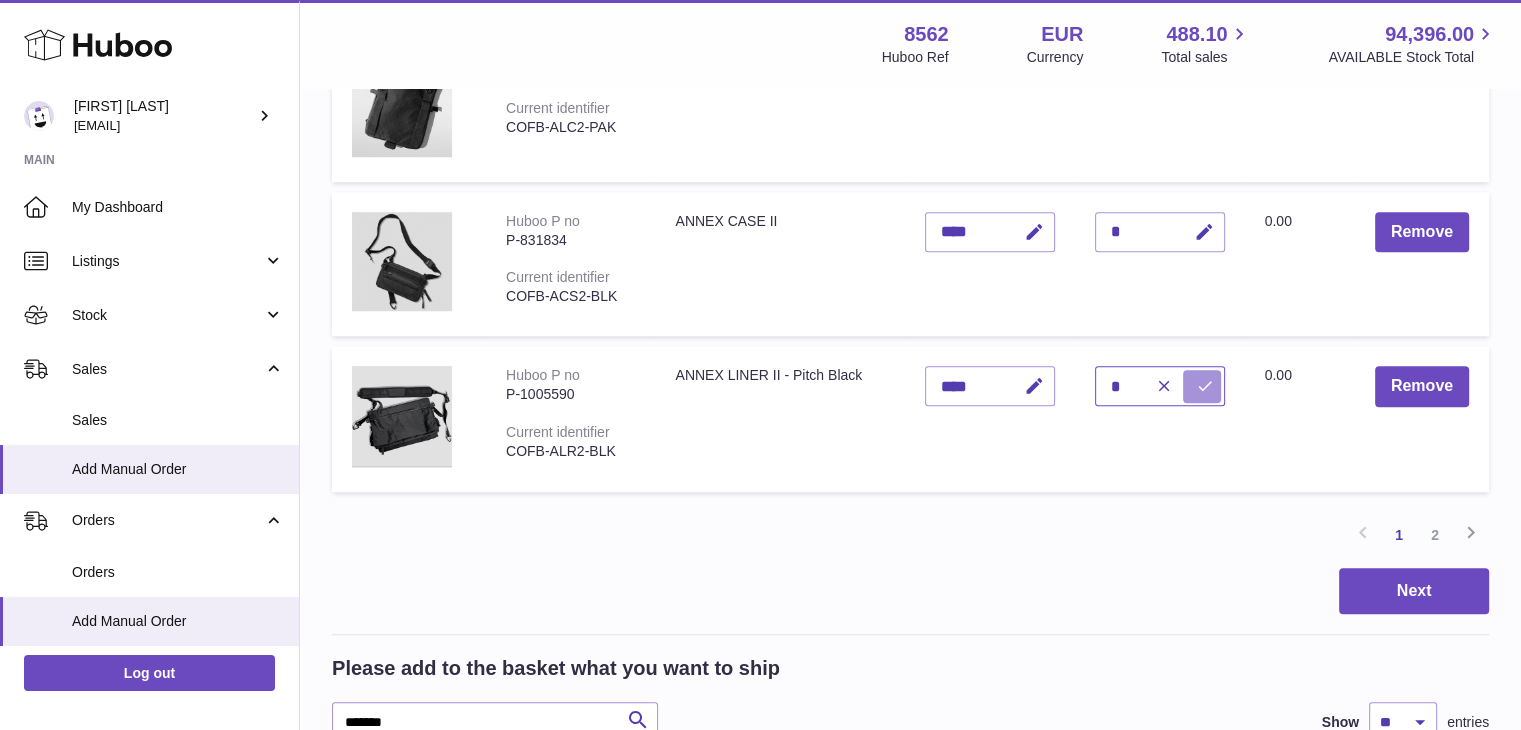type on "*" 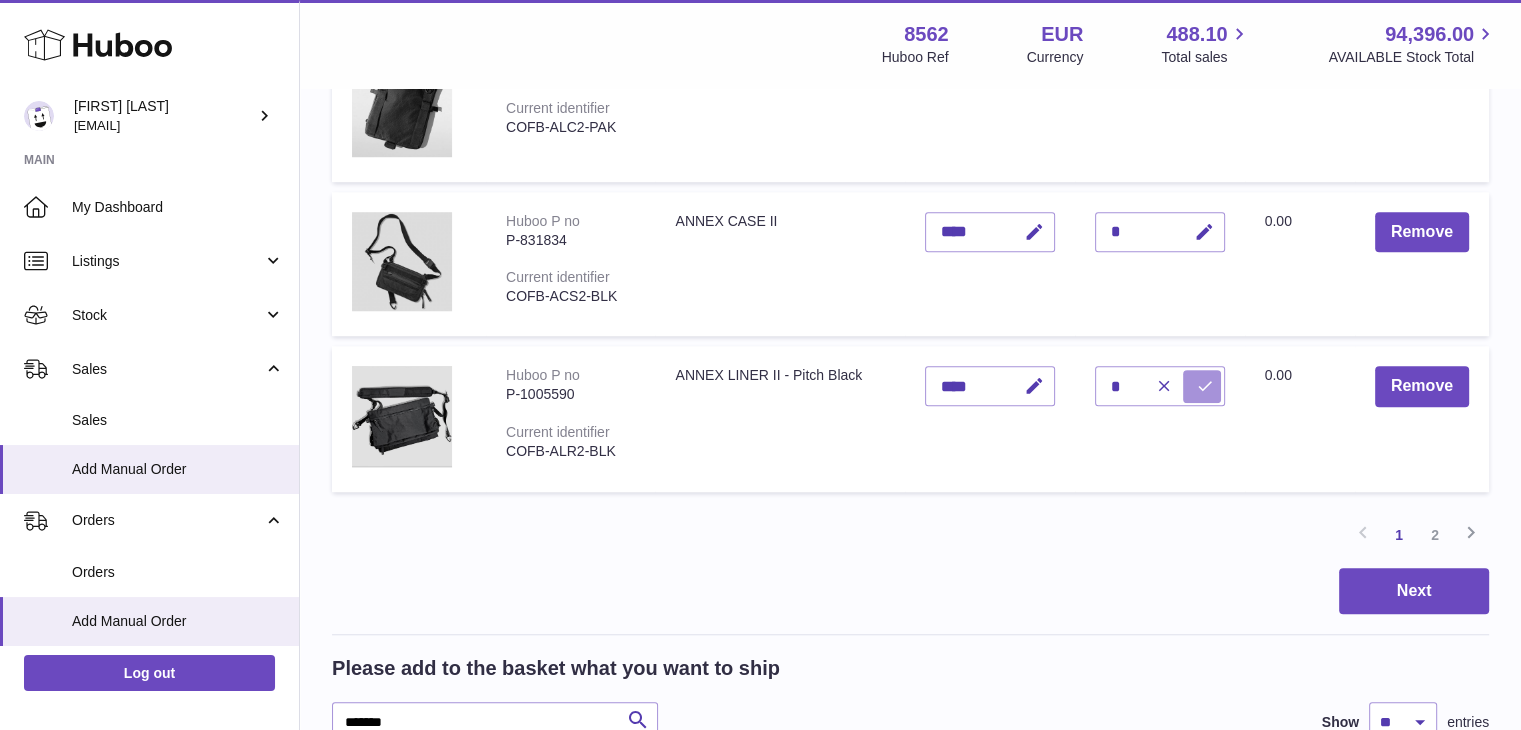 click at bounding box center [1205, 386] 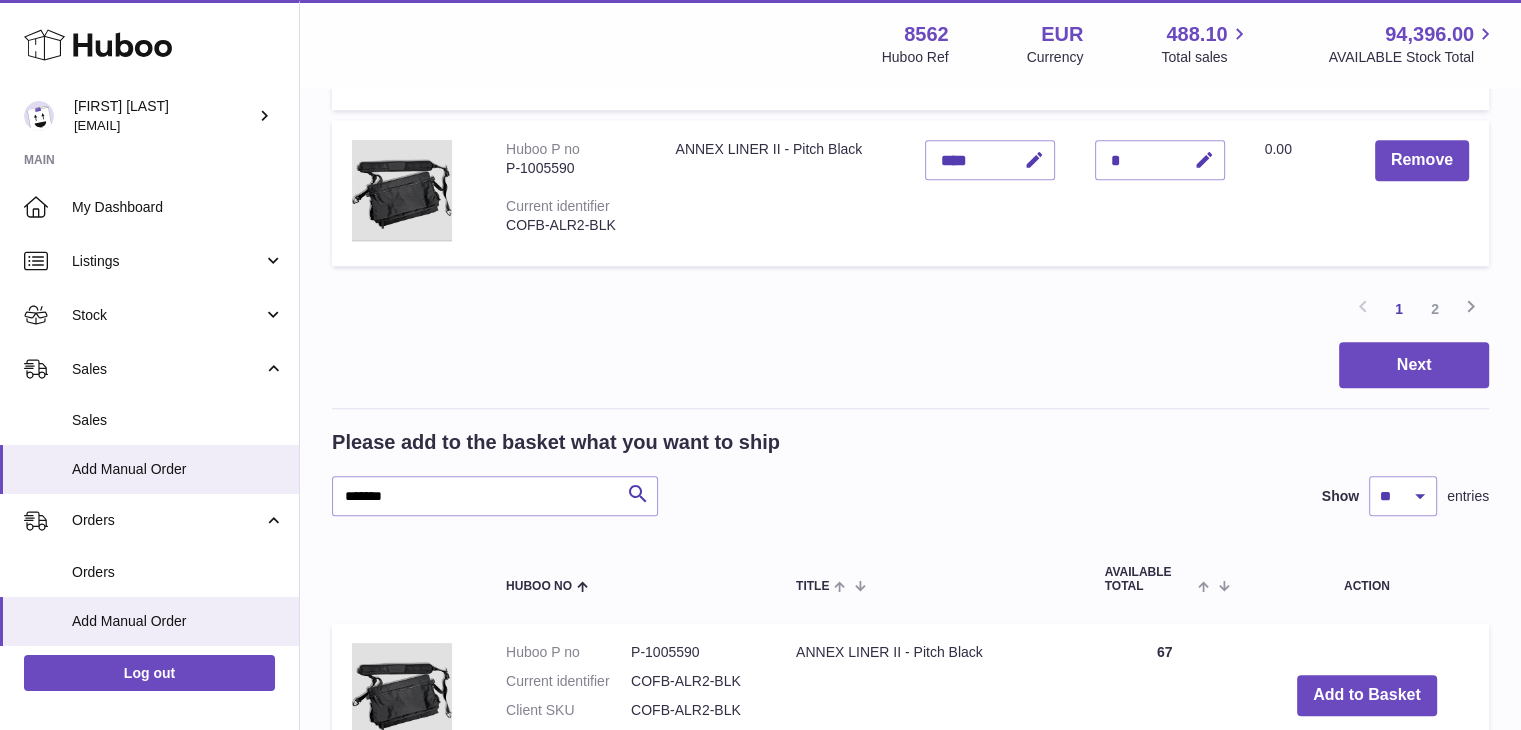 scroll, scrollTop: 1664, scrollLeft: 0, axis: vertical 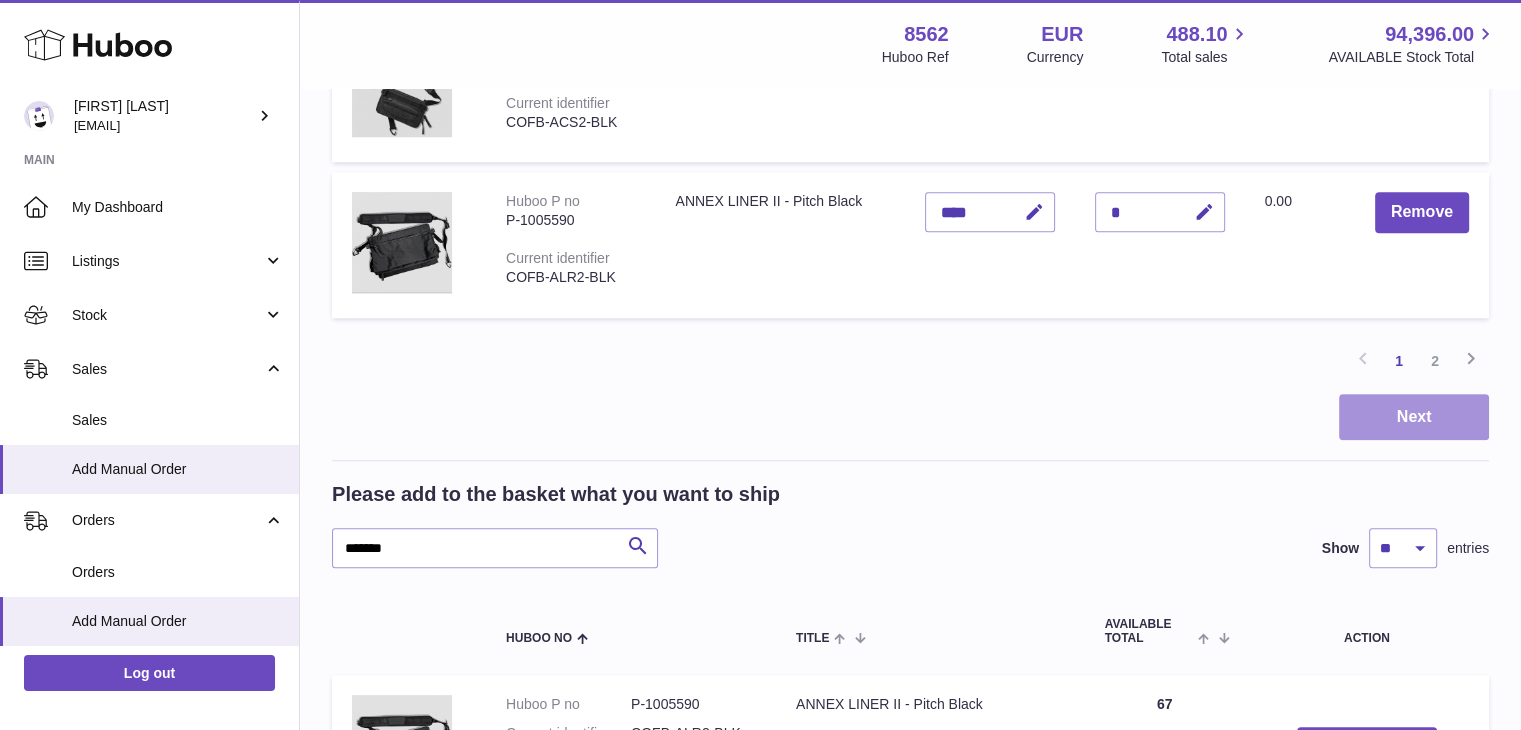 click on "Next" at bounding box center (1414, 417) 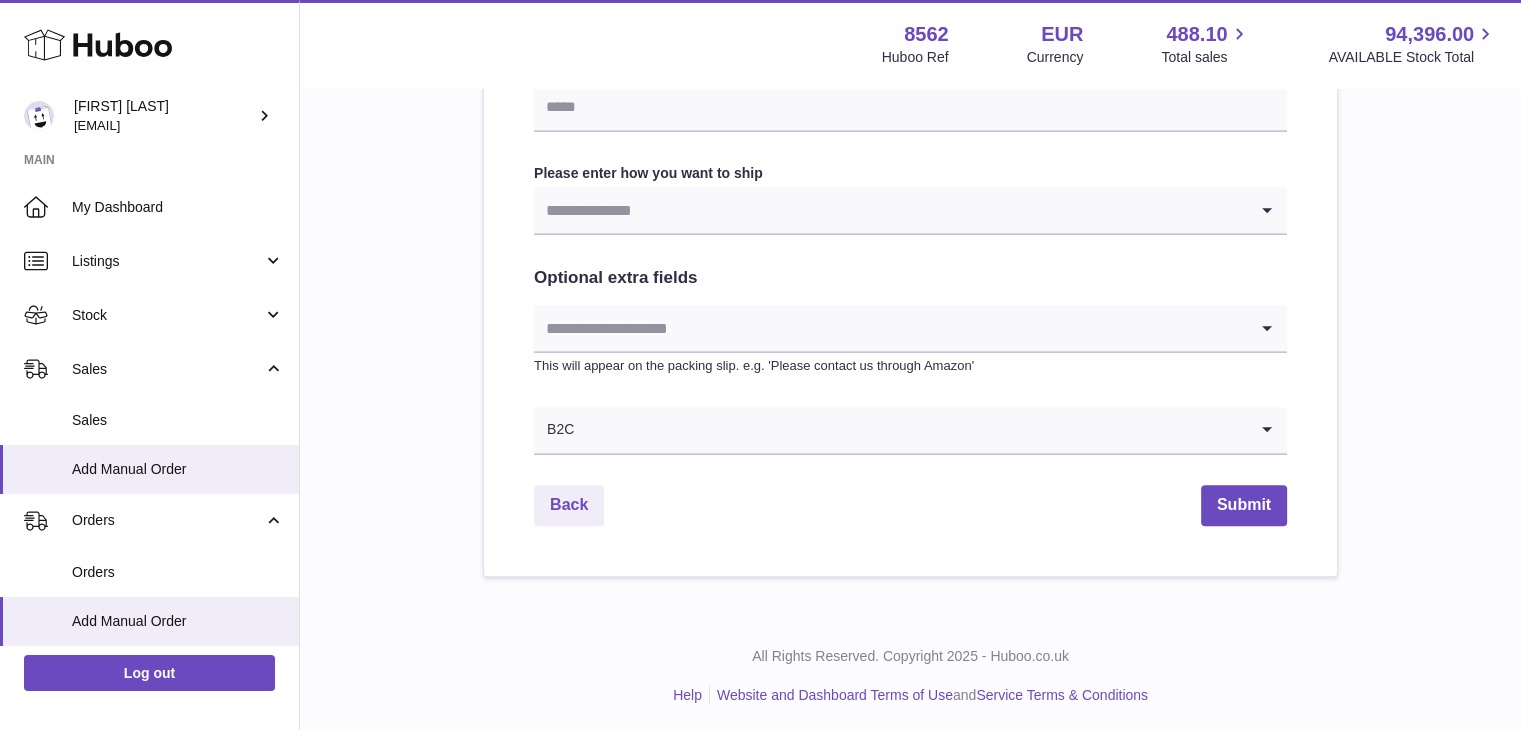 scroll, scrollTop: 1017, scrollLeft: 0, axis: vertical 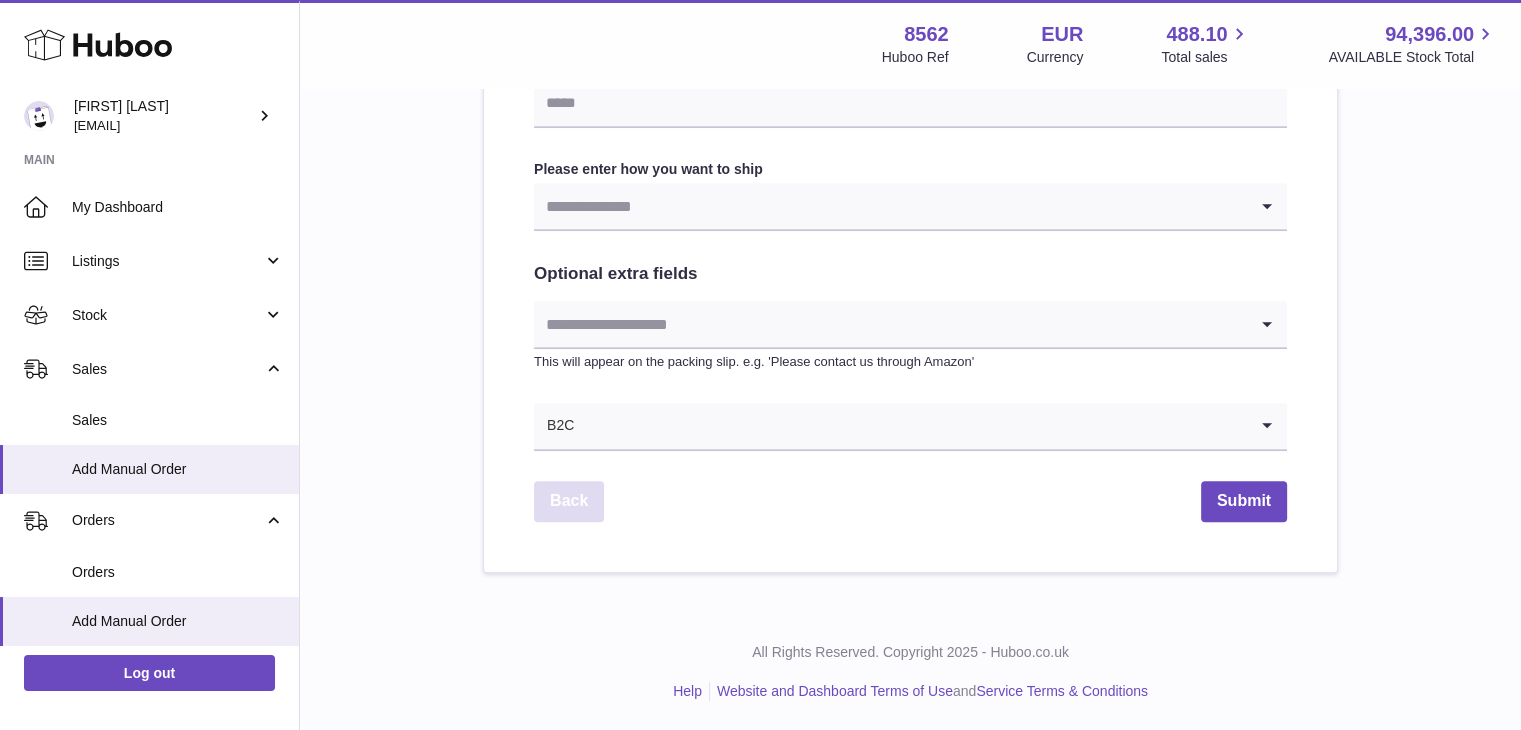 click on "Back" at bounding box center [569, 501] 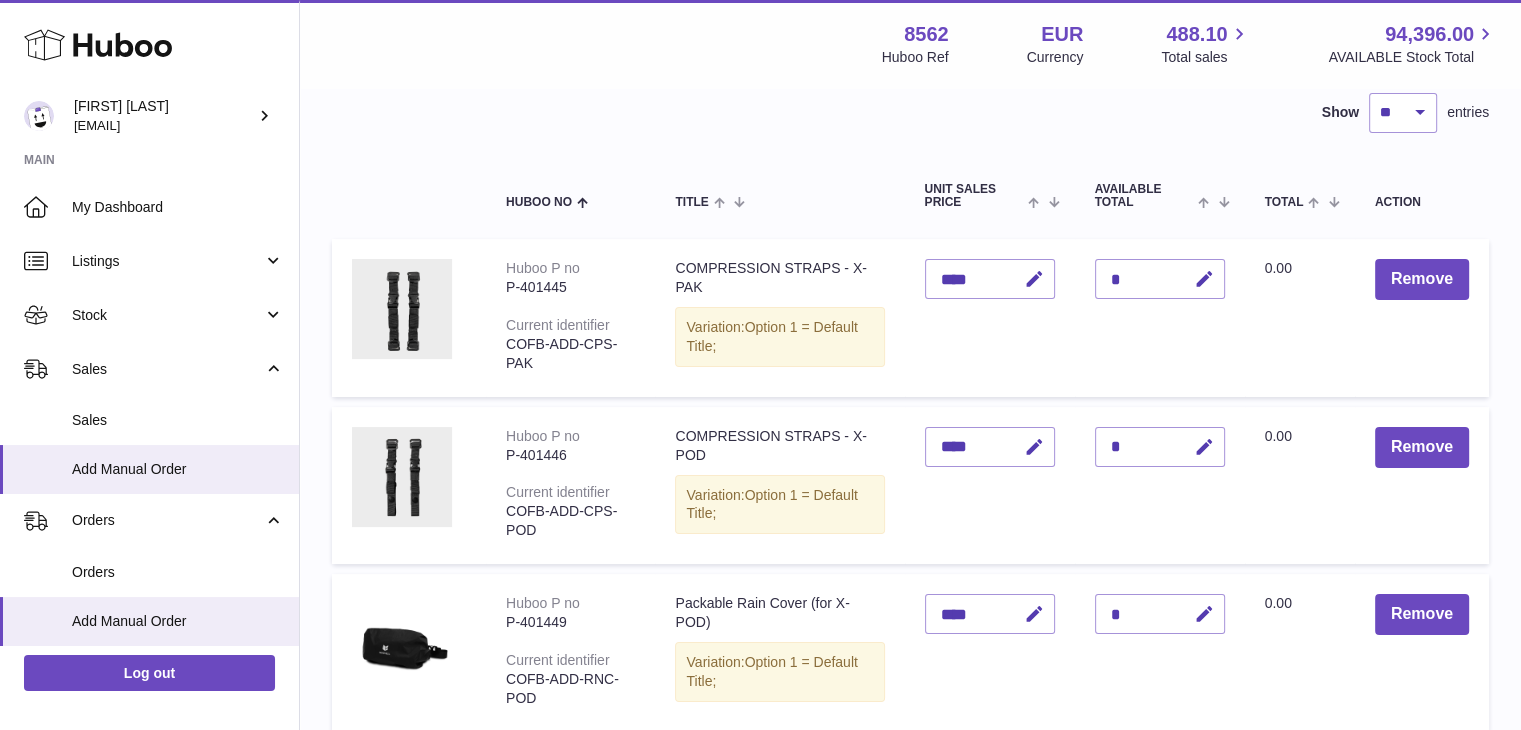 scroll, scrollTop: 0, scrollLeft: 0, axis: both 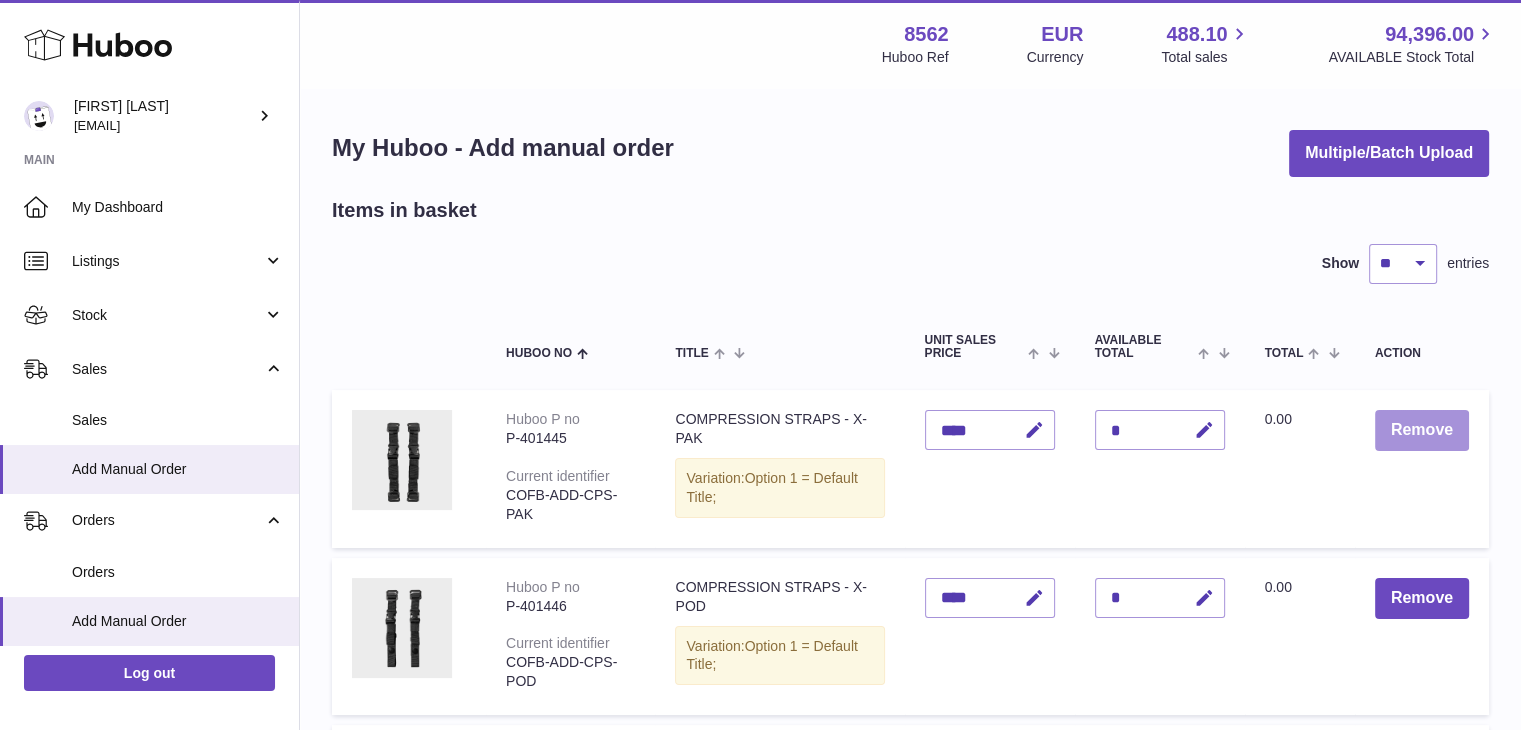 click on "Remove" at bounding box center [1422, 430] 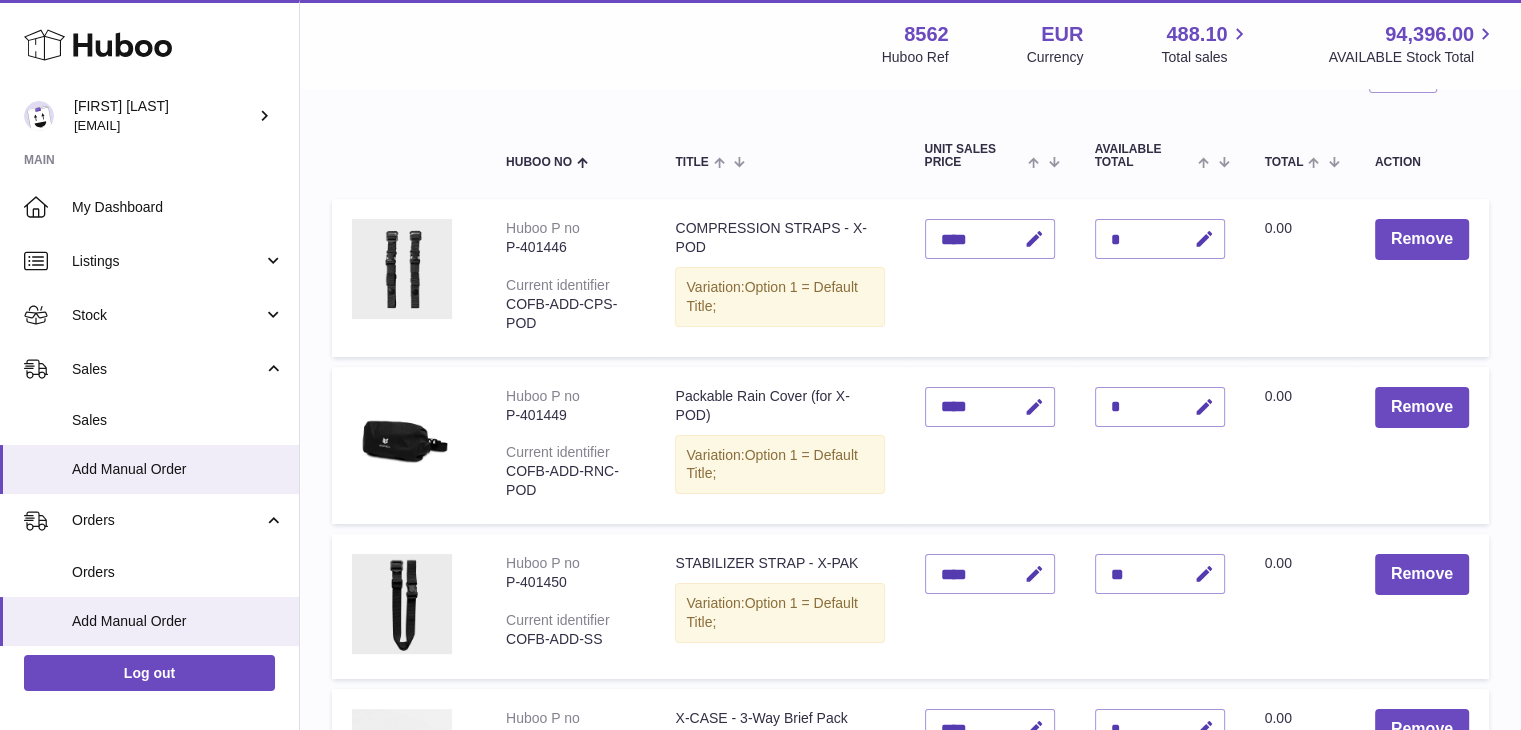 scroll, scrollTop: 200, scrollLeft: 0, axis: vertical 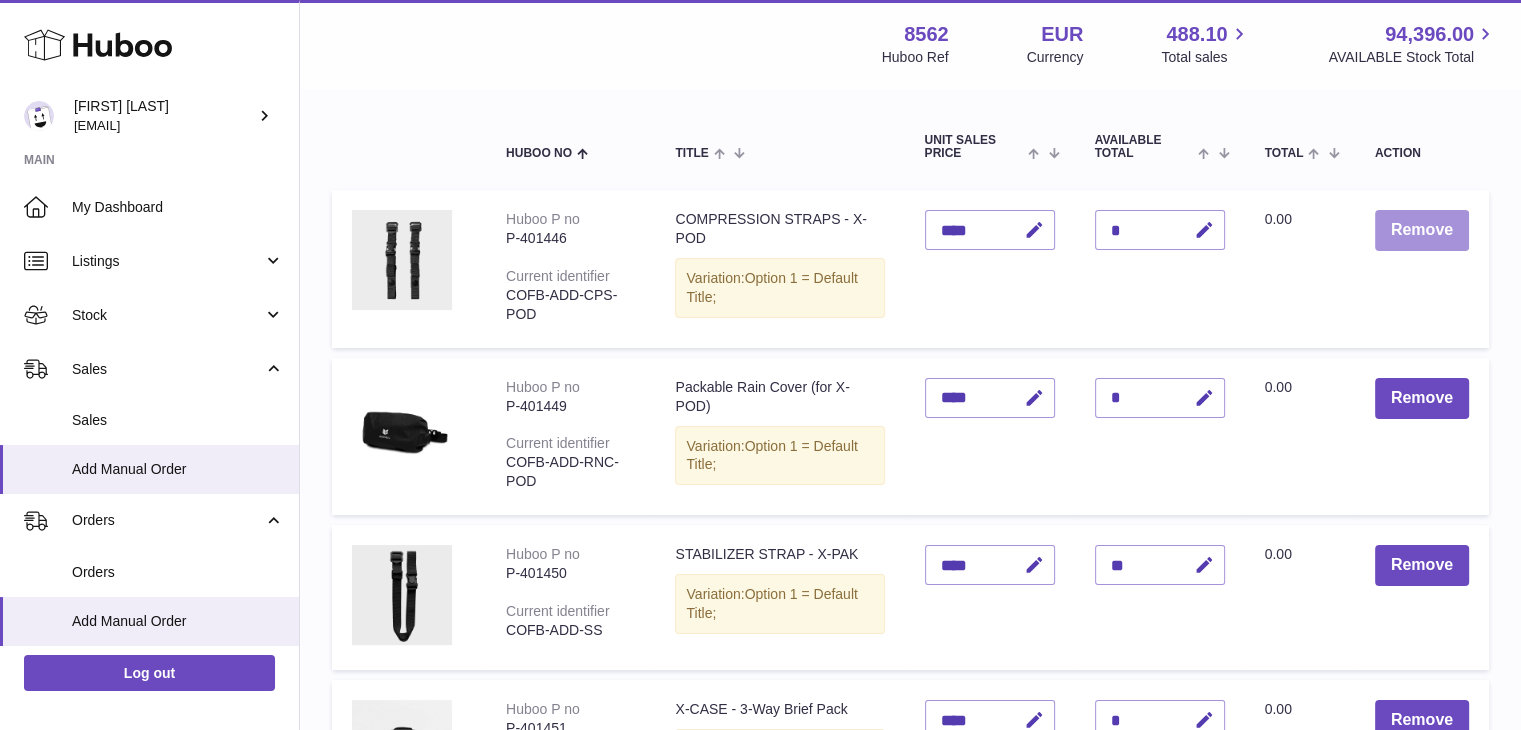 click on "Remove" at bounding box center [1422, 230] 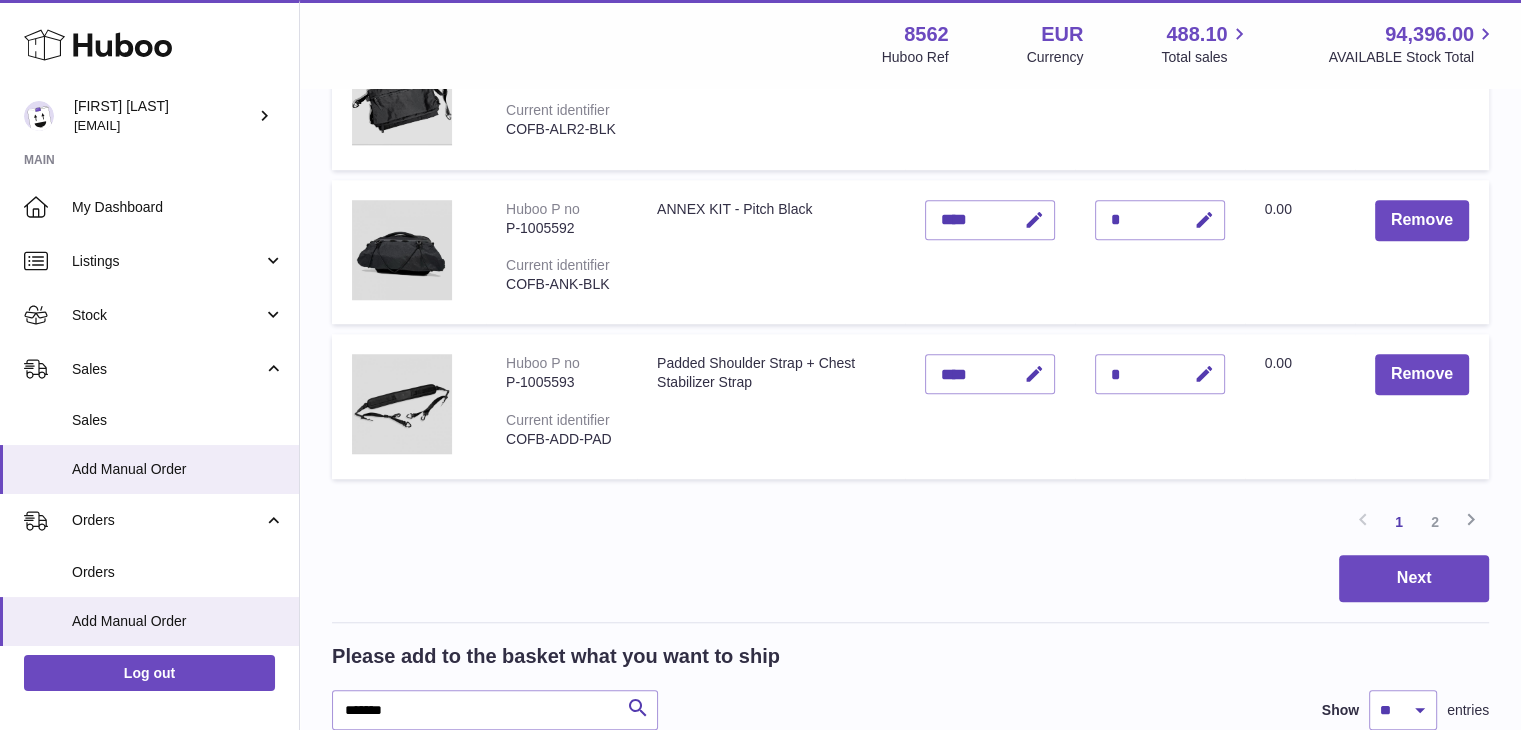 scroll, scrollTop: 1490, scrollLeft: 0, axis: vertical 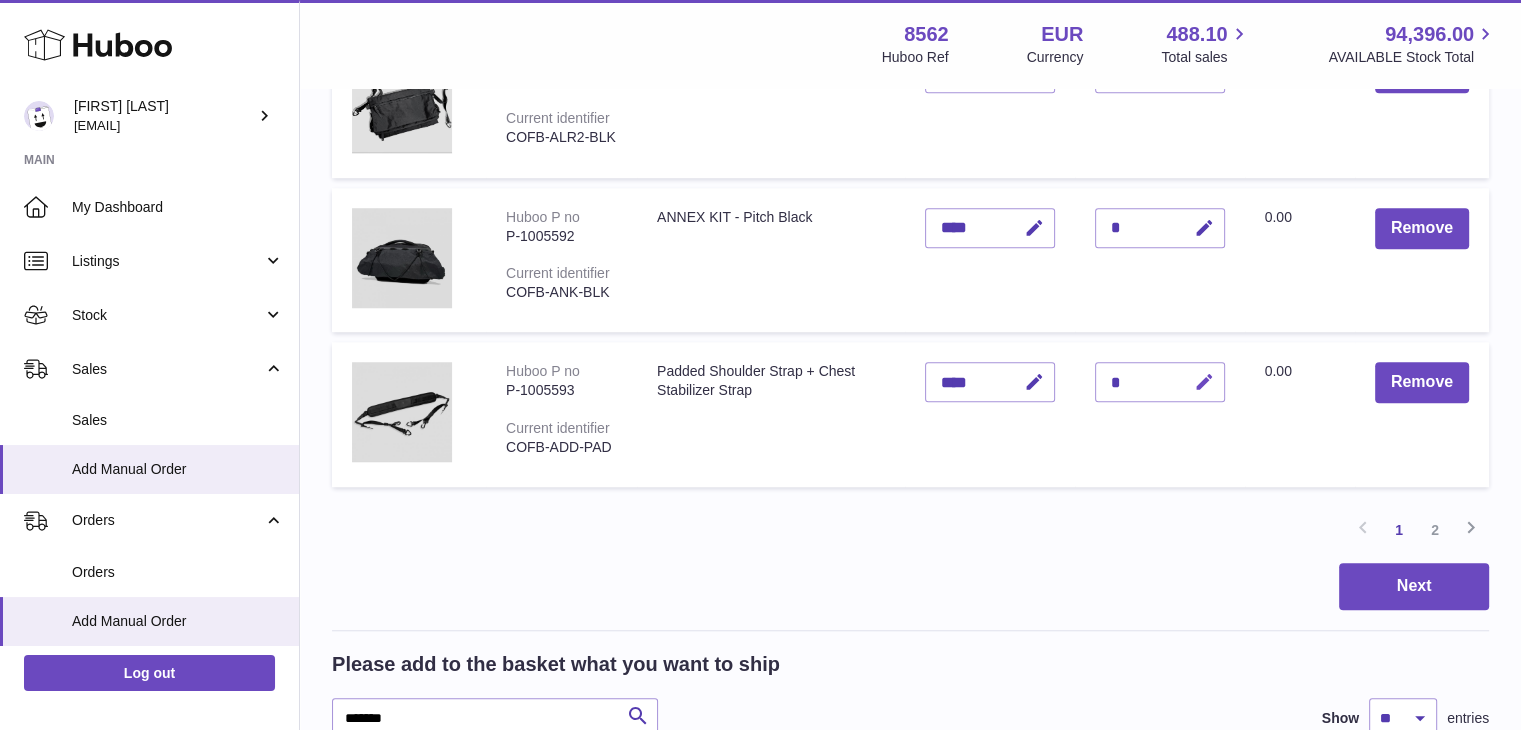 click at bounding box center [1204, 382] 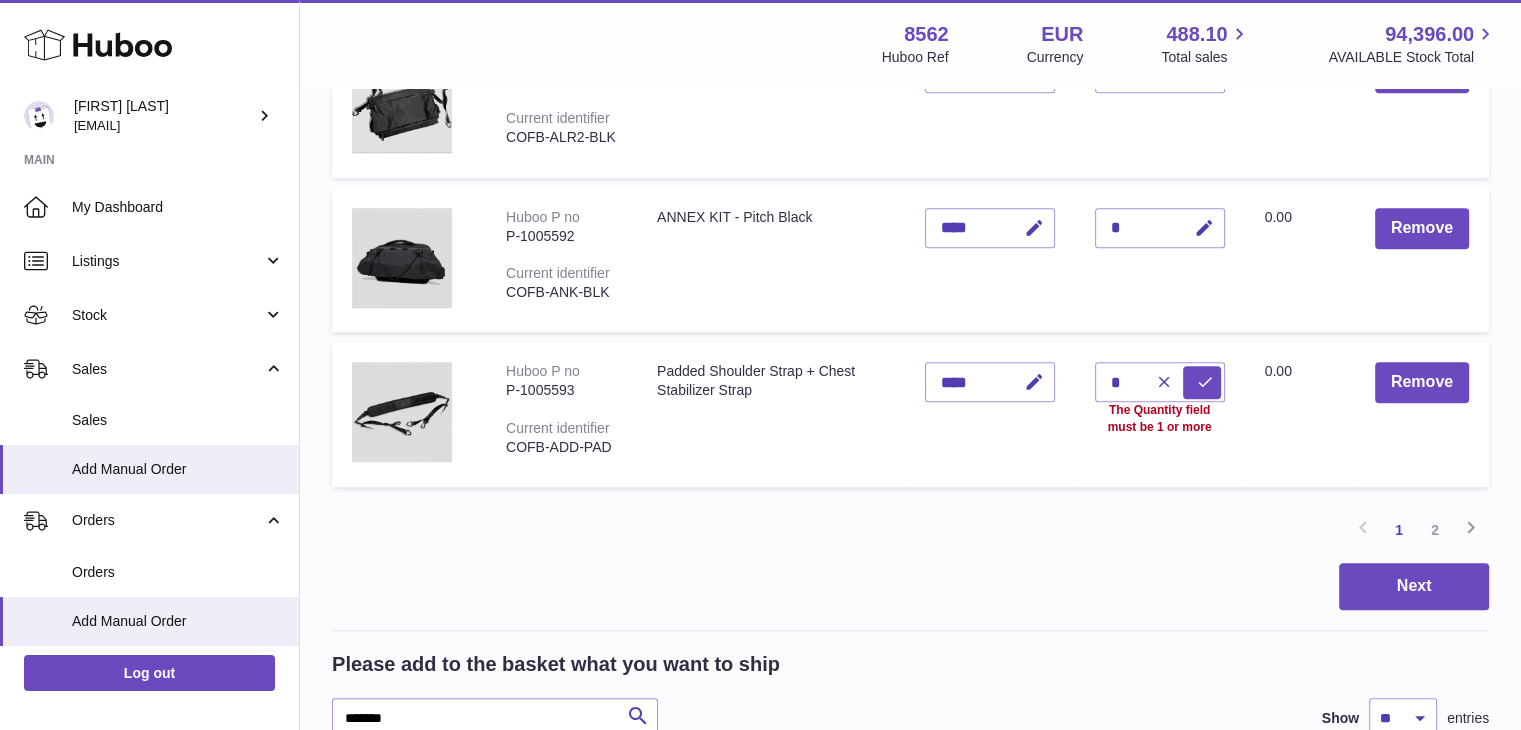click on "Quantity
*
The Quantity field must be 1 or more" at bounding box center [1160, 414] 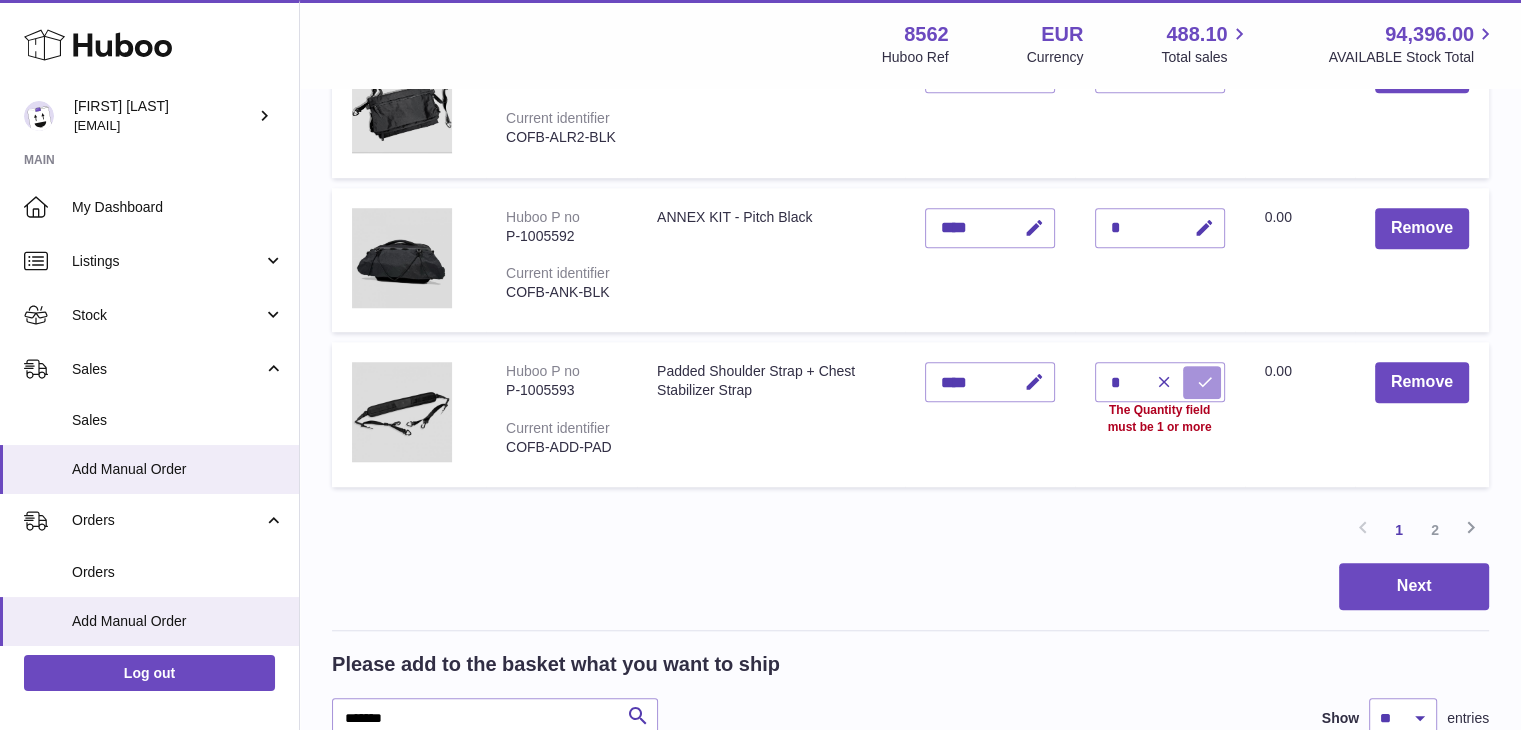 click at bounding box center (1205, 382) 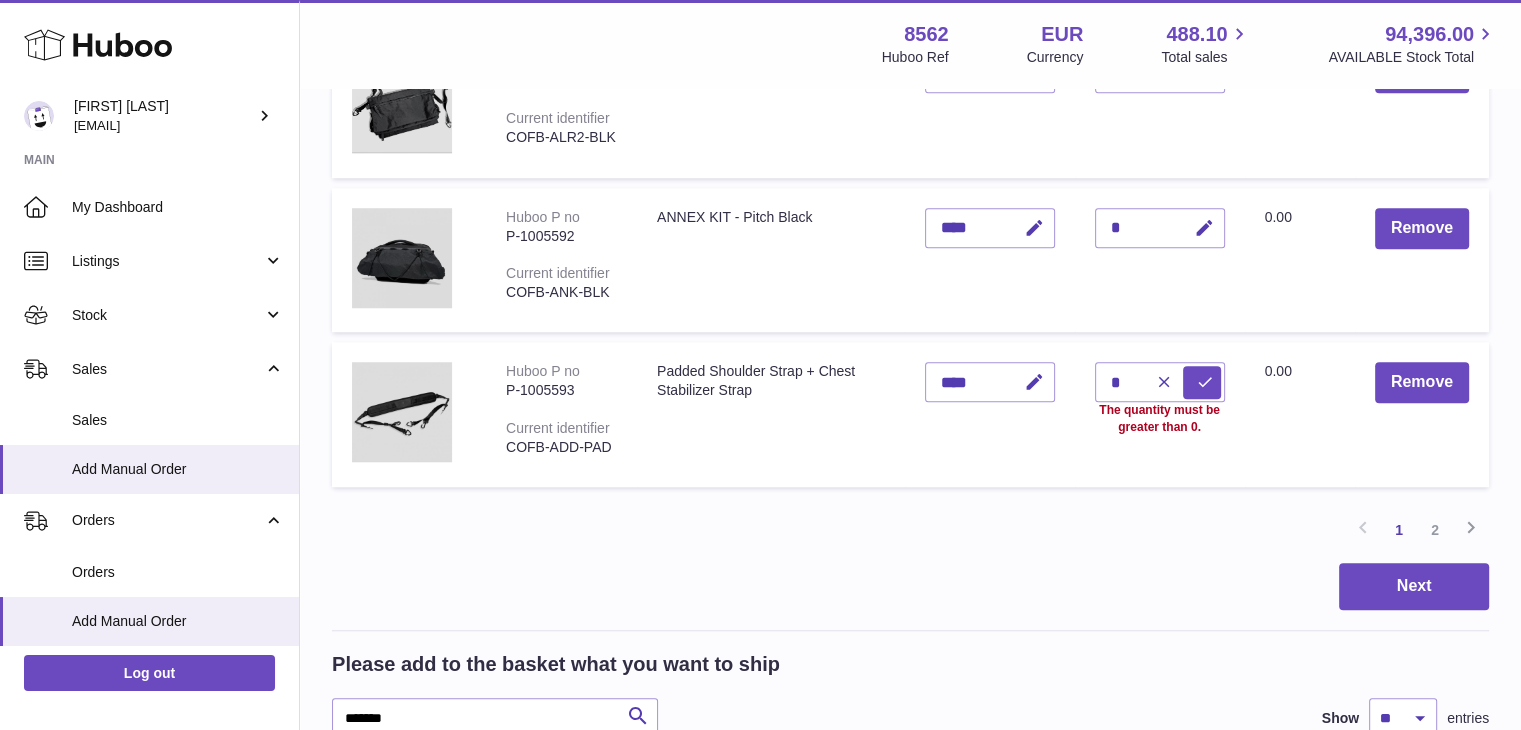 click at bounding box center (1180, 382) 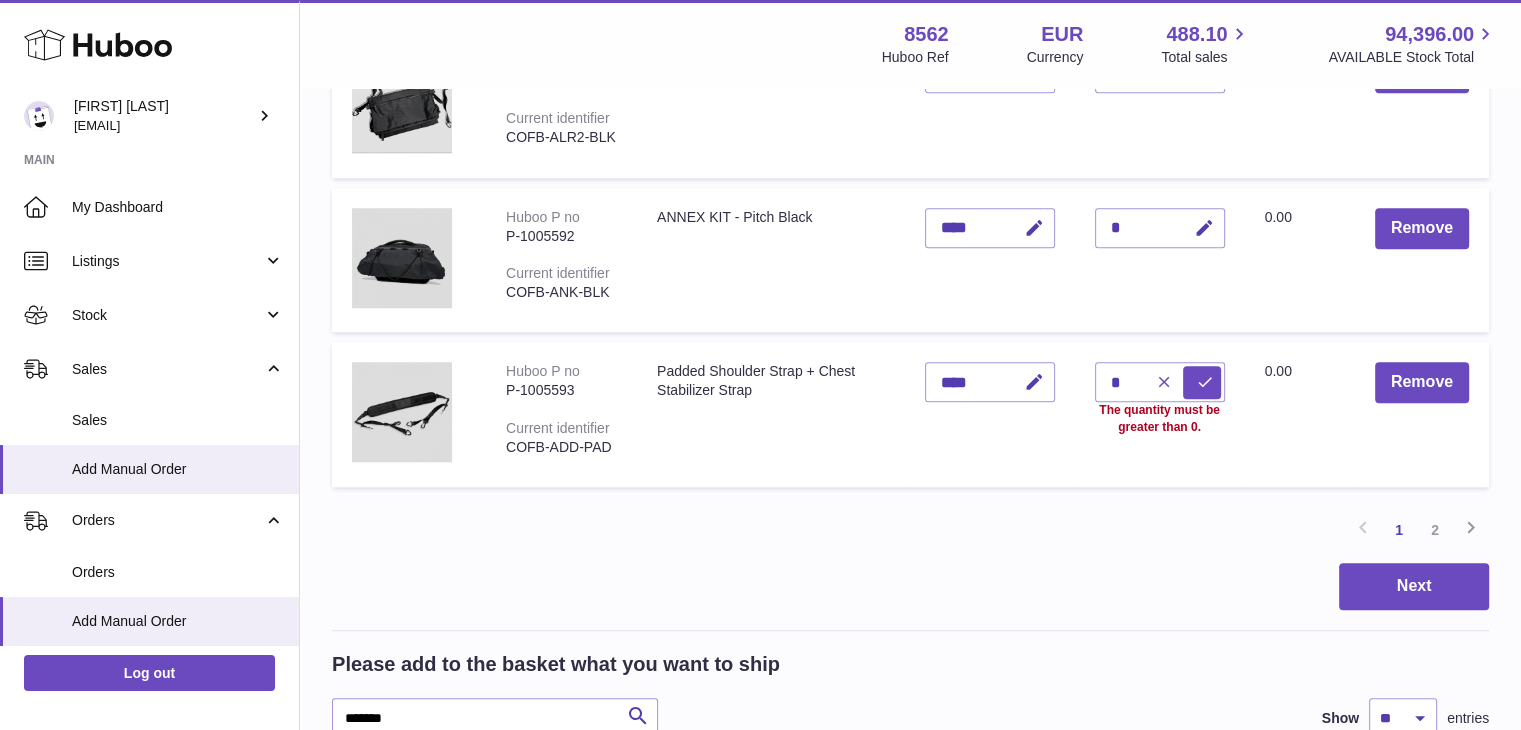 click at bounding box center (1164, 382) 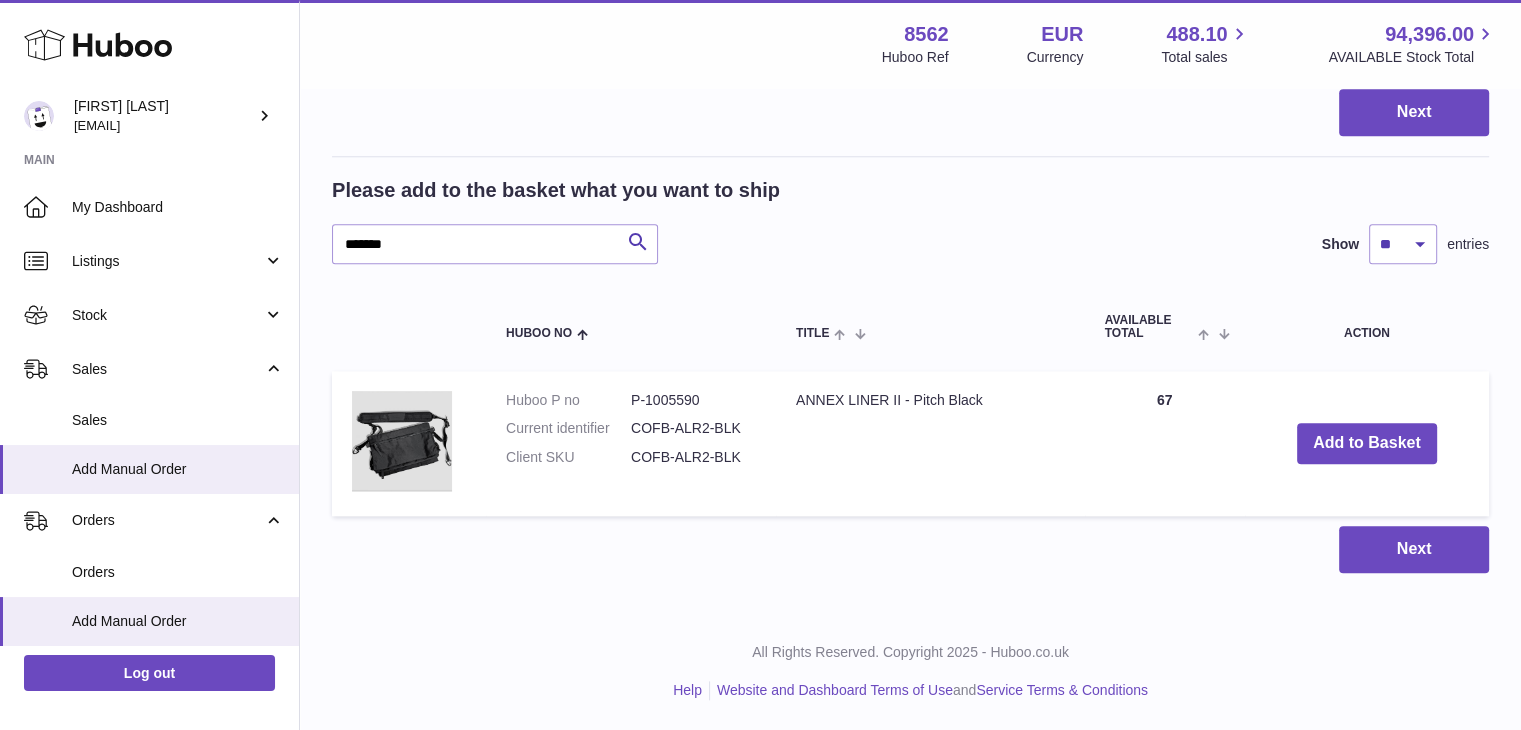 scroll, scrollTop: 2090, scrollLeft: 0, axis: vertical 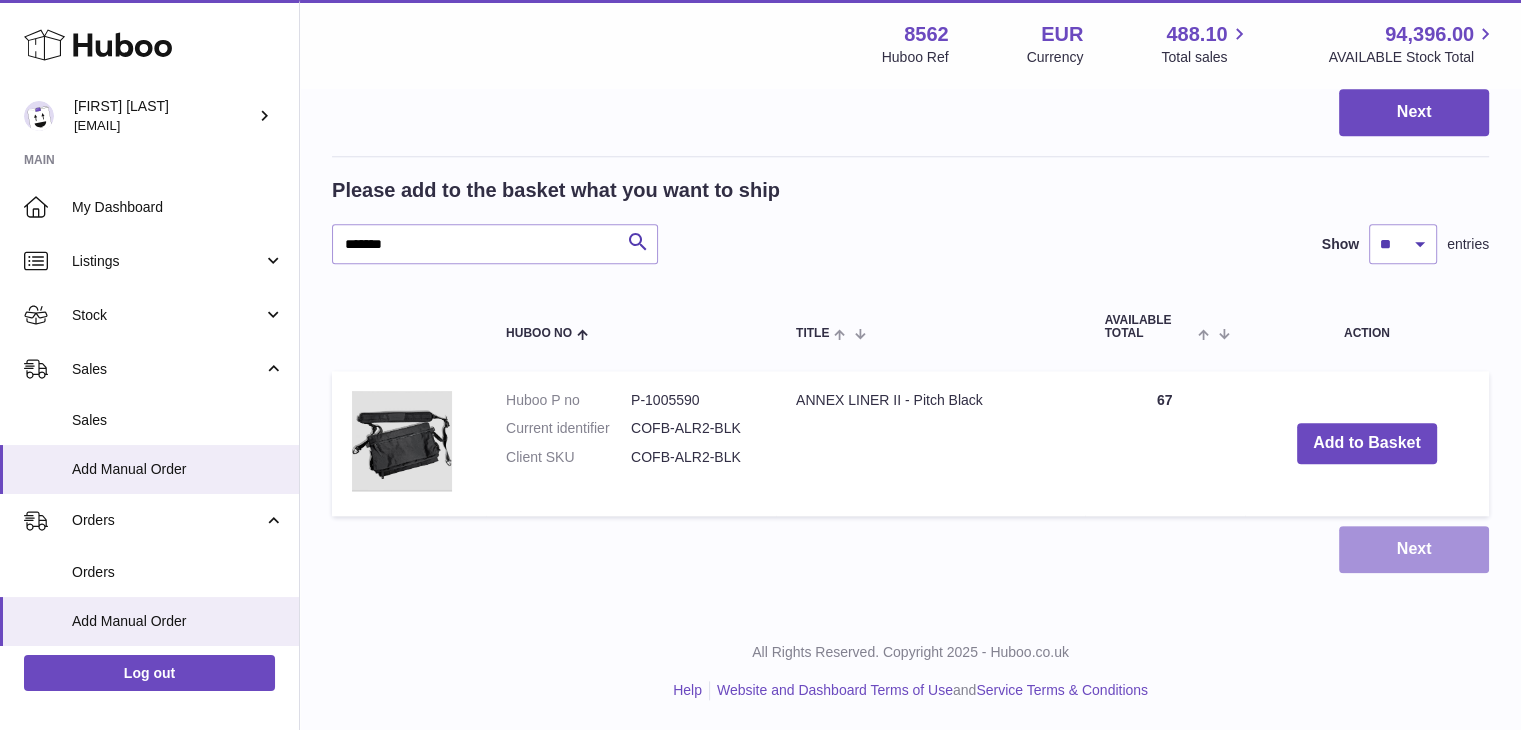 click on "Next" at bounding box center [1414, 549] 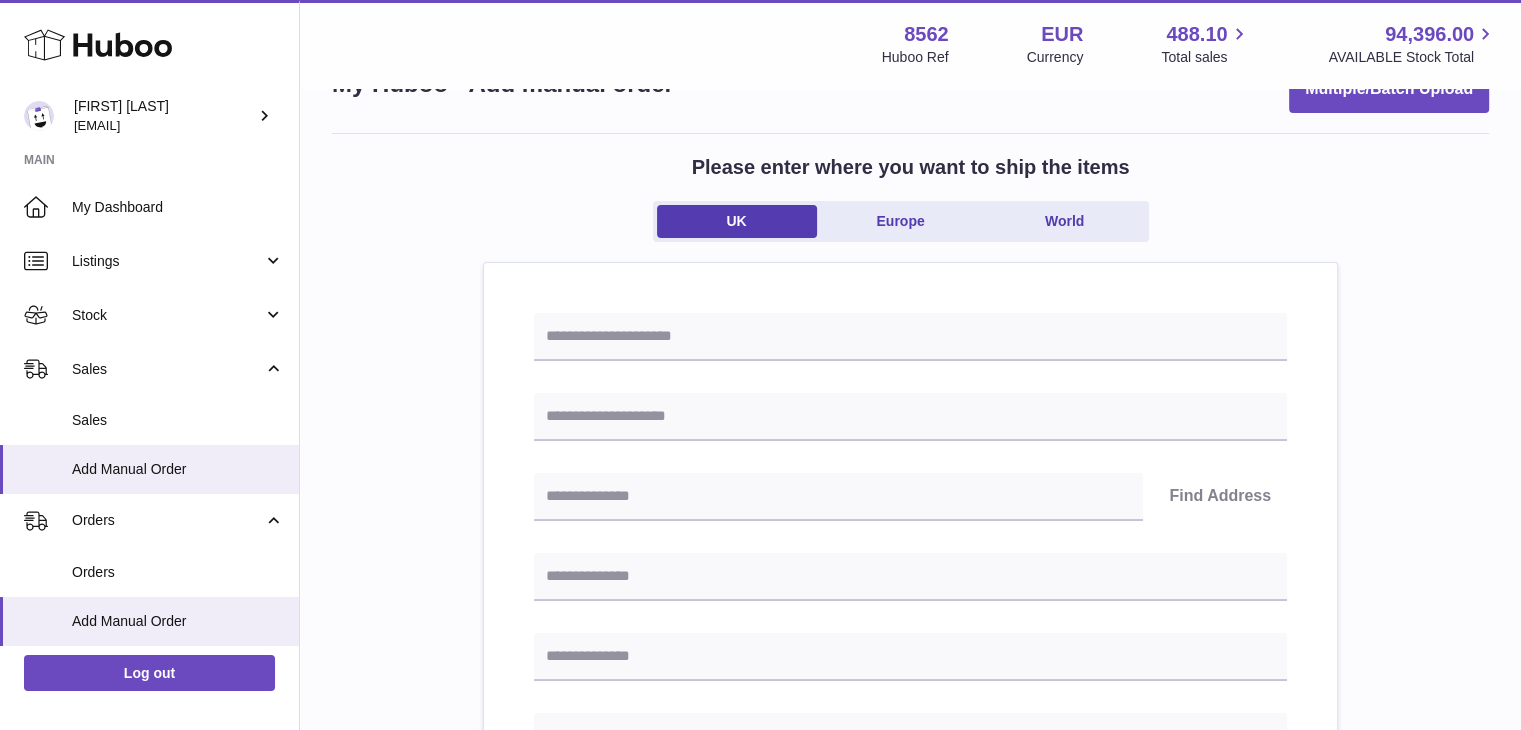 scroll, scrollTop: 0, scrollLeft: 0, axis: both 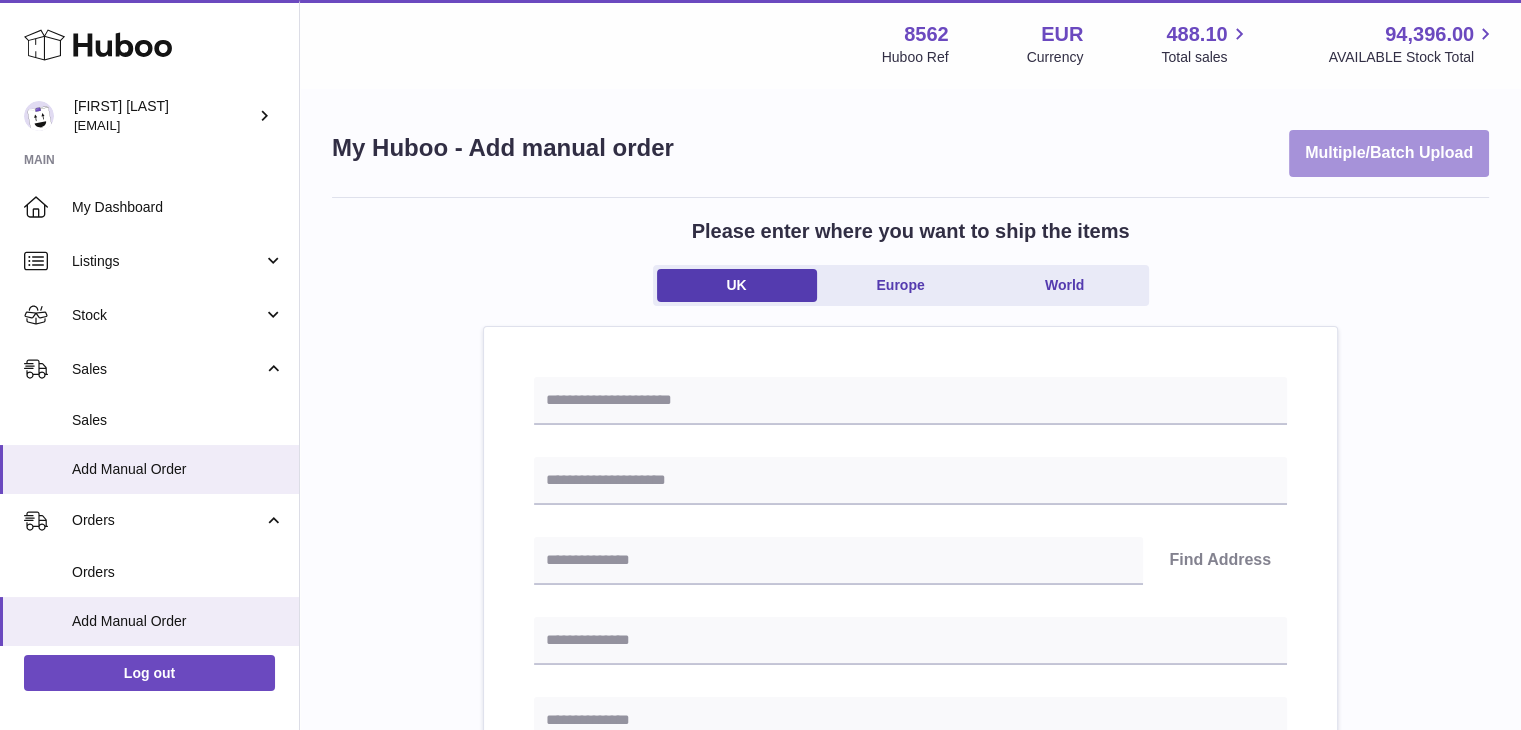 click on "Multiple/Batch Upload" at bounding box center [1389, 153] 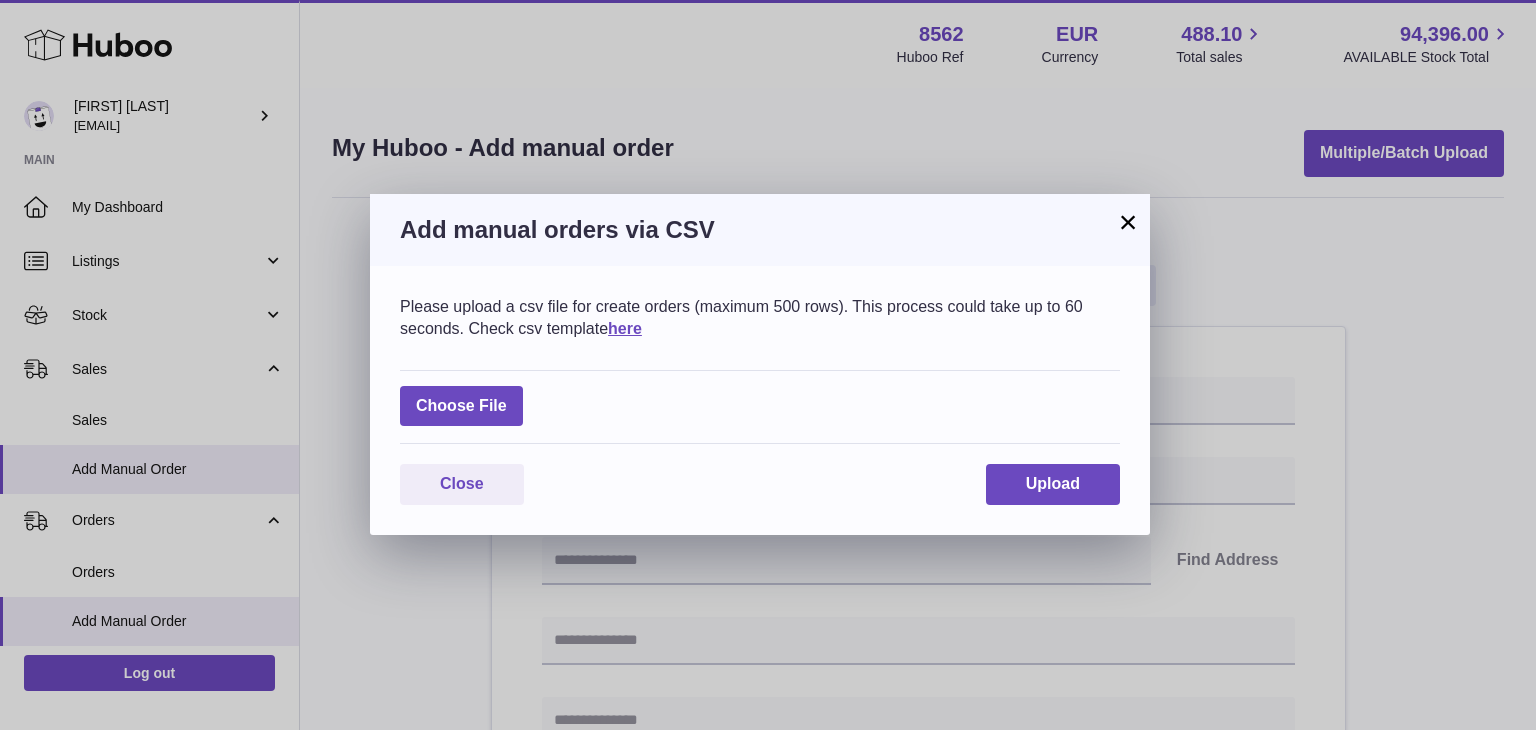 click on "×" at bounding box center (1128, 222) 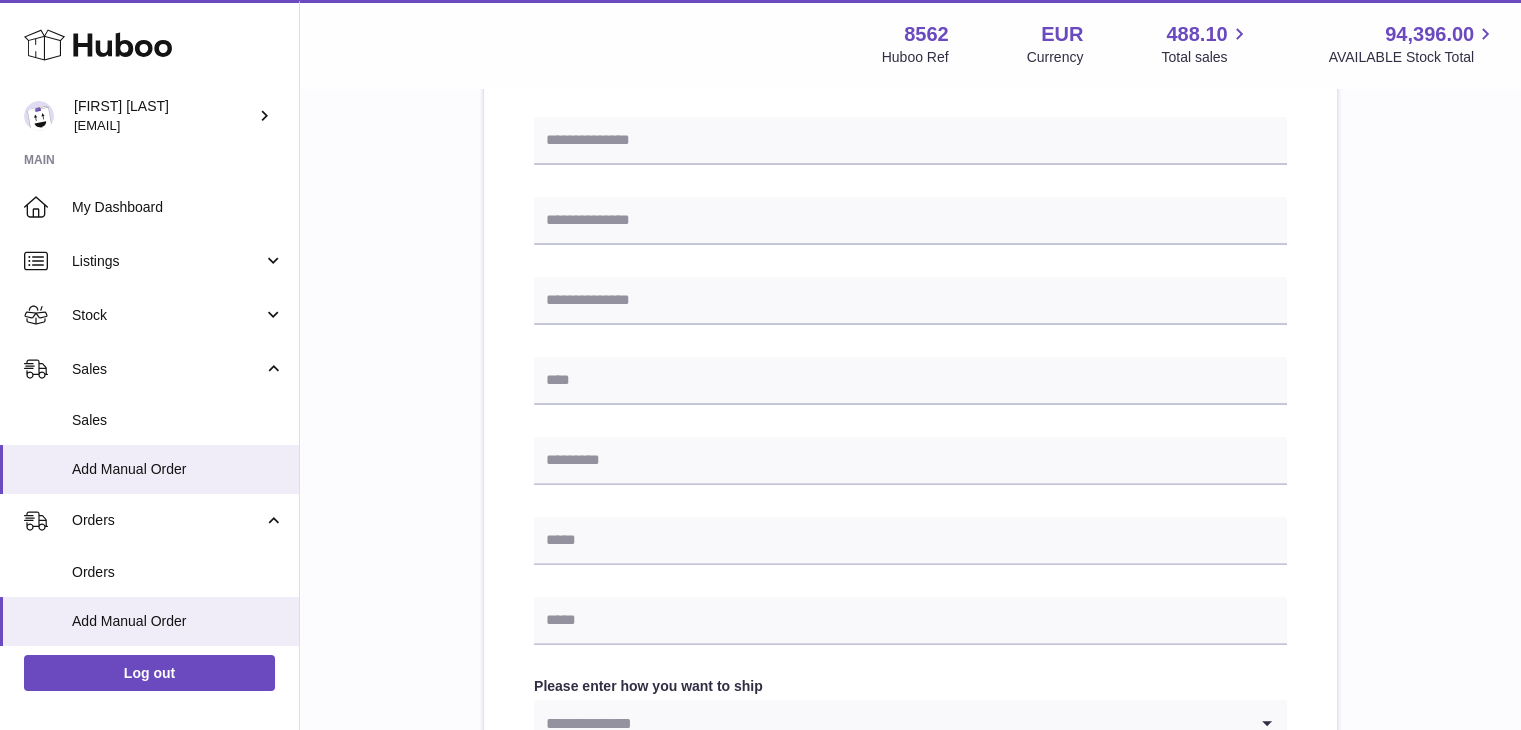 scroll, scrollTop: 1017, scrollLeft: 0, axis: vertical 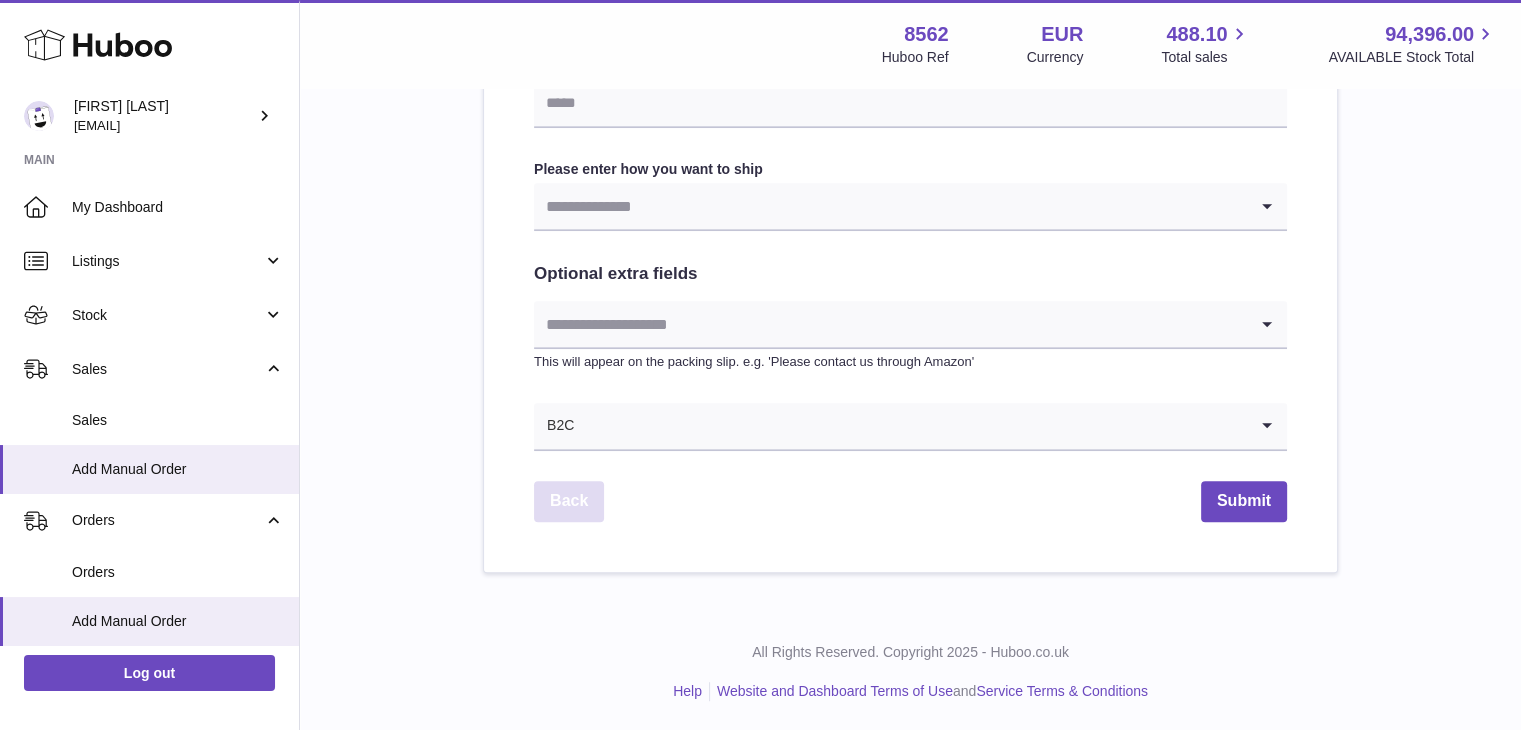 click on "Back" at bounding box center (569, 501) 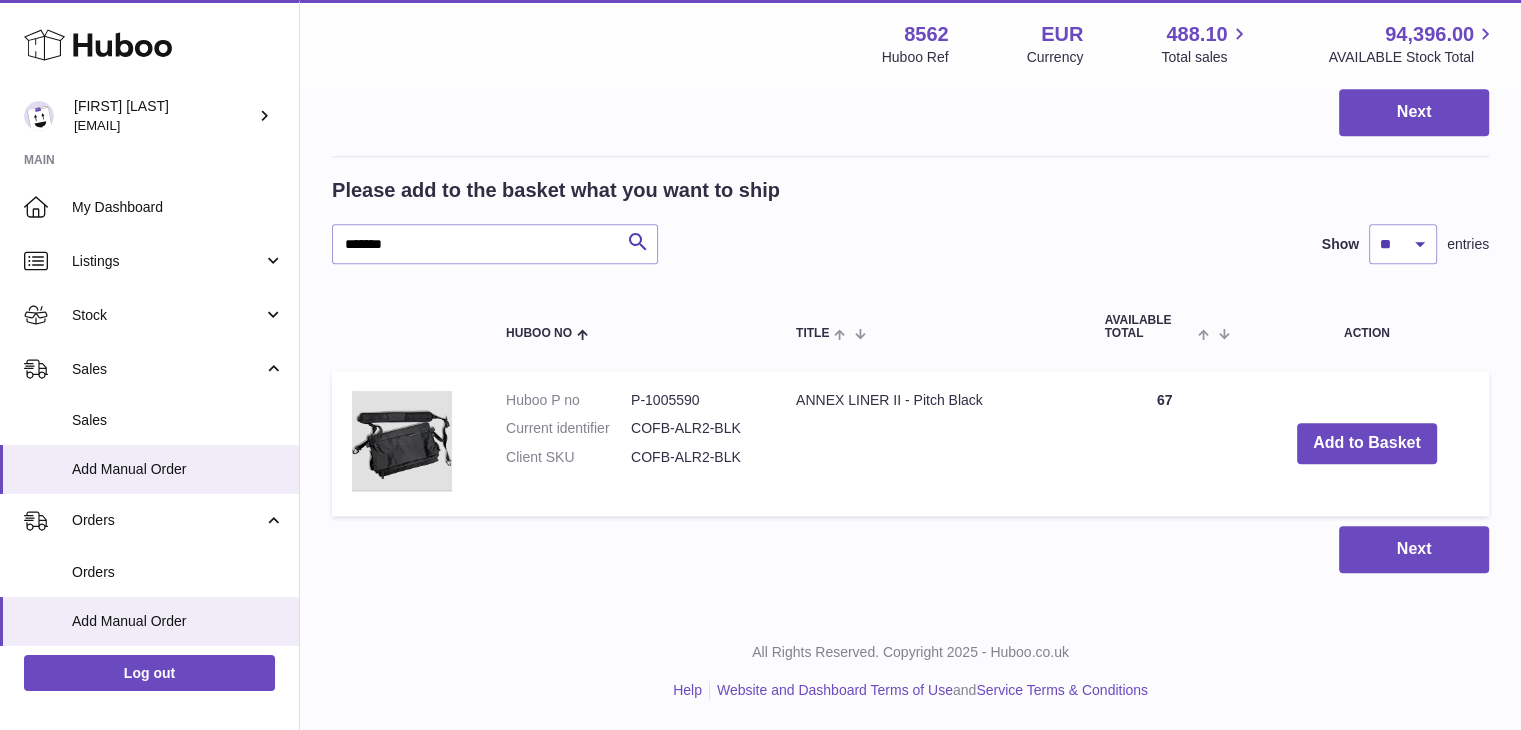 scroll, scrollTop: 2090, scrollLeft: 0, axis: vertical 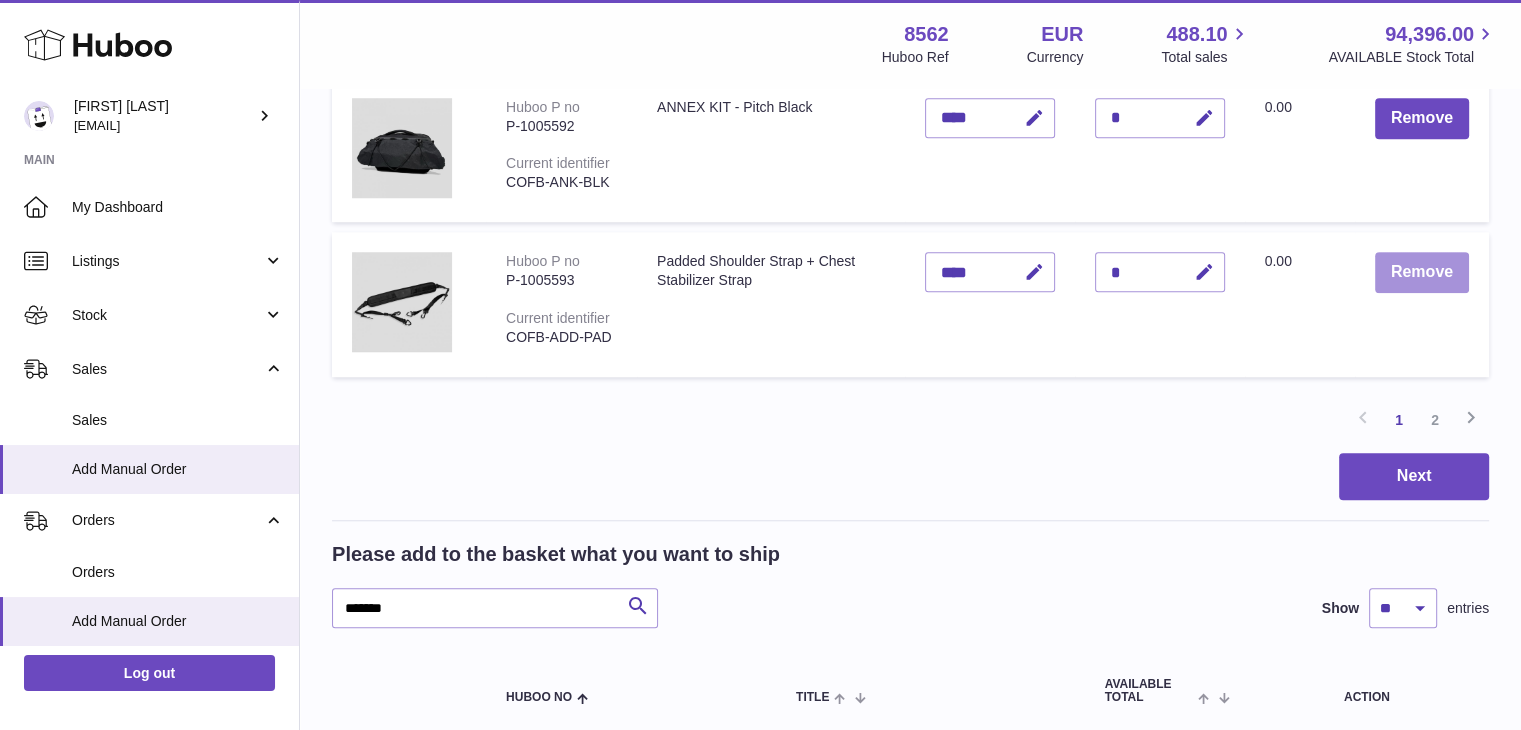click on "Remove" at bounding box center [1422, 272] 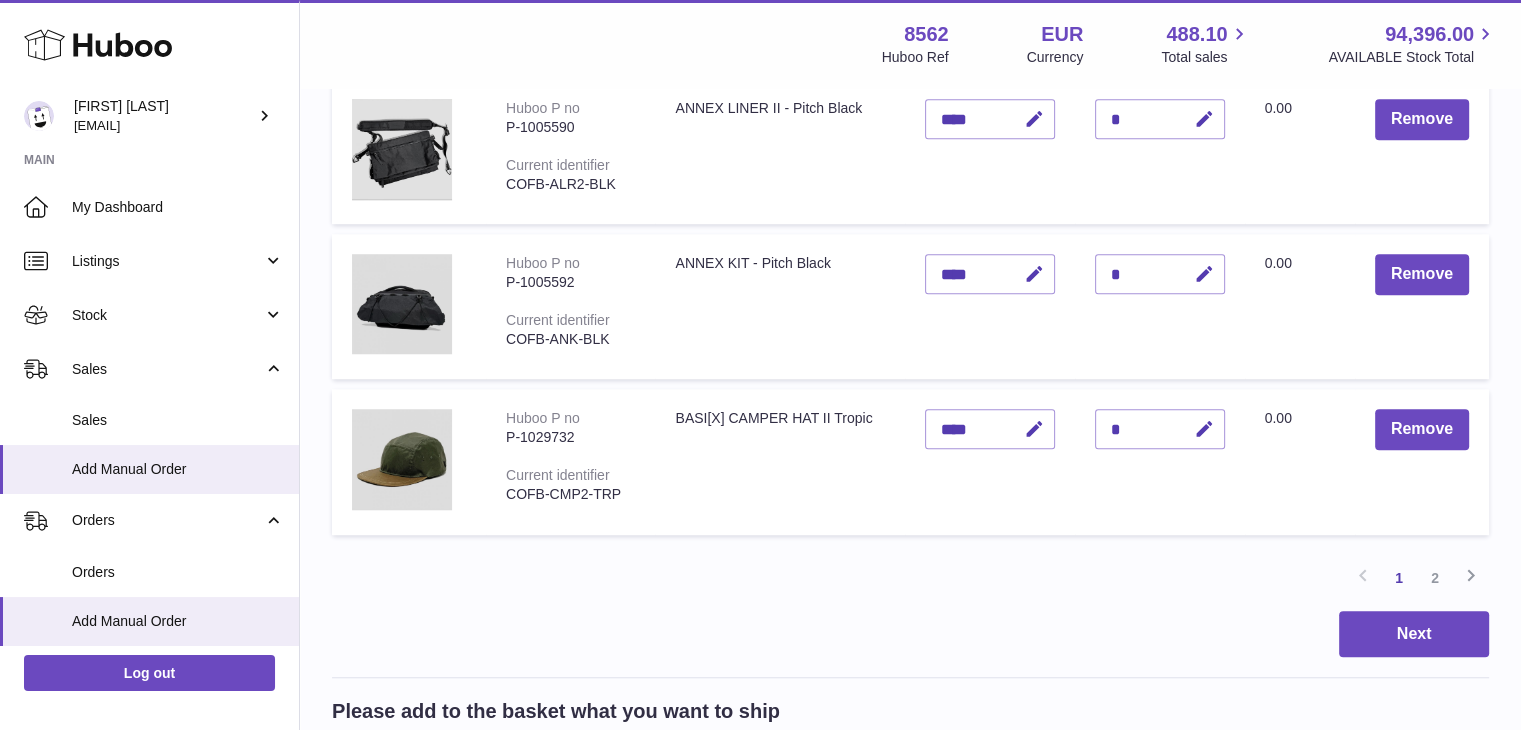 scroll, scrollTop: 1301, scrollLeft: 0, axis: vertical 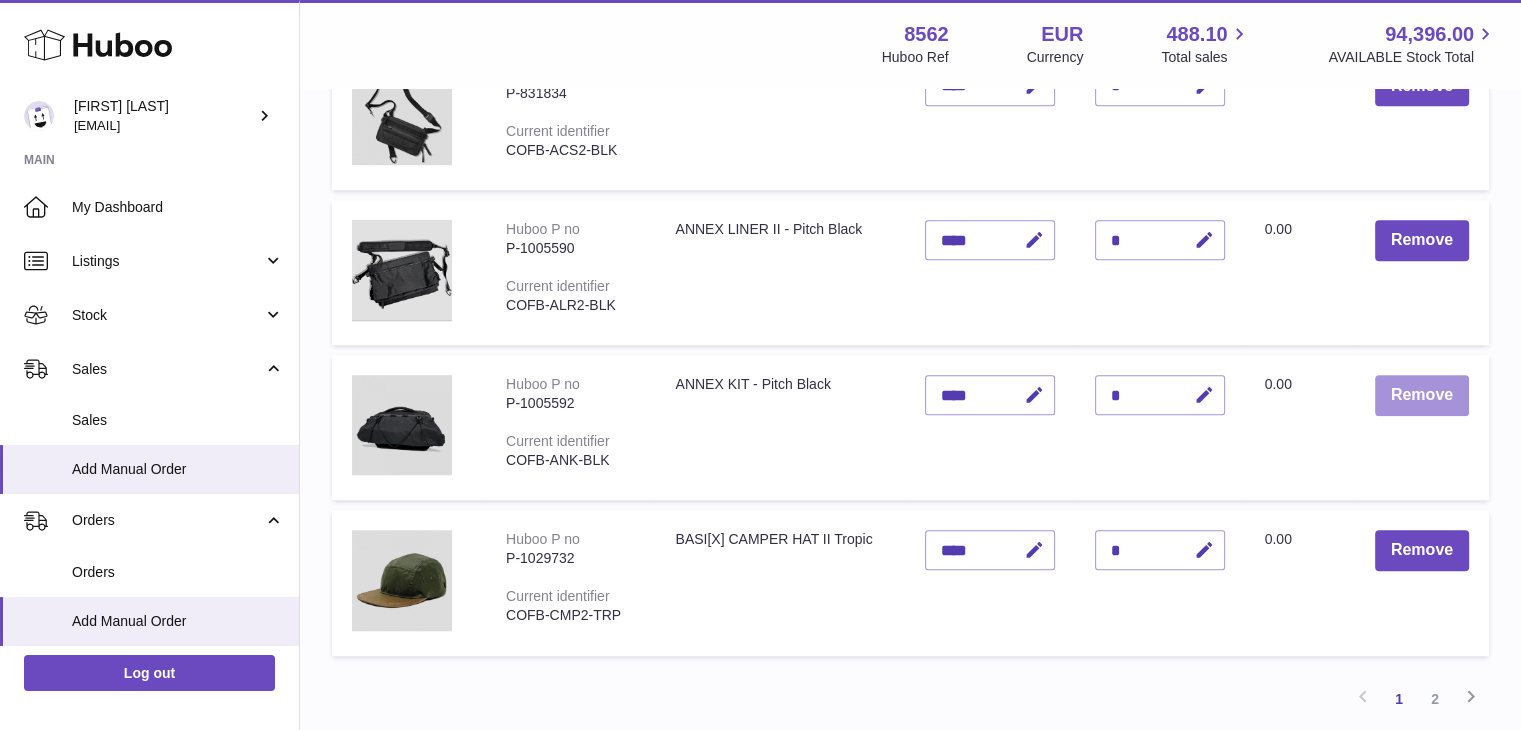 click on "Remove" at bounding box center [1422, 395] 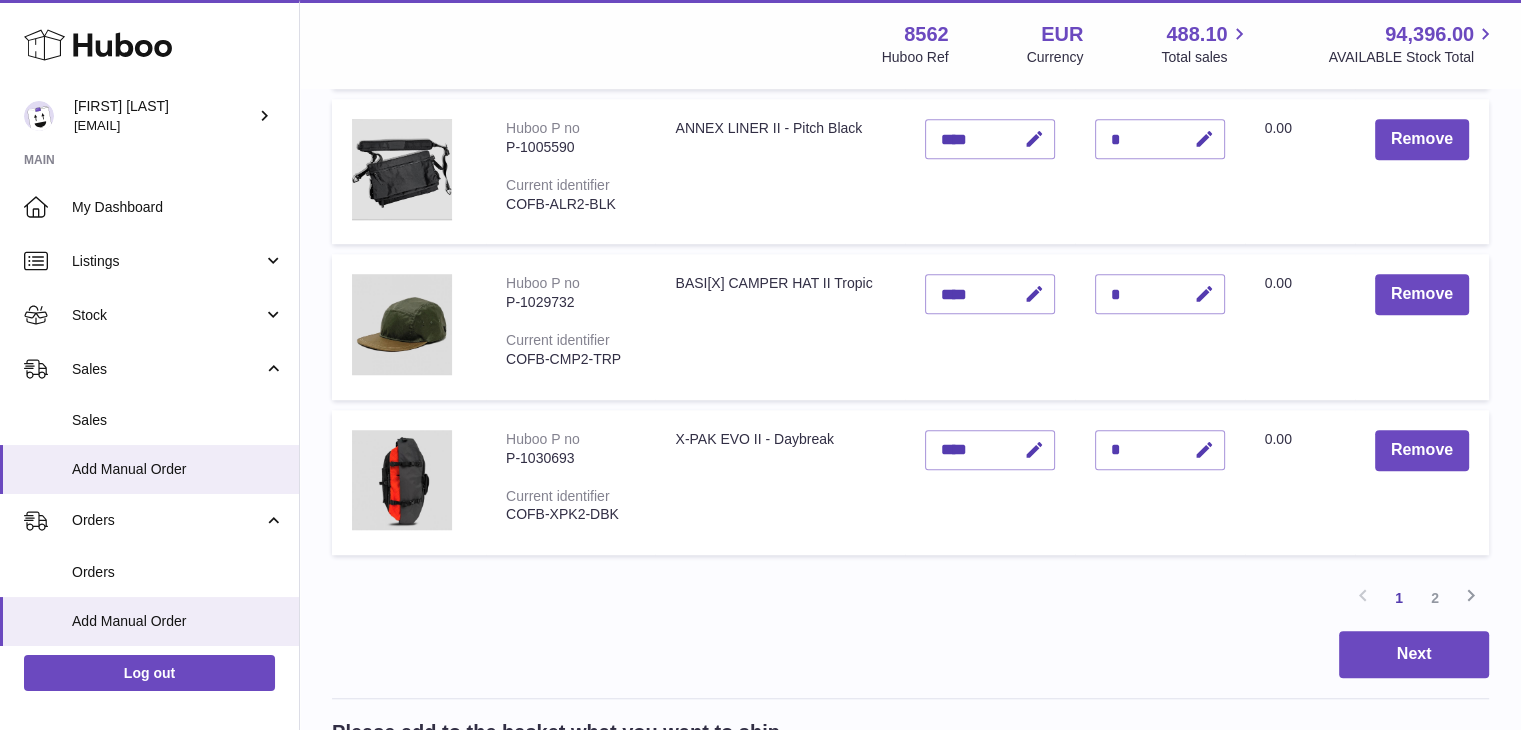 scroll, scrollTop: 1401, scrollLeft: 0, axis: vertical 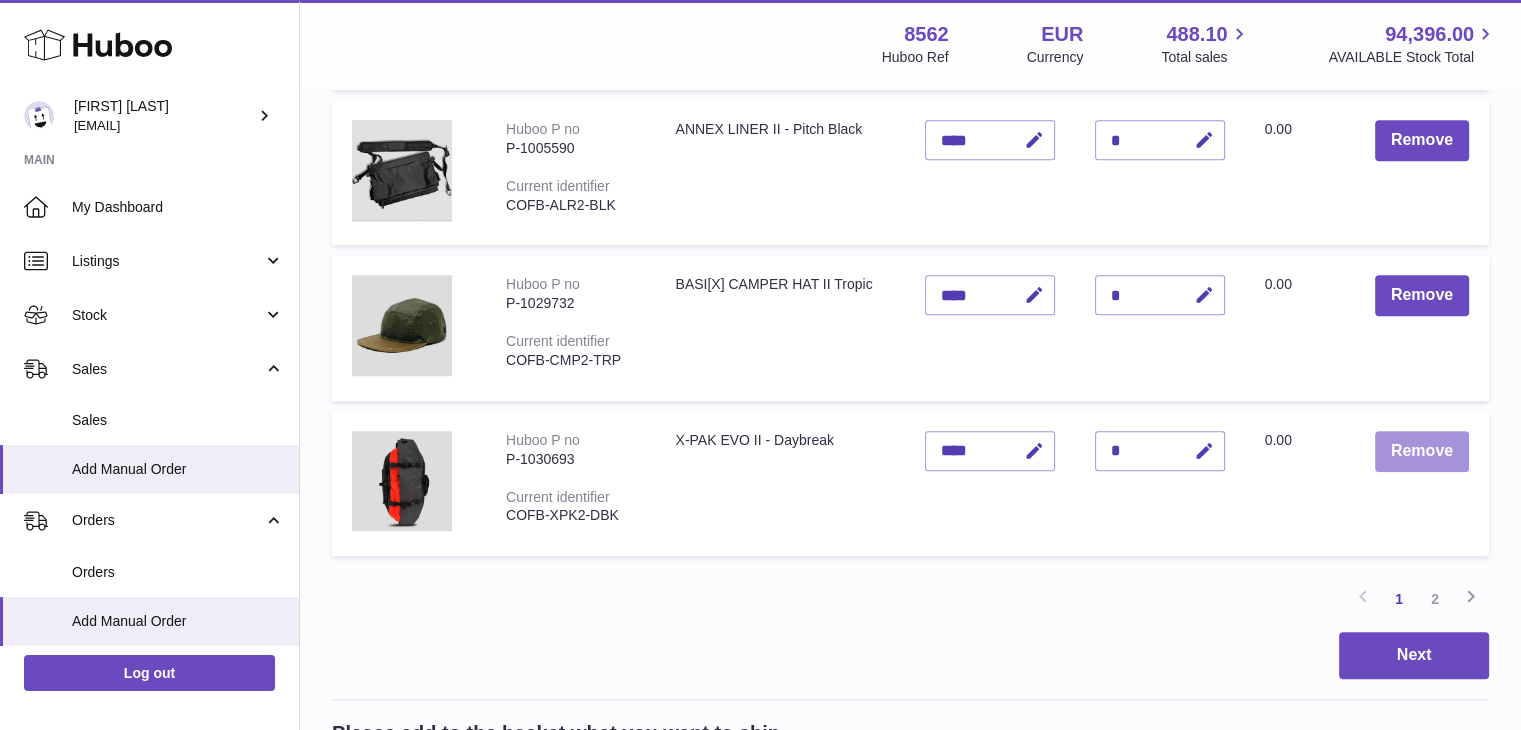 click on "Remove" at bounding box center (1422, 451) 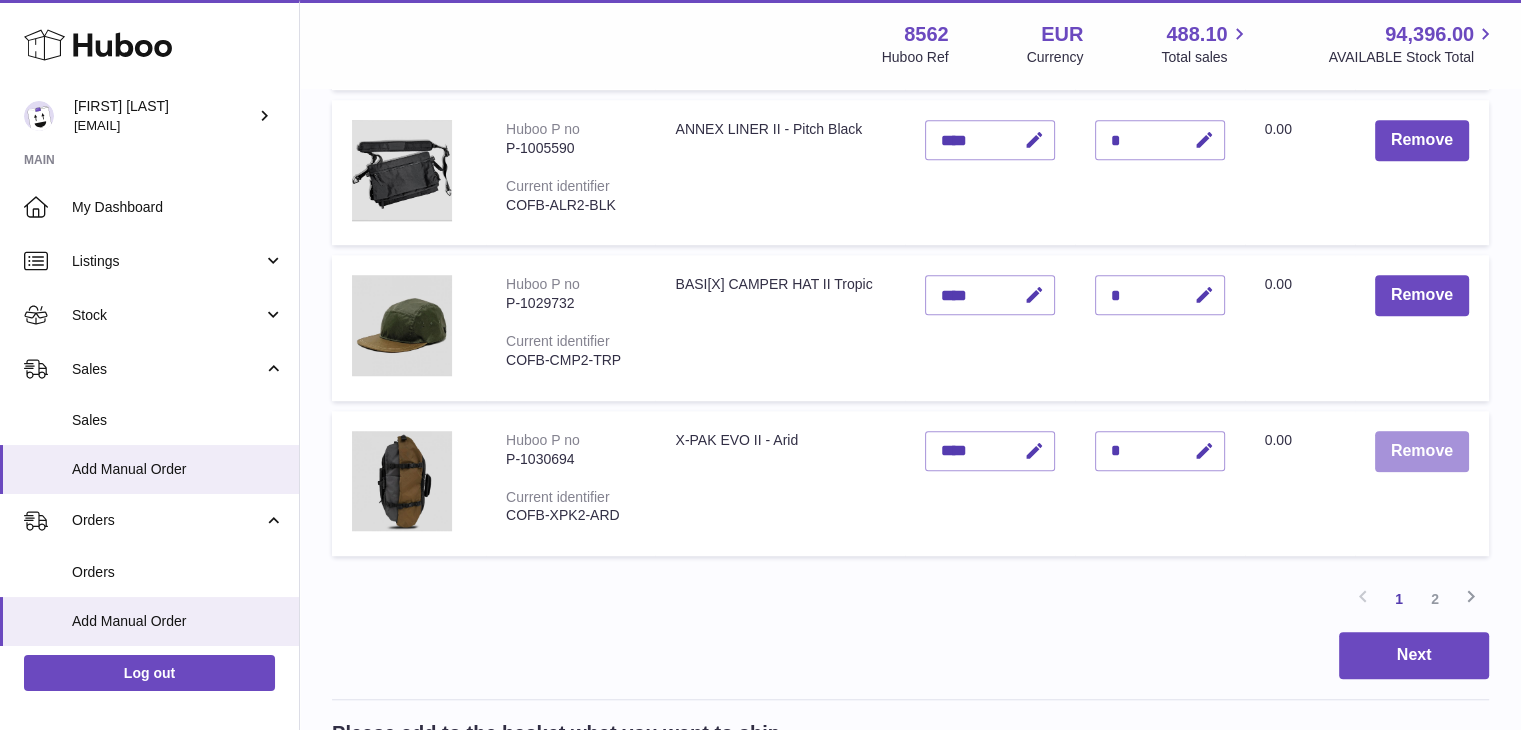 click on "Remove" at bounding box center (1422, 451) 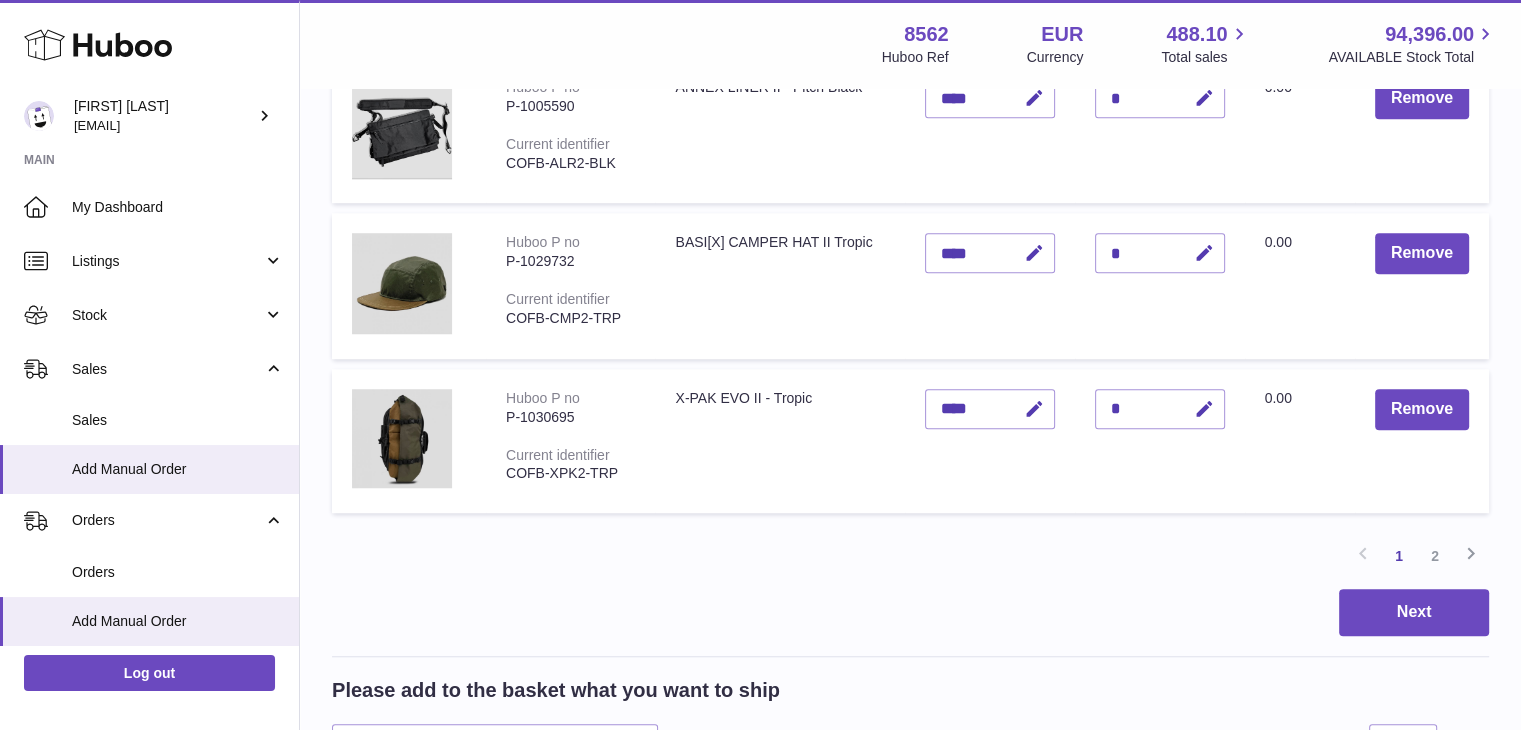 scroll, scrollTop: 1441, scrollLeft: 0, axis: vertical 